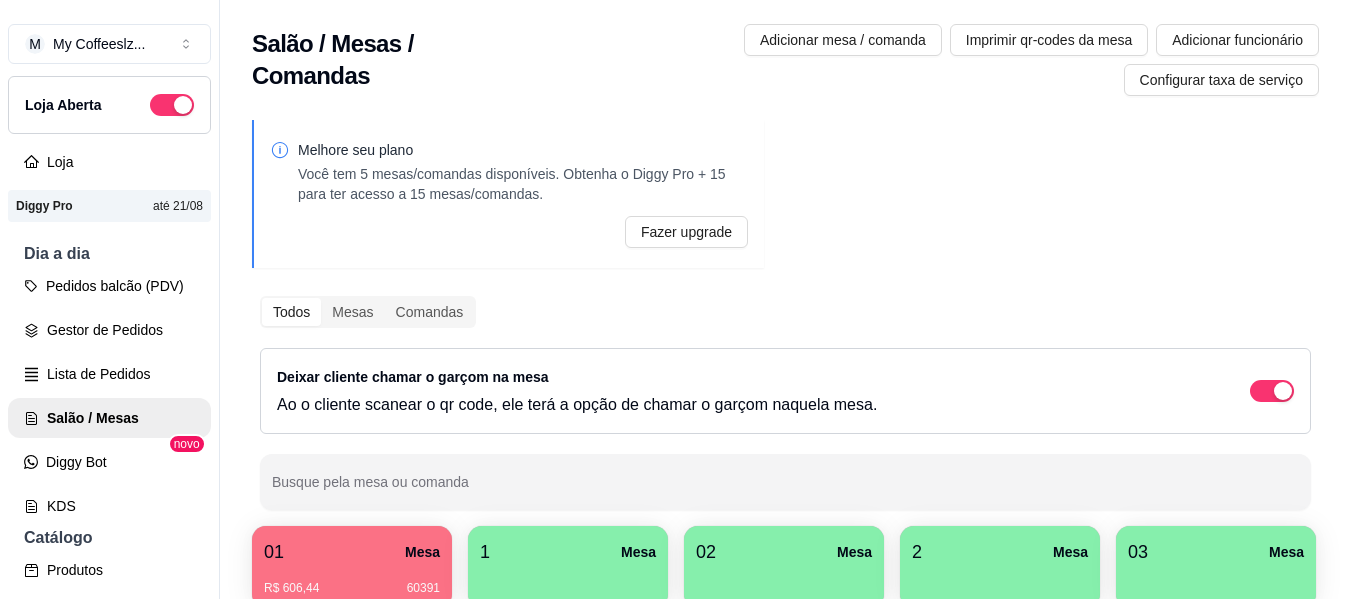 scroll, scrollTop: 0, scrollLeft: 0, axis: both 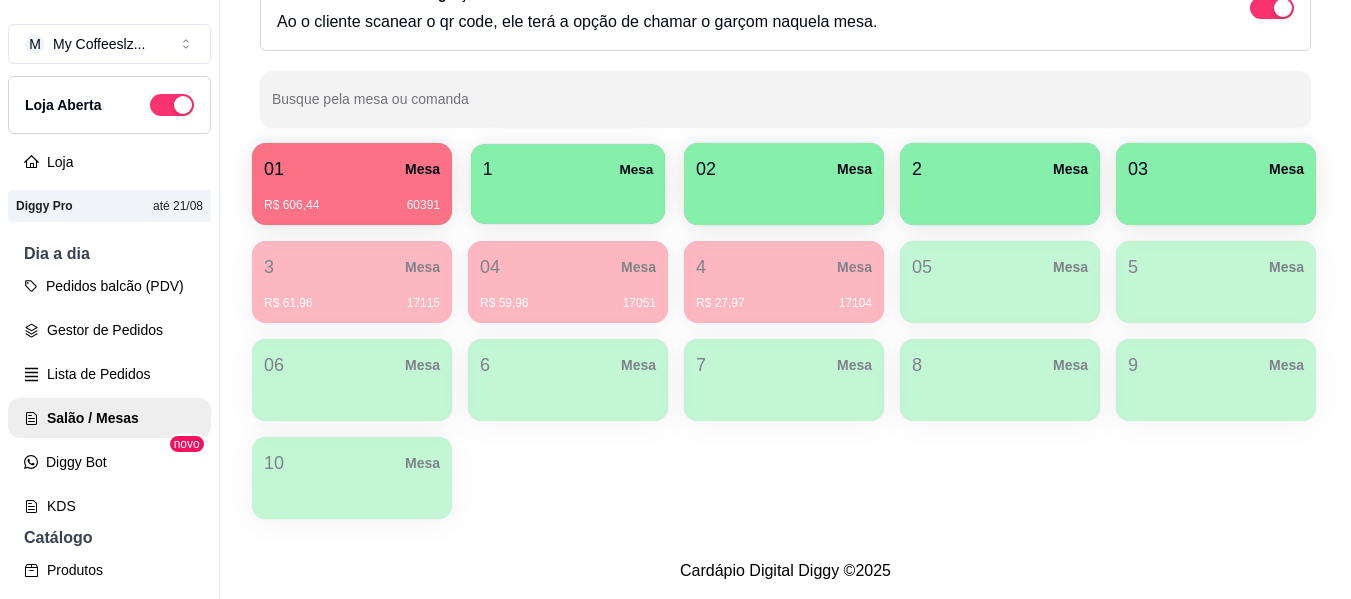 click at bounding box center [568, 197] 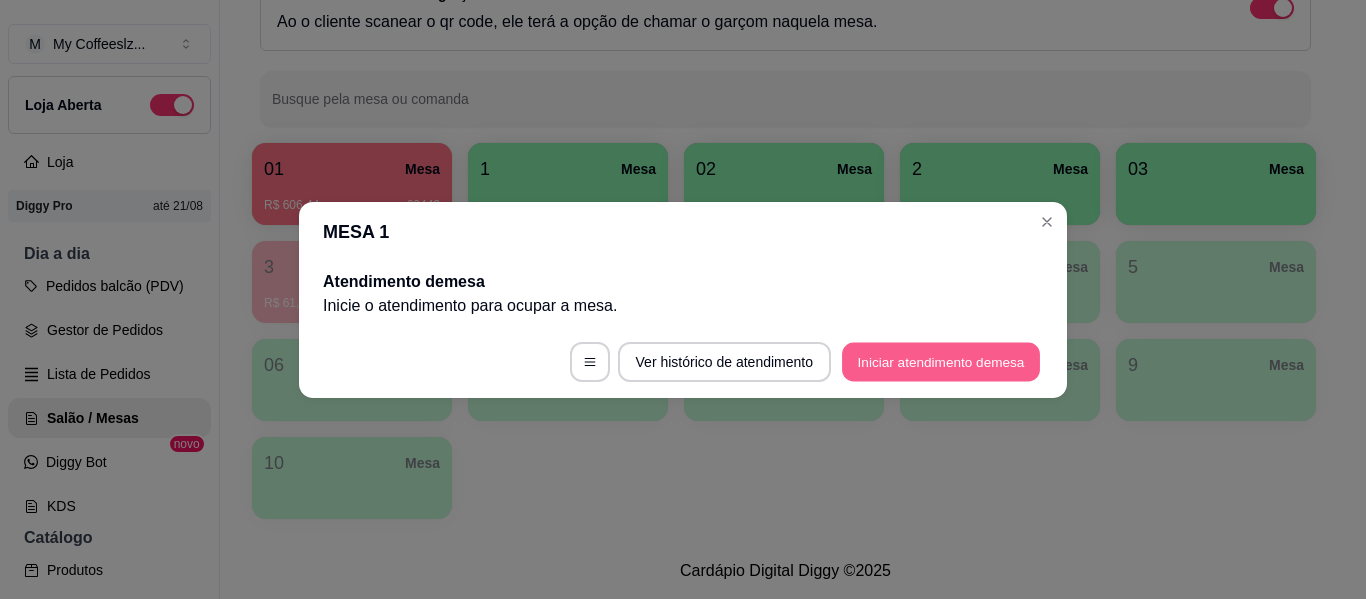 click on "Iniciar atendimento de  mesa" at bounding box center [941, 361] 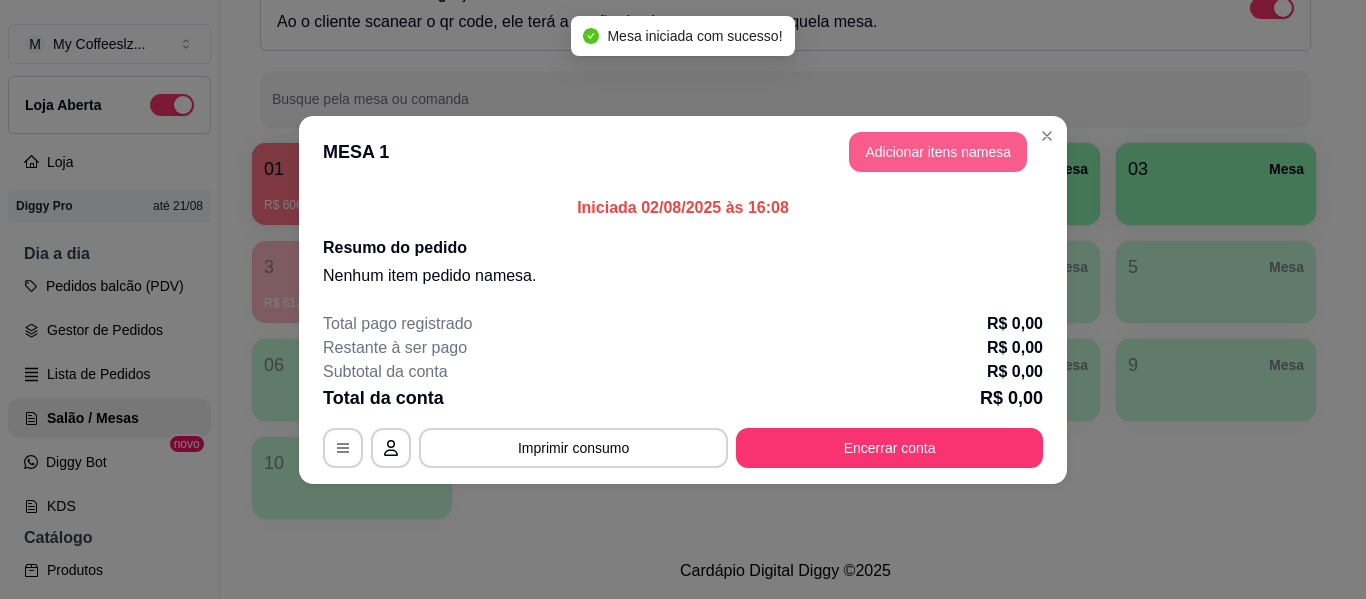 click on "Adicionar itens na  mesa" at bounding box center (938, 152) 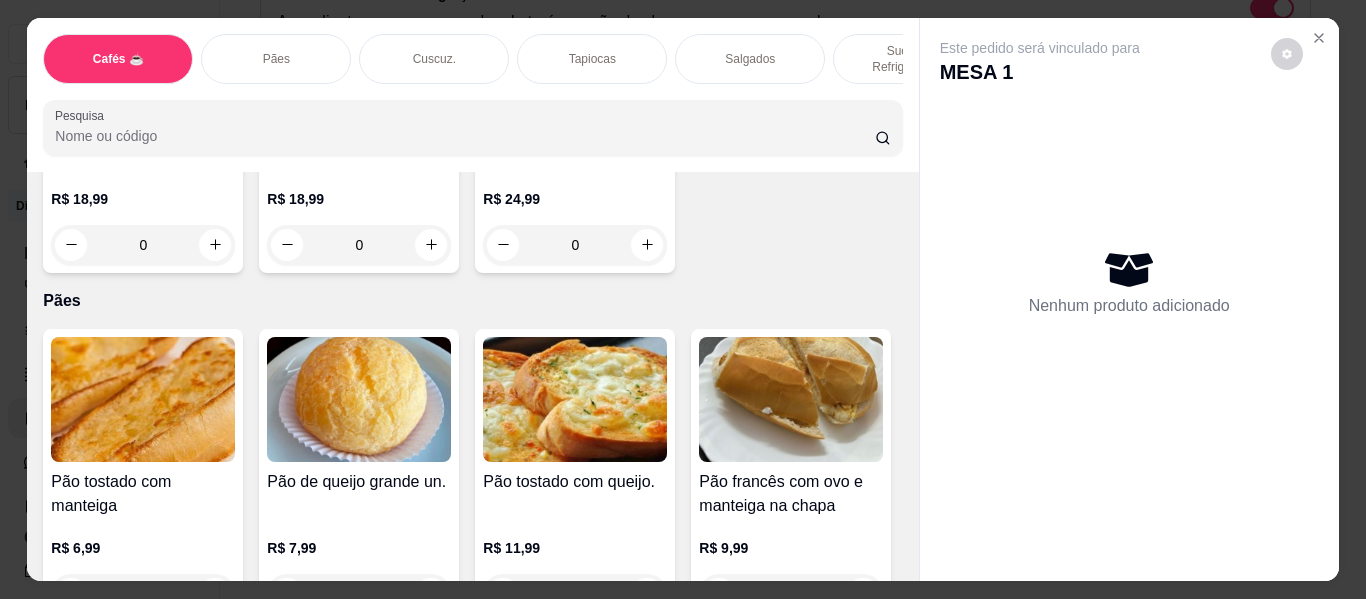 scroll, scrollTop: 2900, scrollLeft: 0, axis: vertical 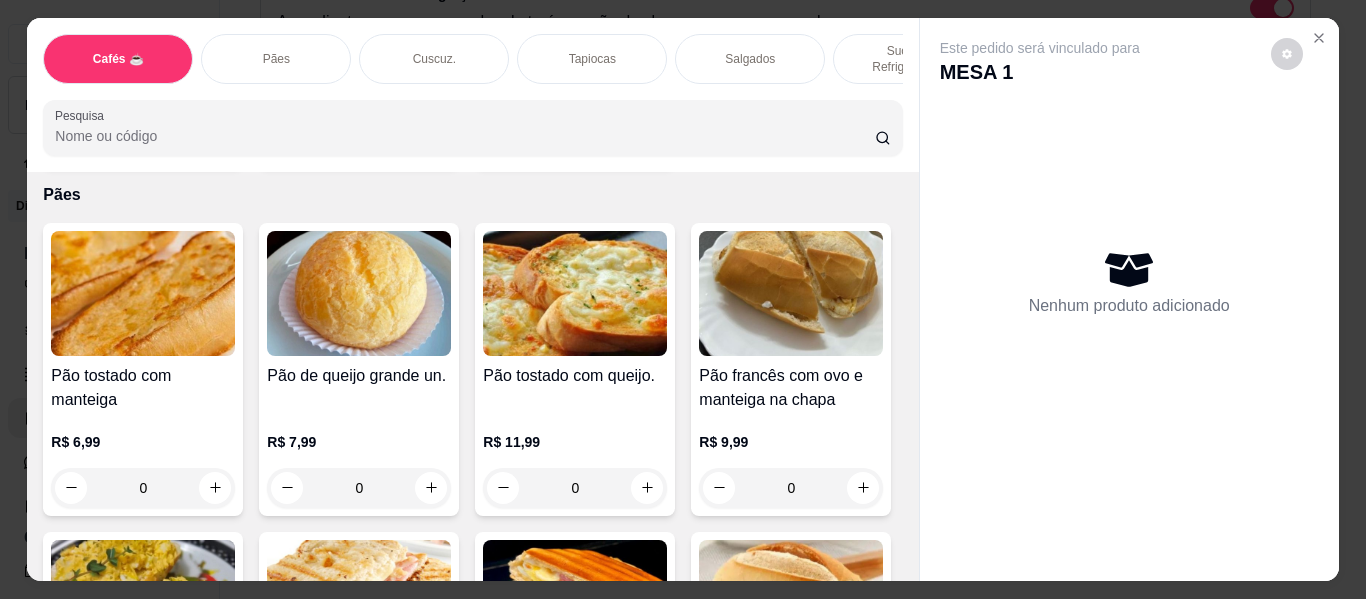 click 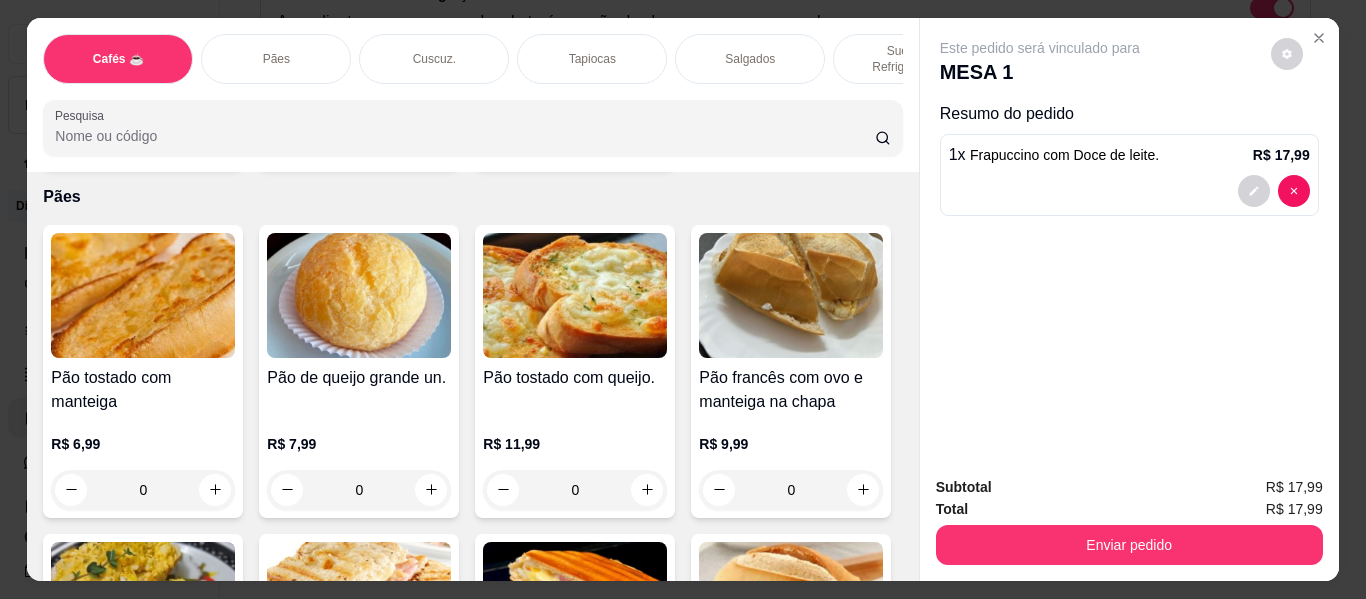 click 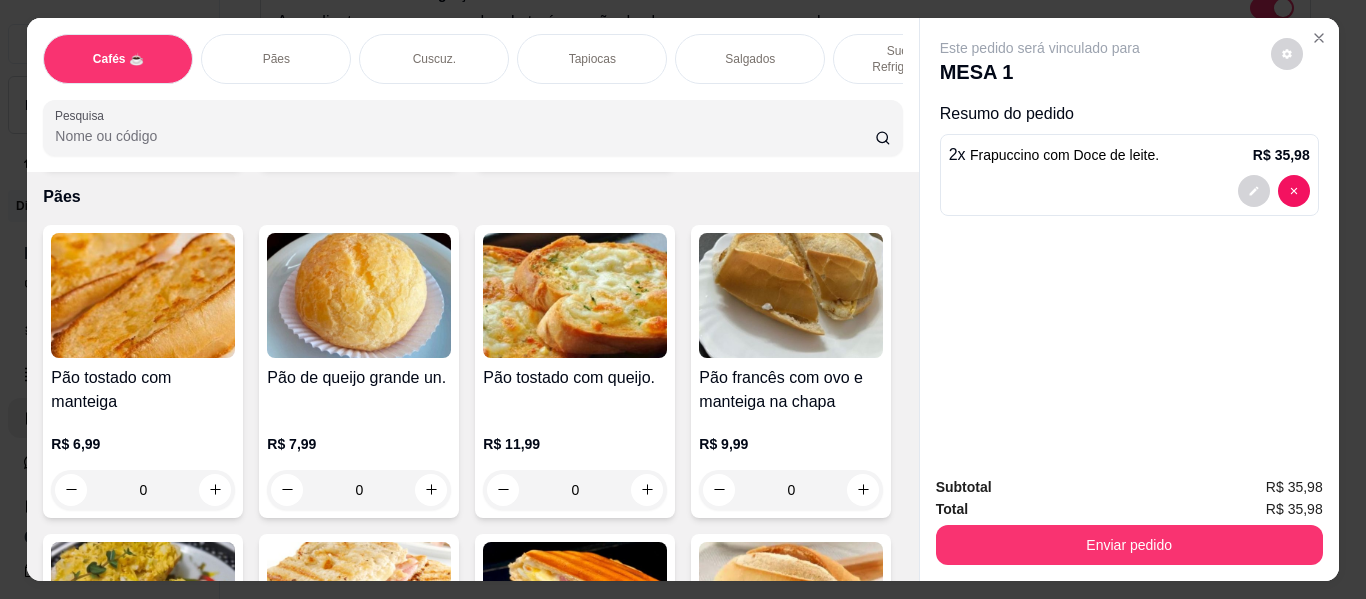 click on "Salgados" at bounding box center (750, 59) 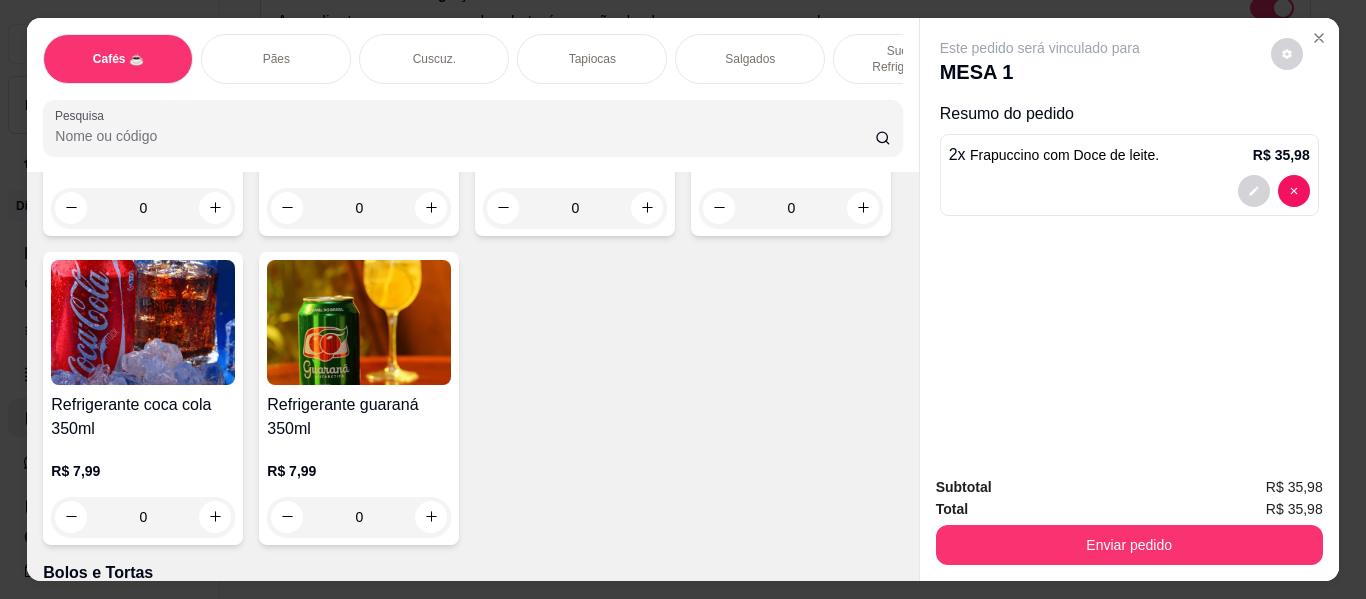 scroll, scrollTop: 54, scrollLeft: 0, axis: vertical 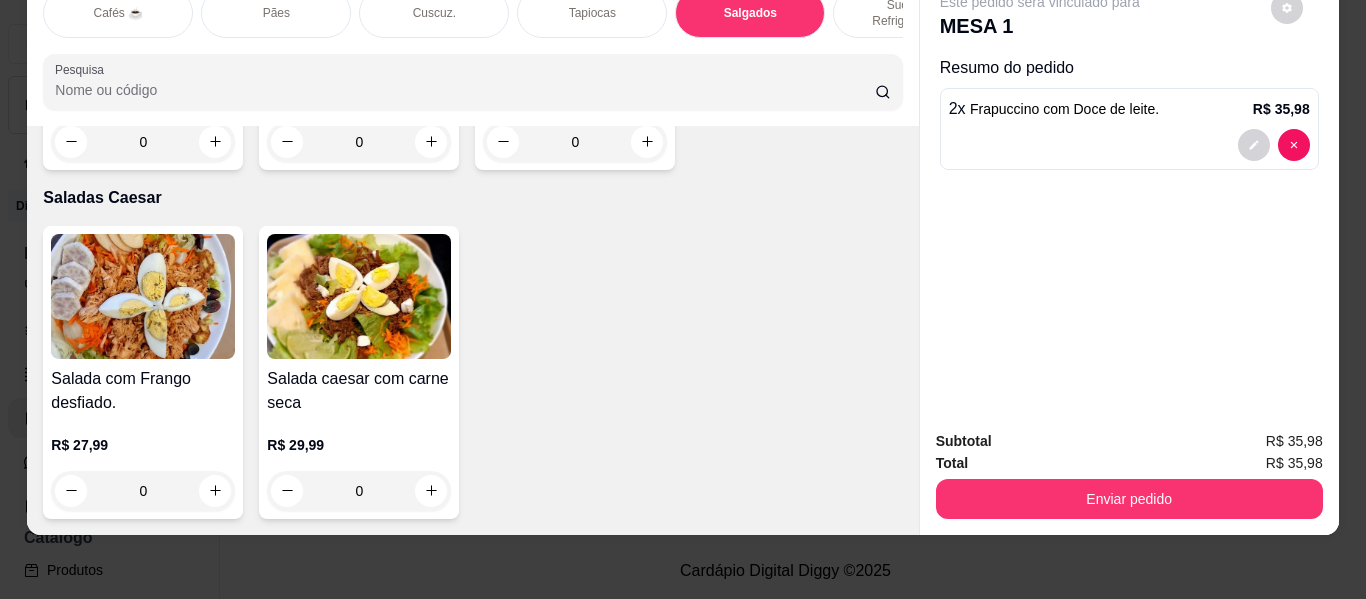 click 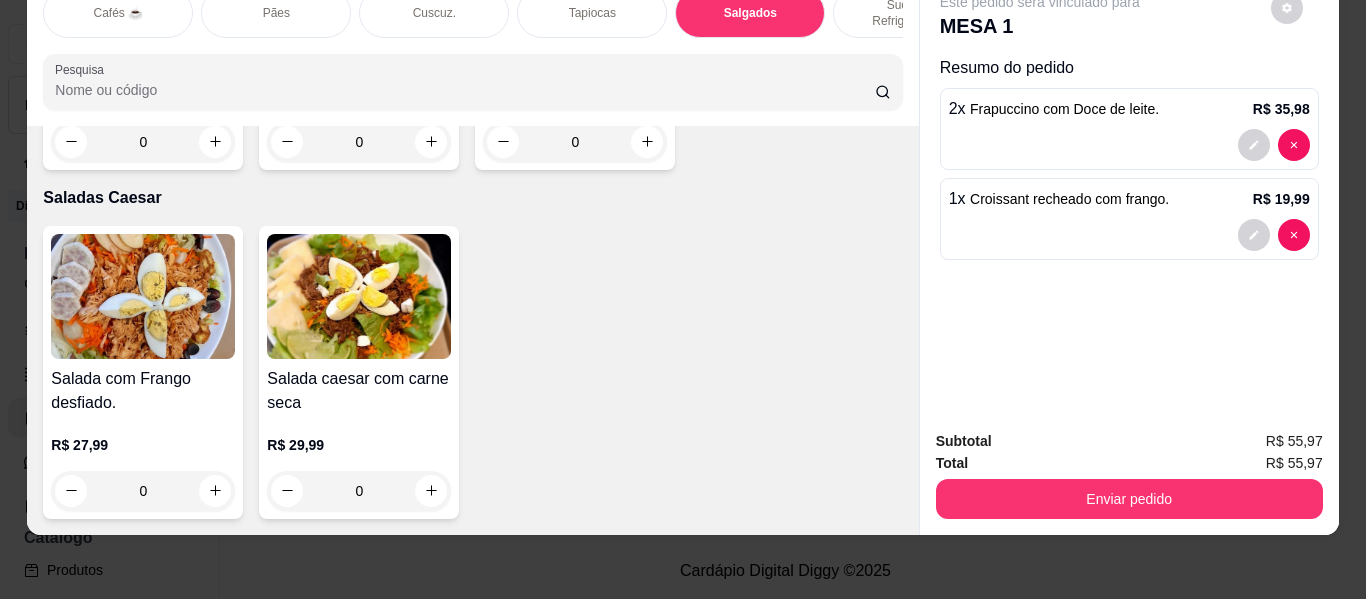 click 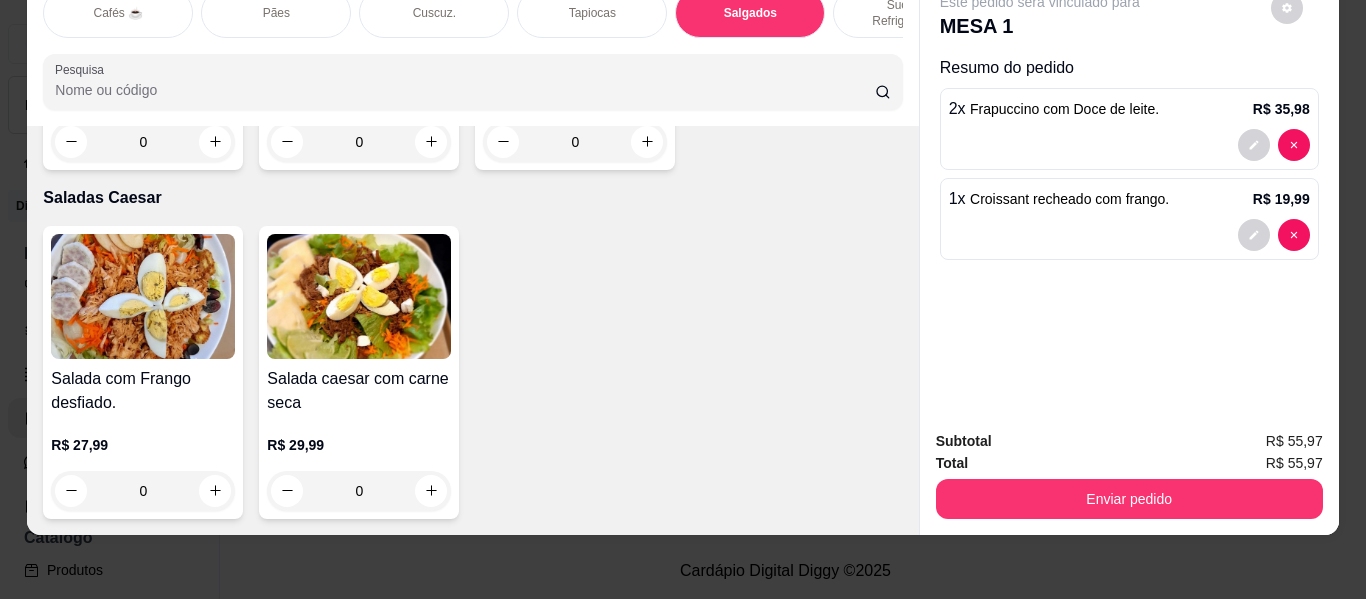 type on "1" 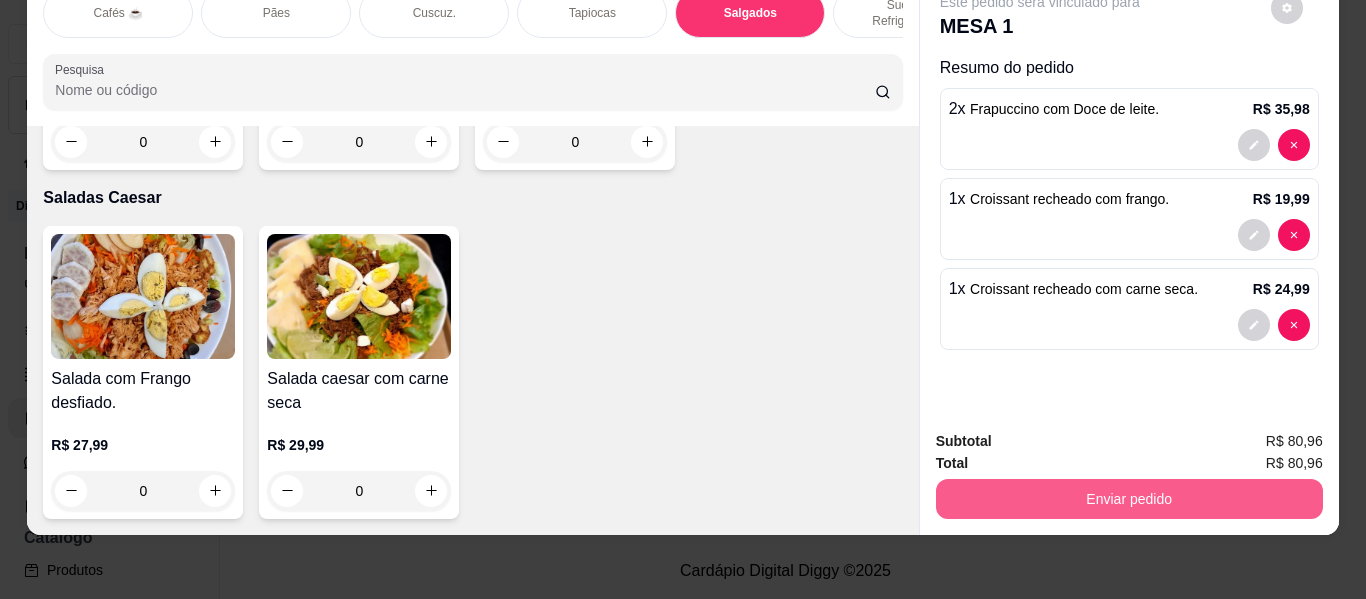 click on "Enviar pedido" at bounding box center (1129, 499) 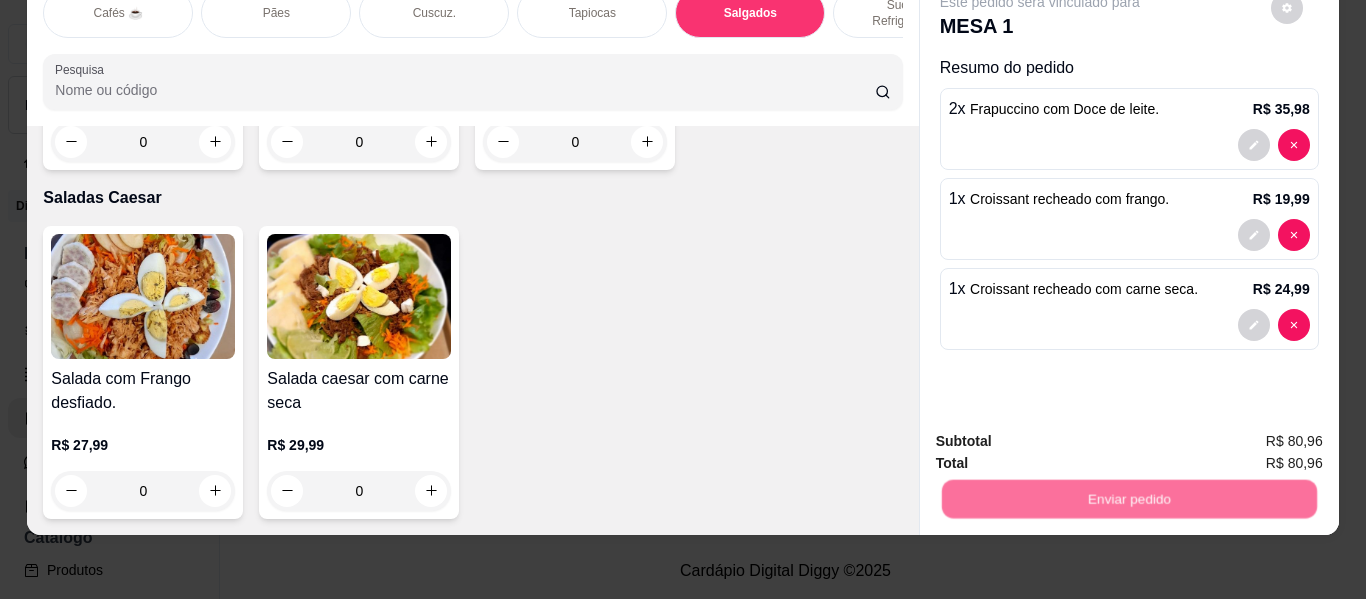 click on "Não registrar e enviar pedido" at bounding box center (1063, 434) 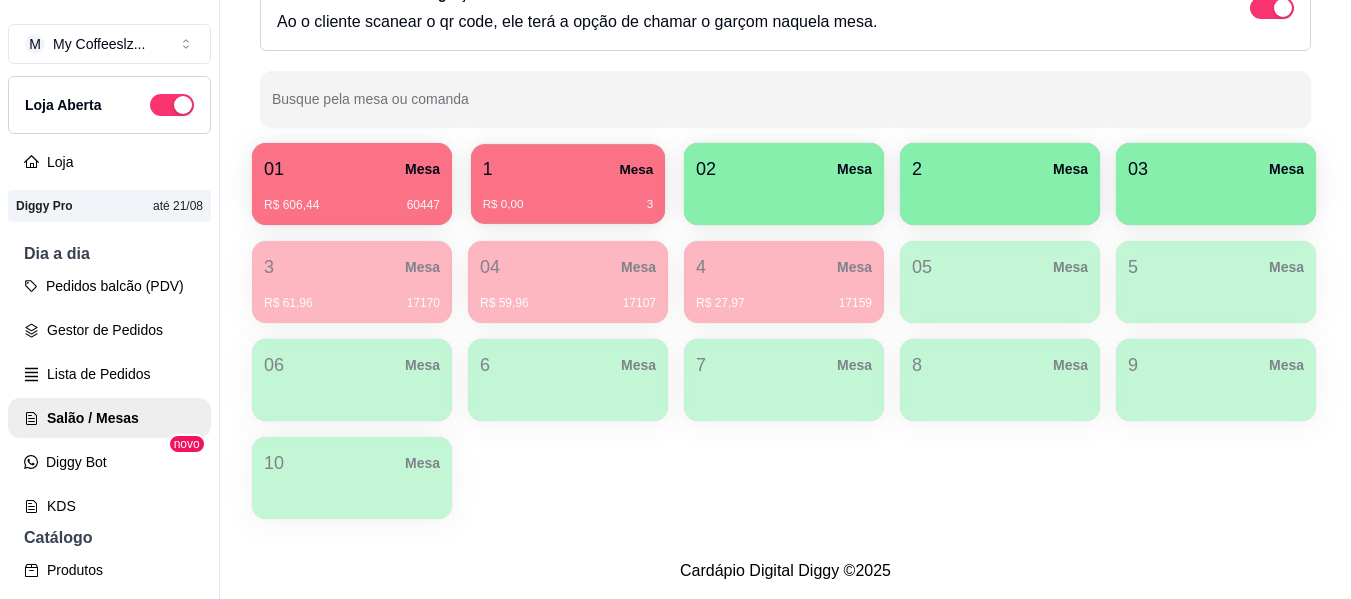 click on "R$ 0,00 3" at bounding box center (568, 197) 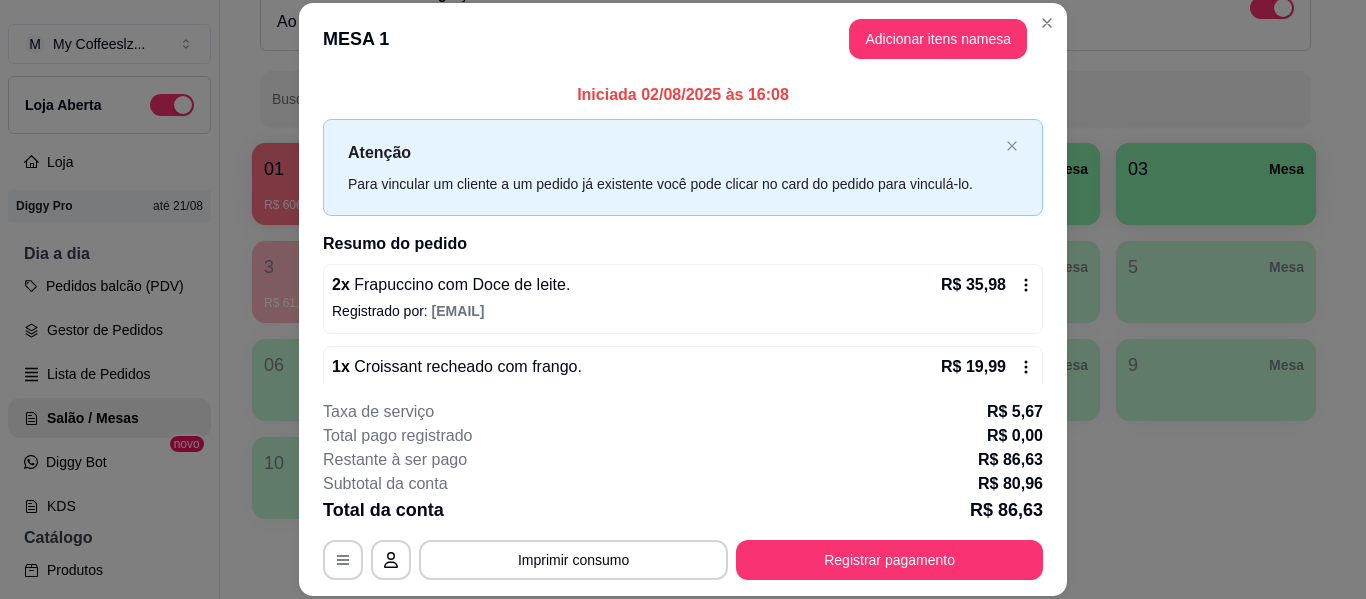 scroll, scrollTop: 122, scrollLeft: 0, axis: vertical 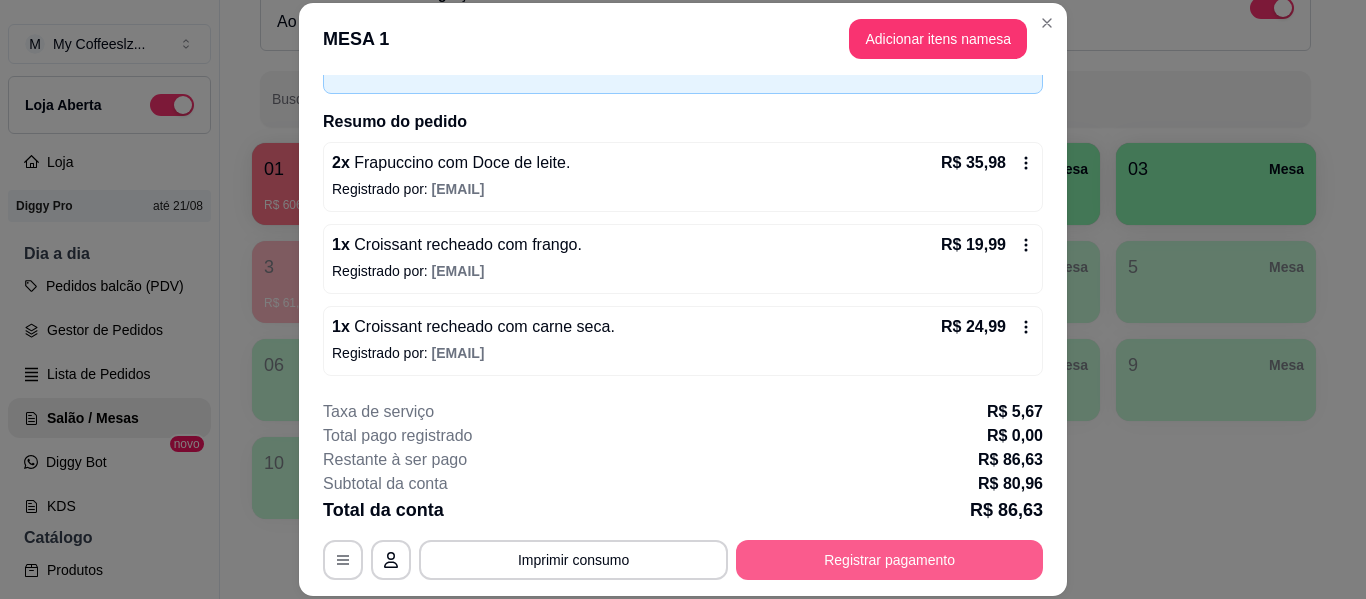 click on "Registrar pagamento" at bounding box center [889, 560] 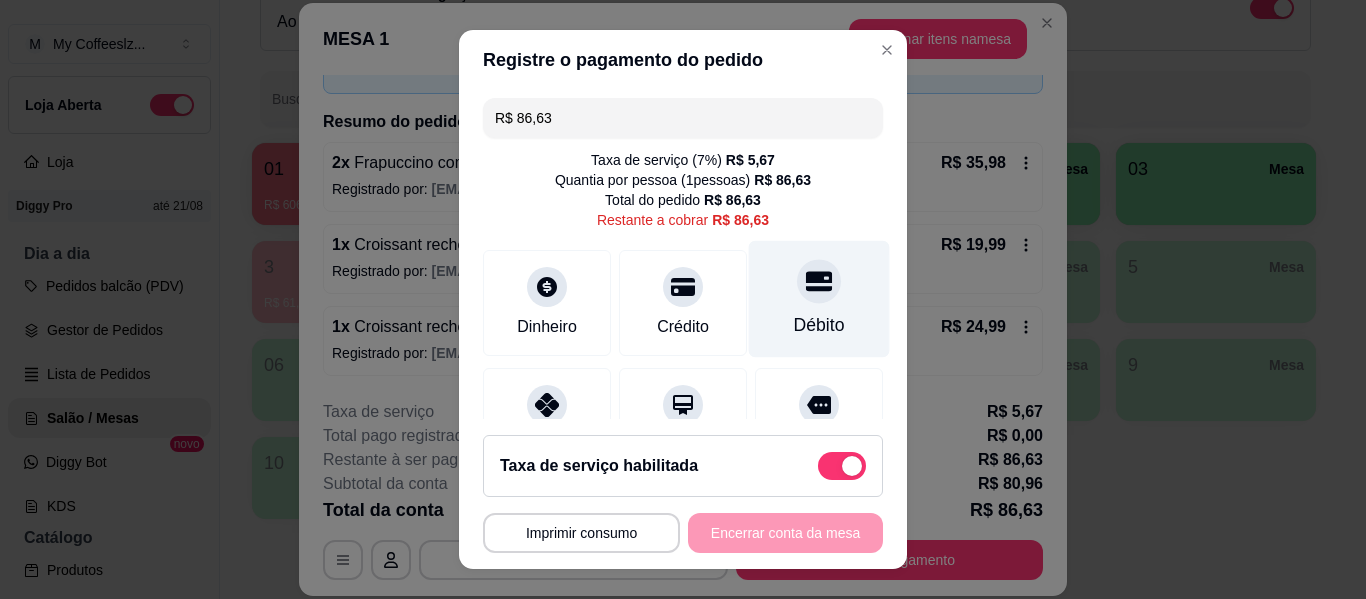 click at bounding box center [819, 281] 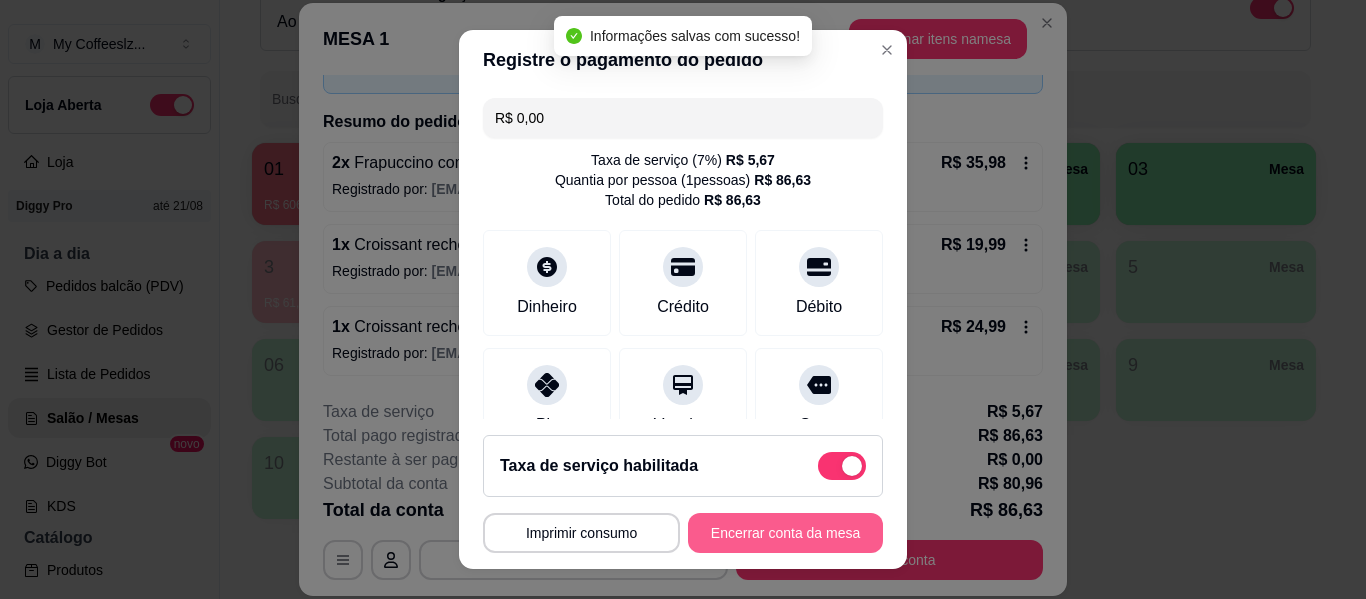 type on "R$ 0,00" 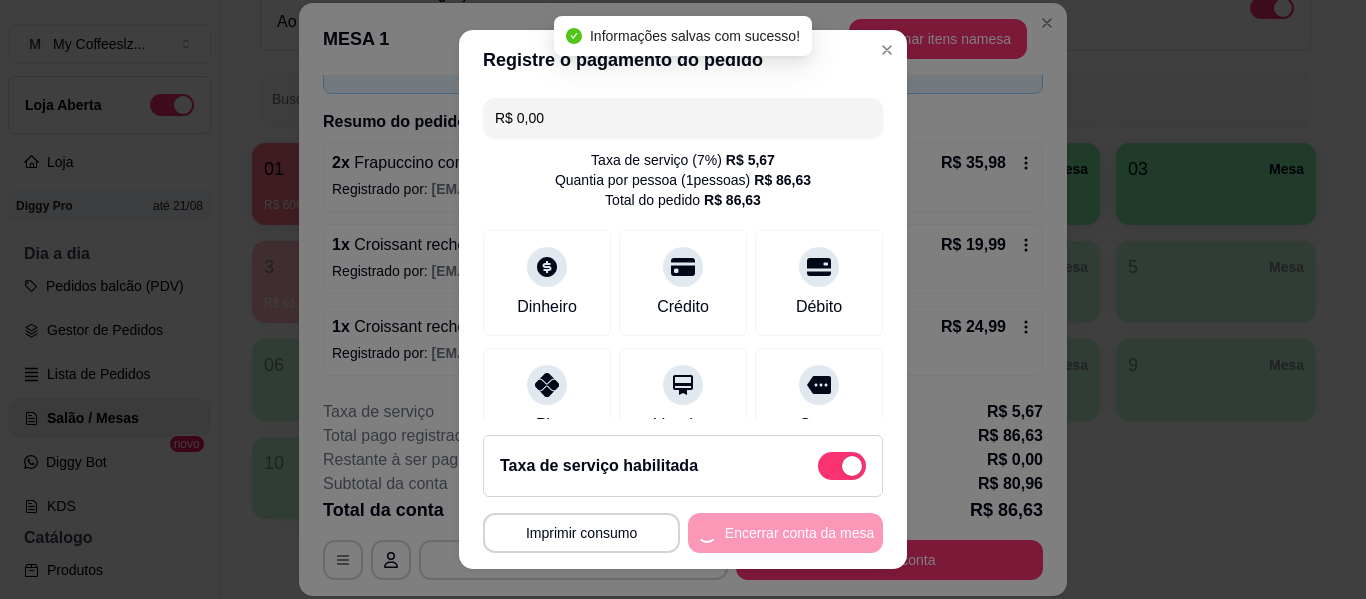 scroll, scrollTop: 0, scrollLeft: 0, axis: both 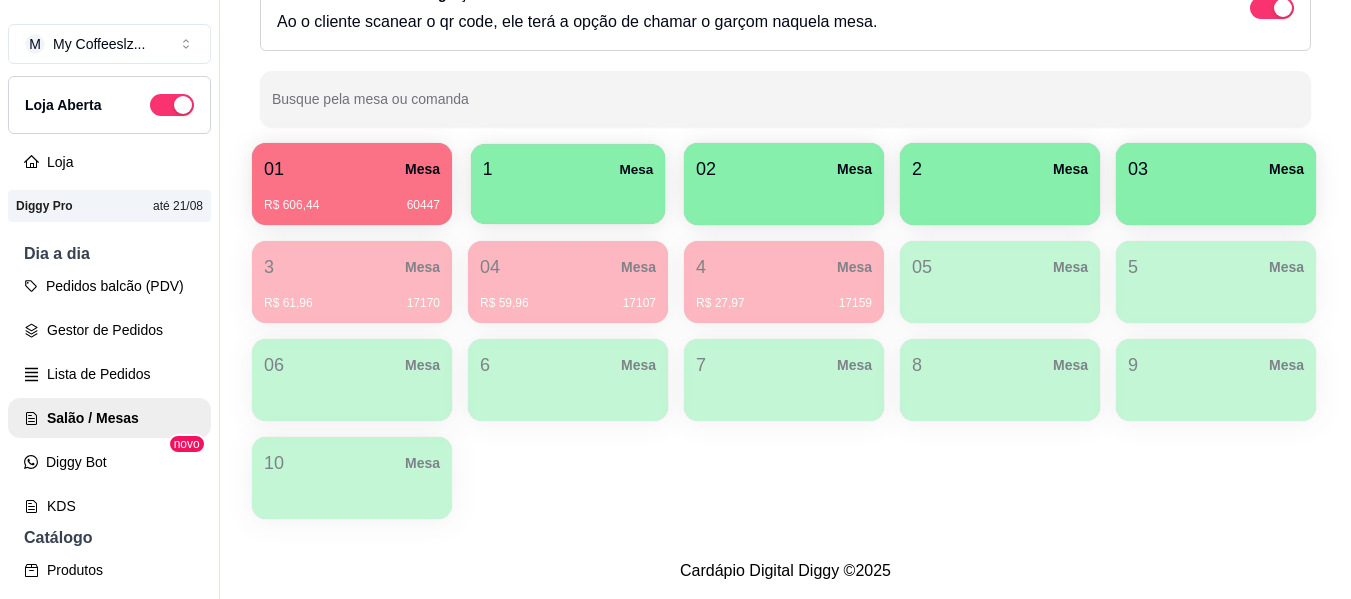 click at bounding box center (568, 197) 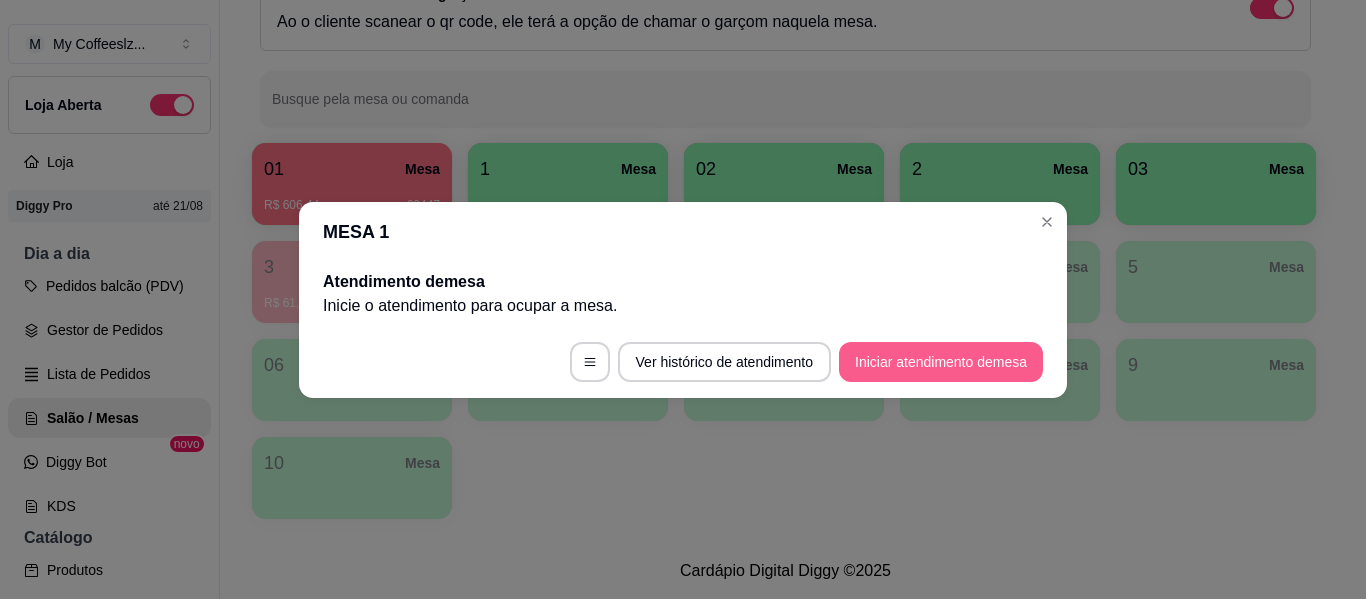 click on "Iniciar atendimento de  mesa" at bounding box center [941, 362] 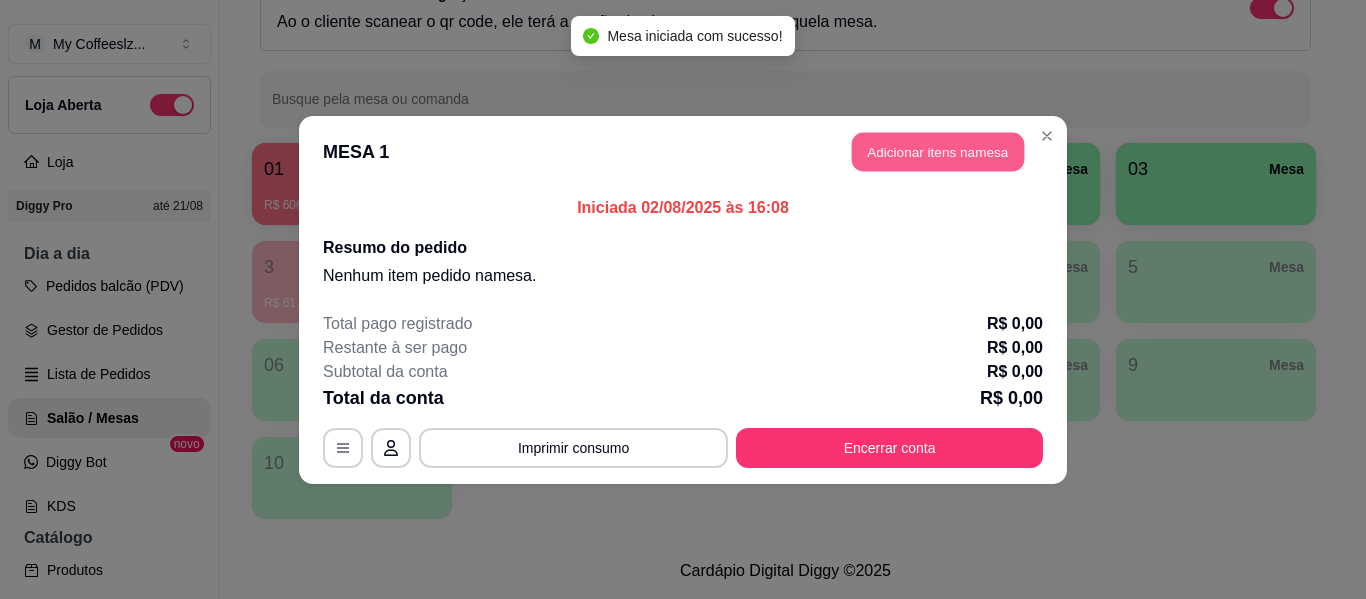 click on "Adicionar itens na  mesa" at bounding box center [938, 151] 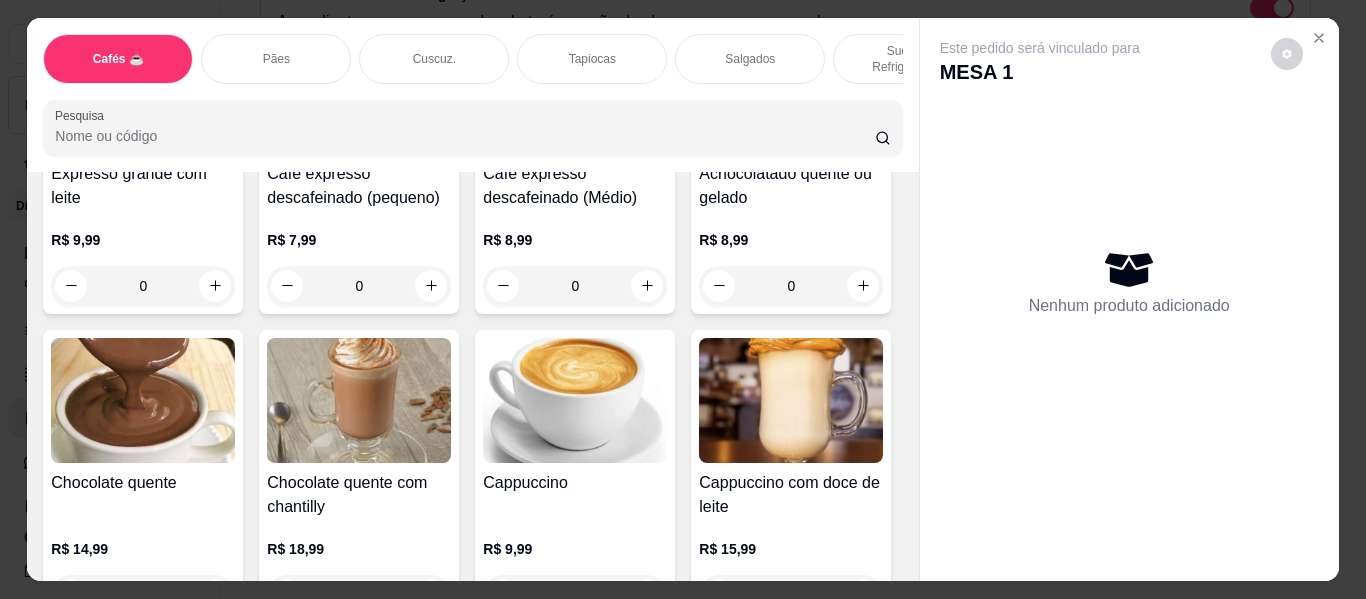 scroll, scrollTop: 1400, scrollLeft: 0, axis: vertical 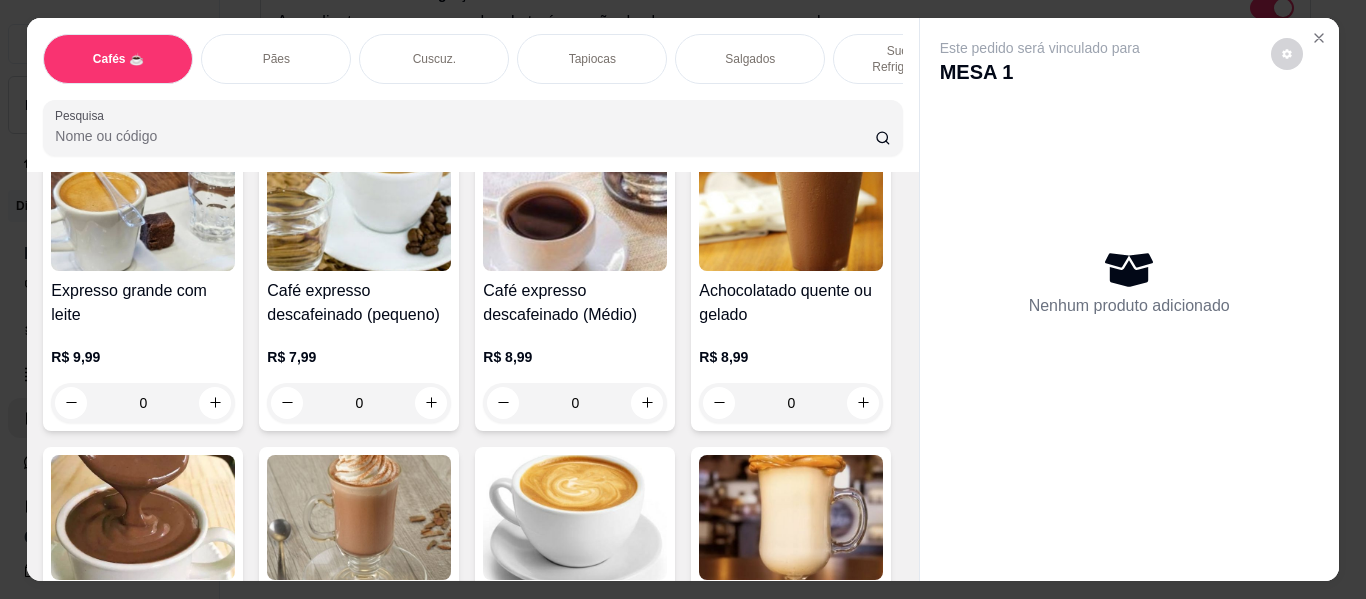 click 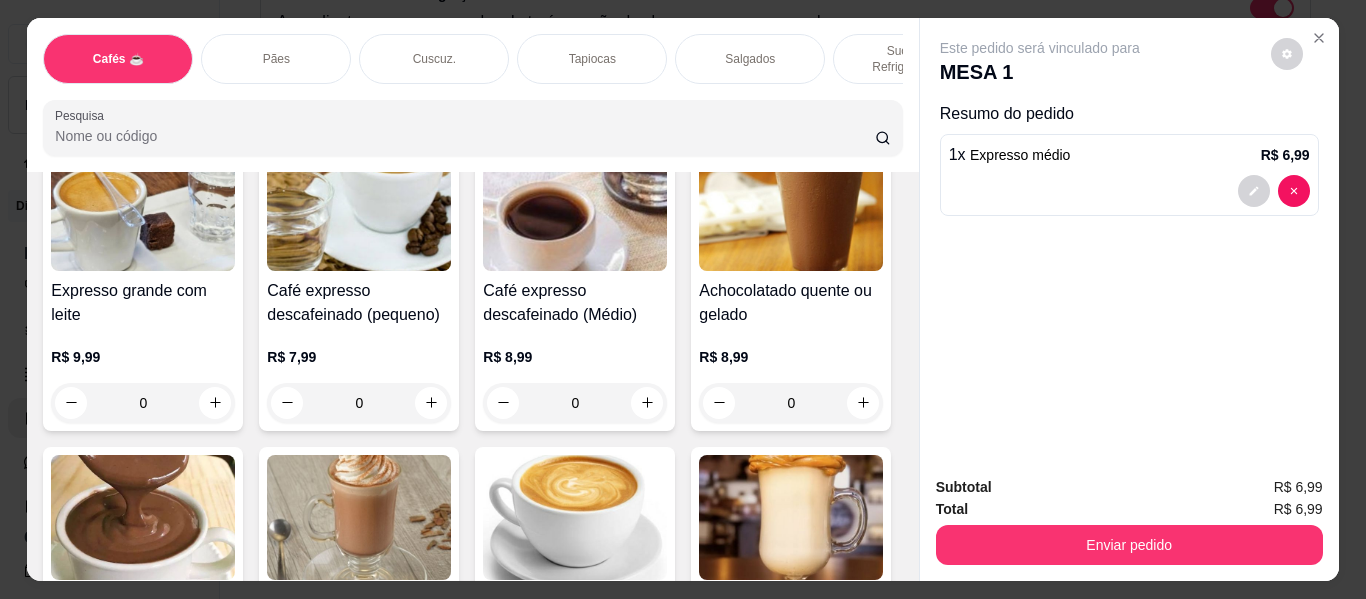 click on "Sucos e Refrigerantes" at bounding box center [908, 59] 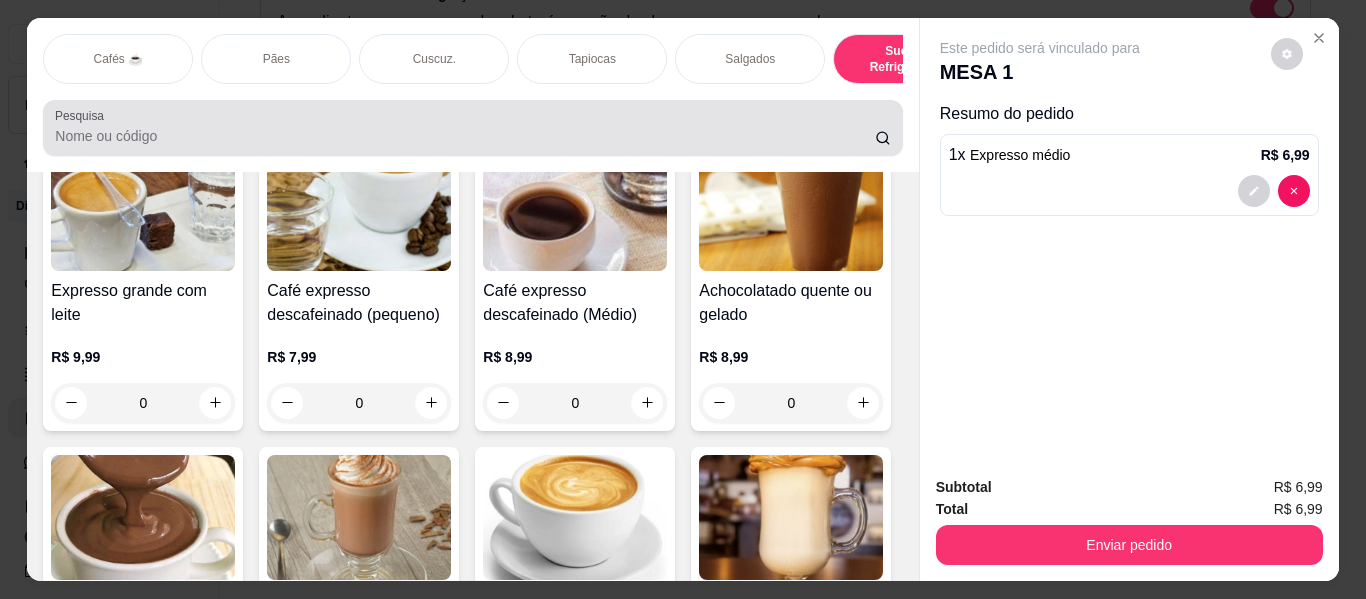 scroll, scrollTop: 9203, scrollLeft: 0, axis: vertical 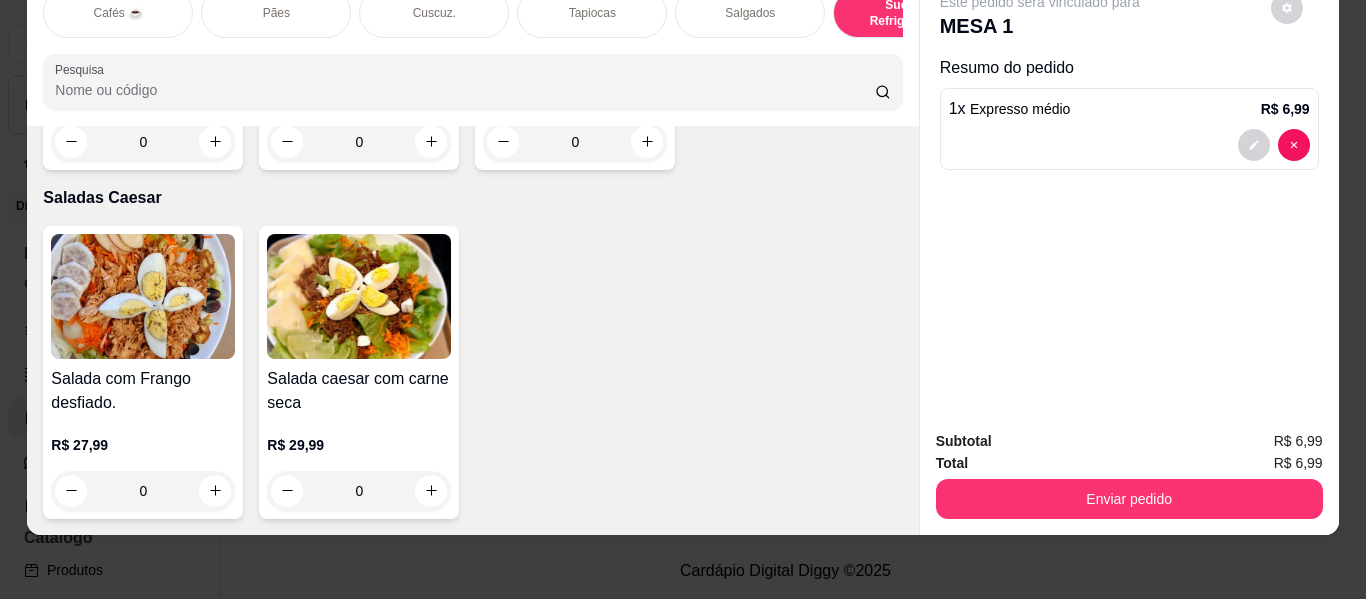 click at bounding box center (647, -1563) 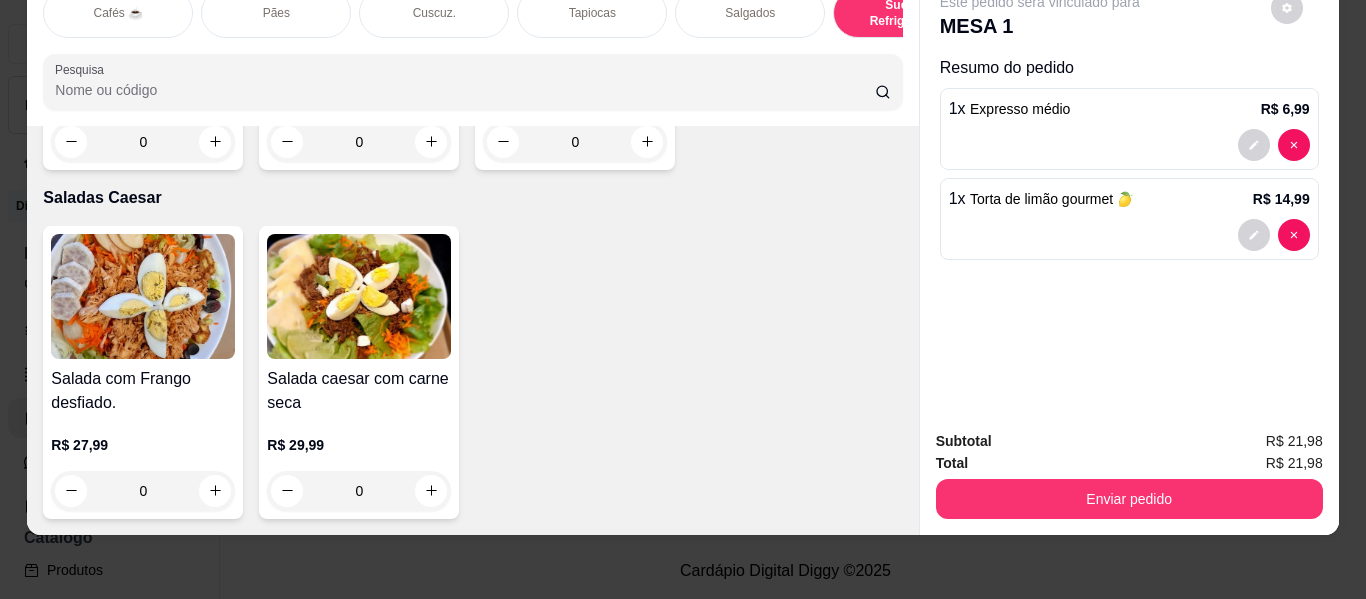 scroll, scrollTop: 11804, scrollLeft: 0, axis: vertical 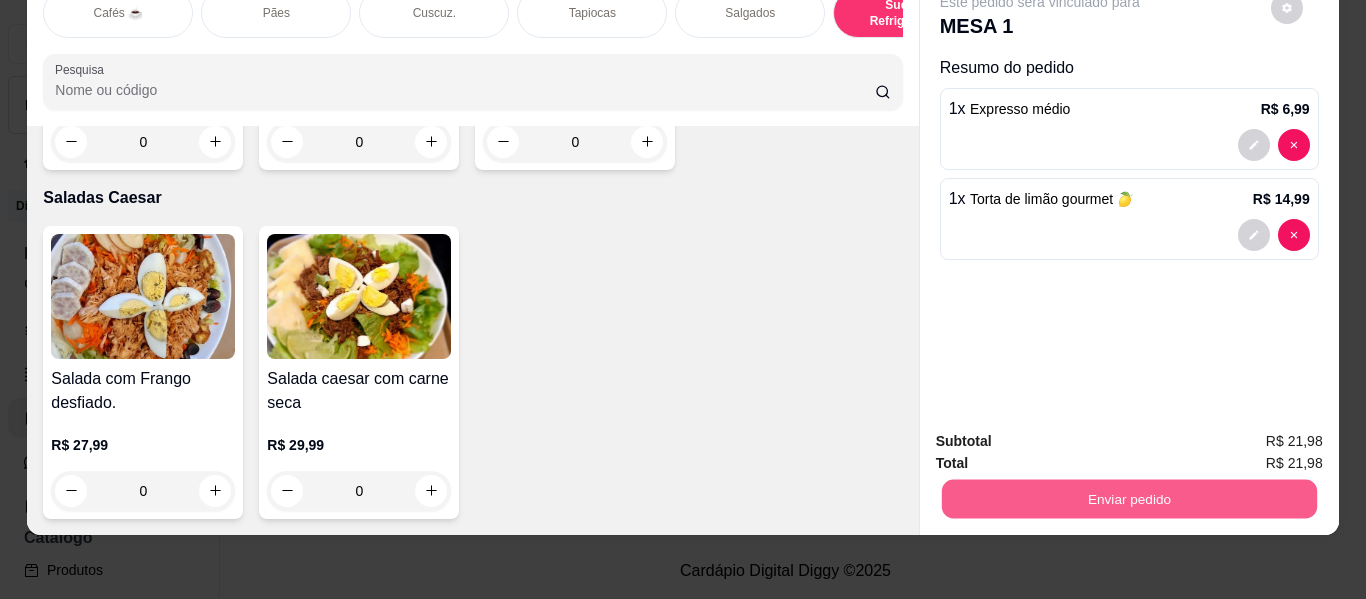 click on "Enviar pedido" at bounding box center (1128, 499) 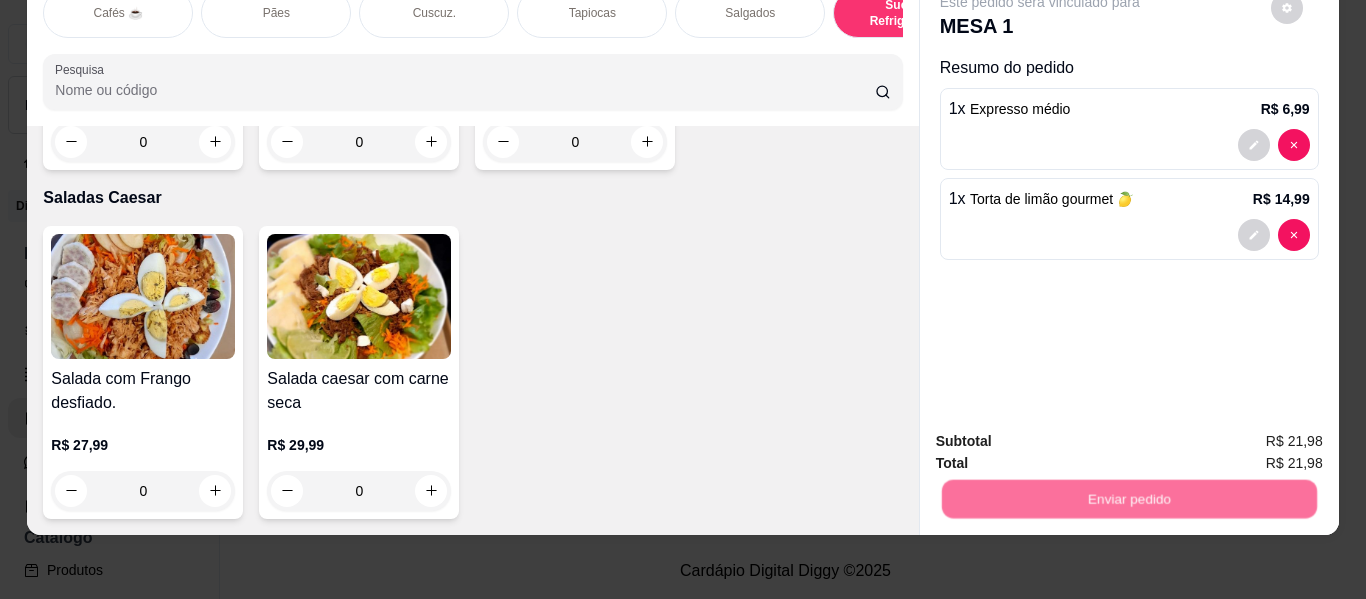 click on "Não registrar e enviar pedido" at bounding box center [1063, 434] 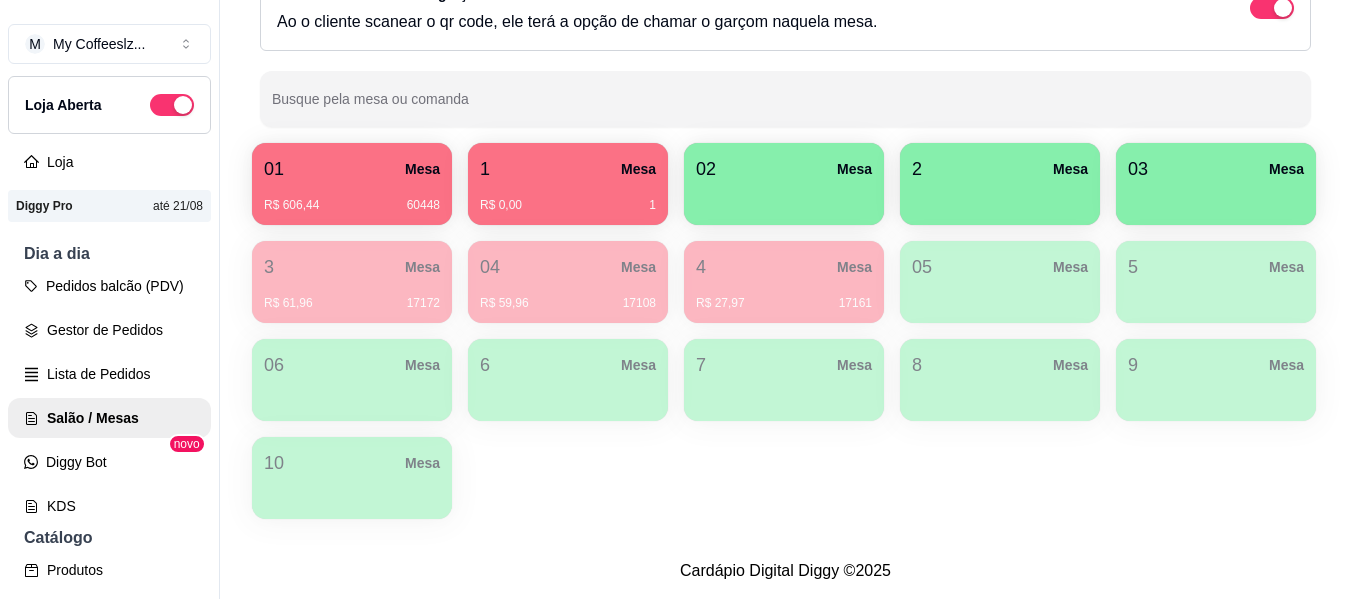 click at bounding box center [784, 198] 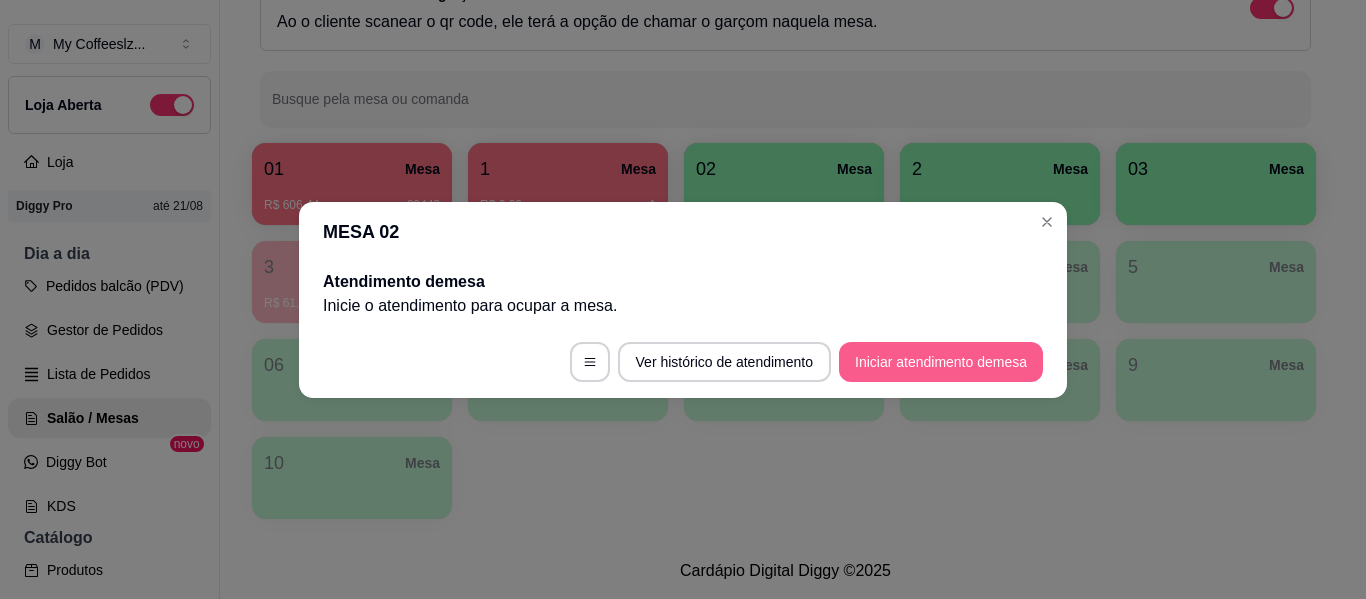 click on "Iniciar atendimento de  mesa" at bounding box center (941, 362) 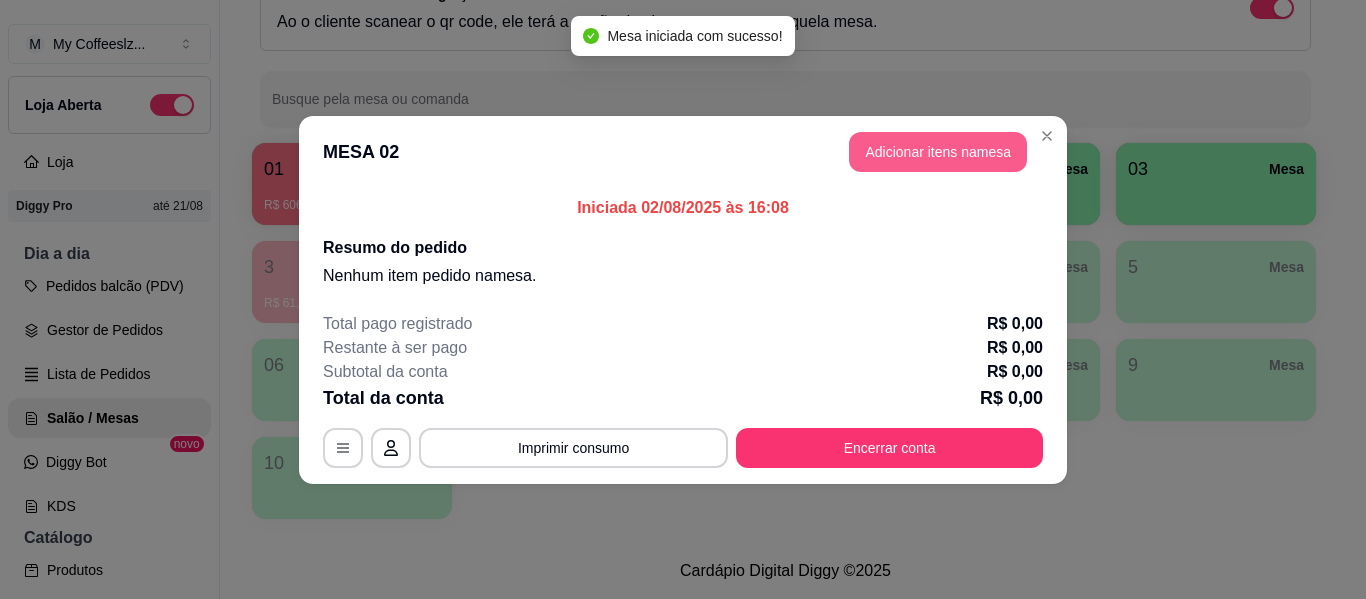 click on "Adicionar itens na  mesa" at bounding box center (938, 152) 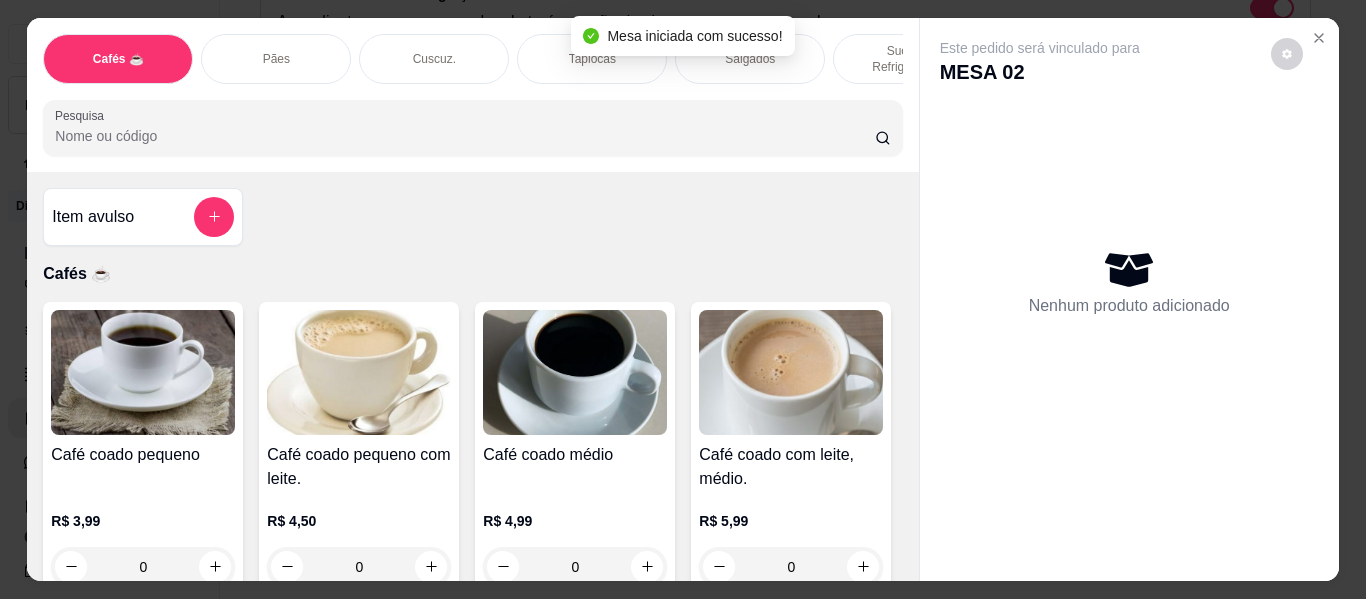 click on "Sucos e Refrigerantes" at bounding box center [908, 59] 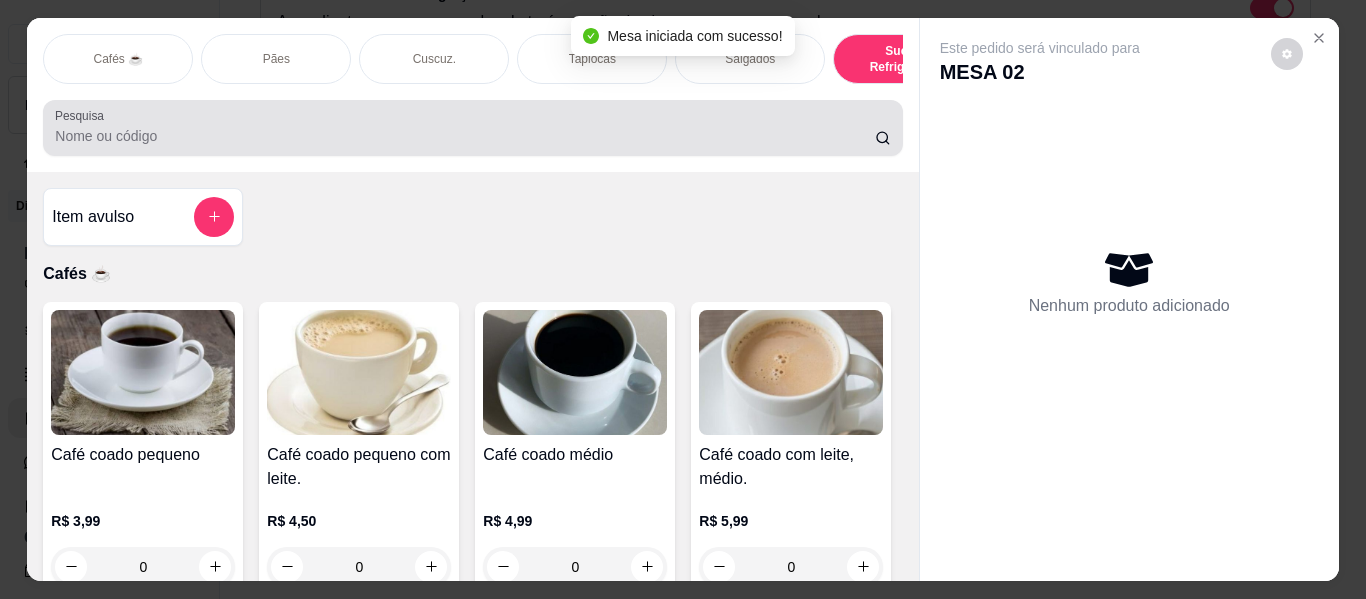 scroll, scrollTop: 9203, scrollLeft: 0, axis: vertical 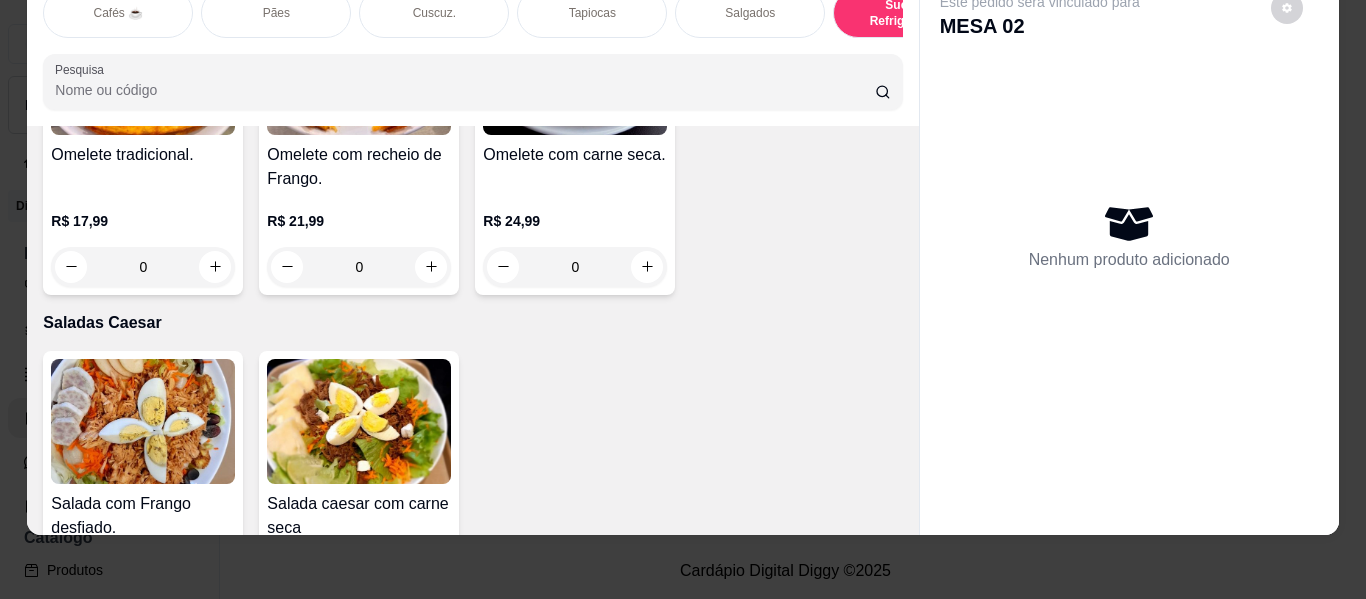 click at bounding box center [215, -2096] 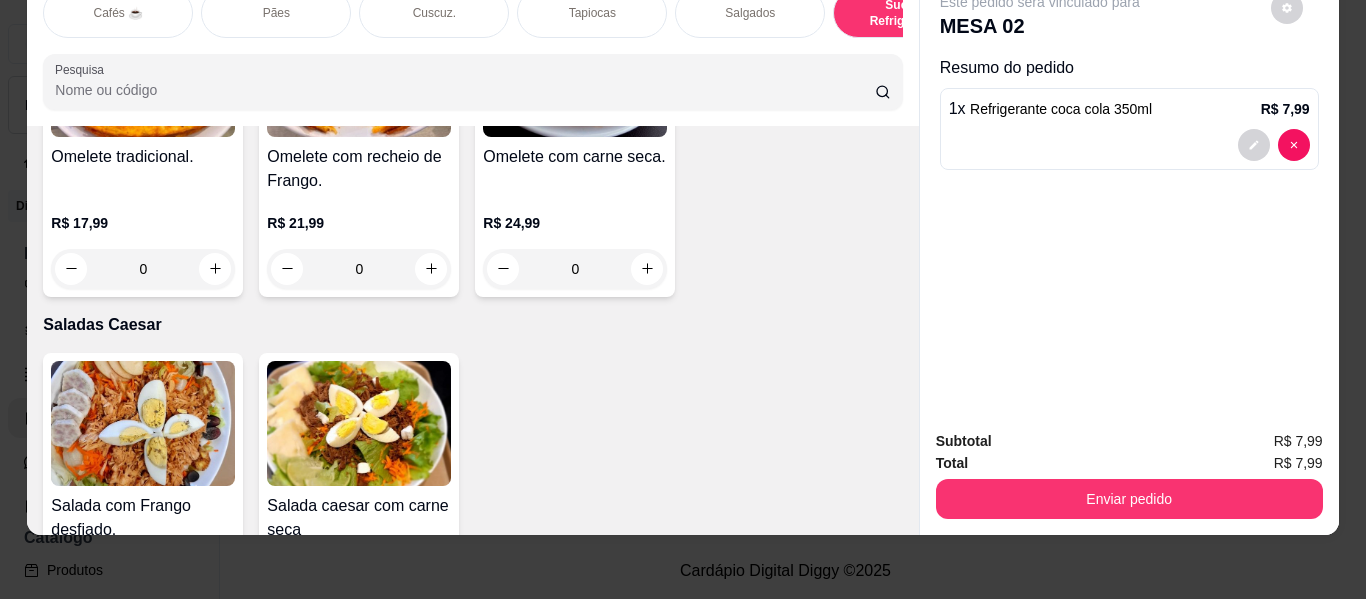type on "1" 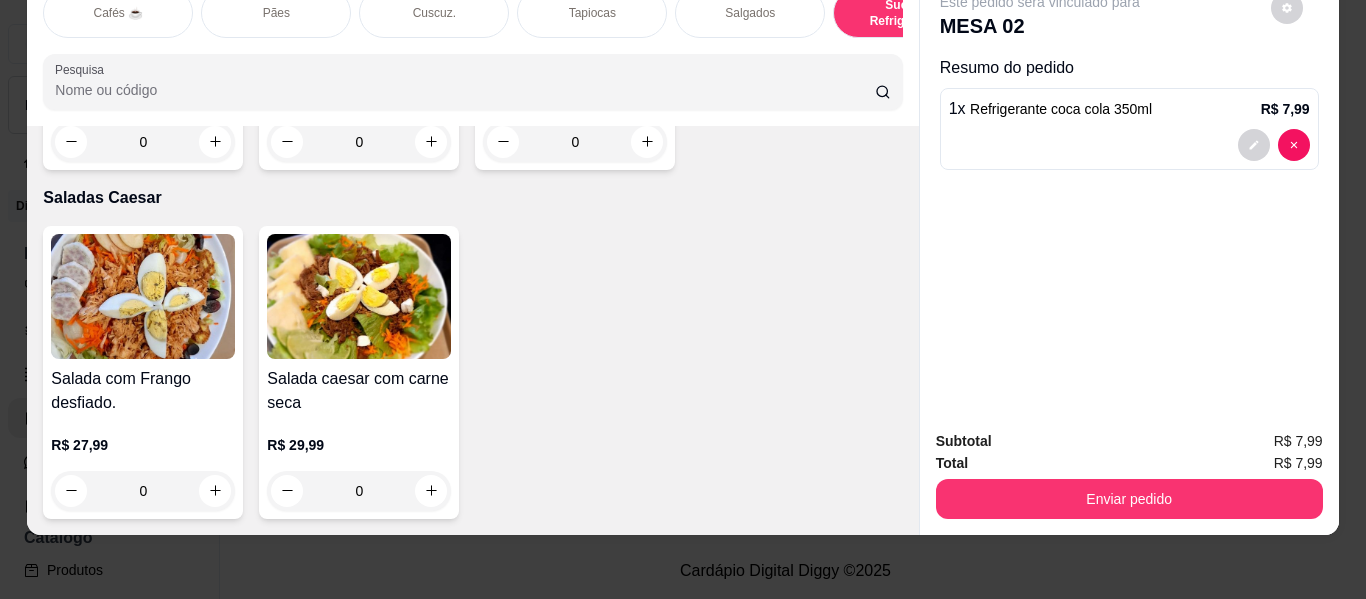 scroll, scrollTop: 11403, scrollLeft: 0, axis: vertical 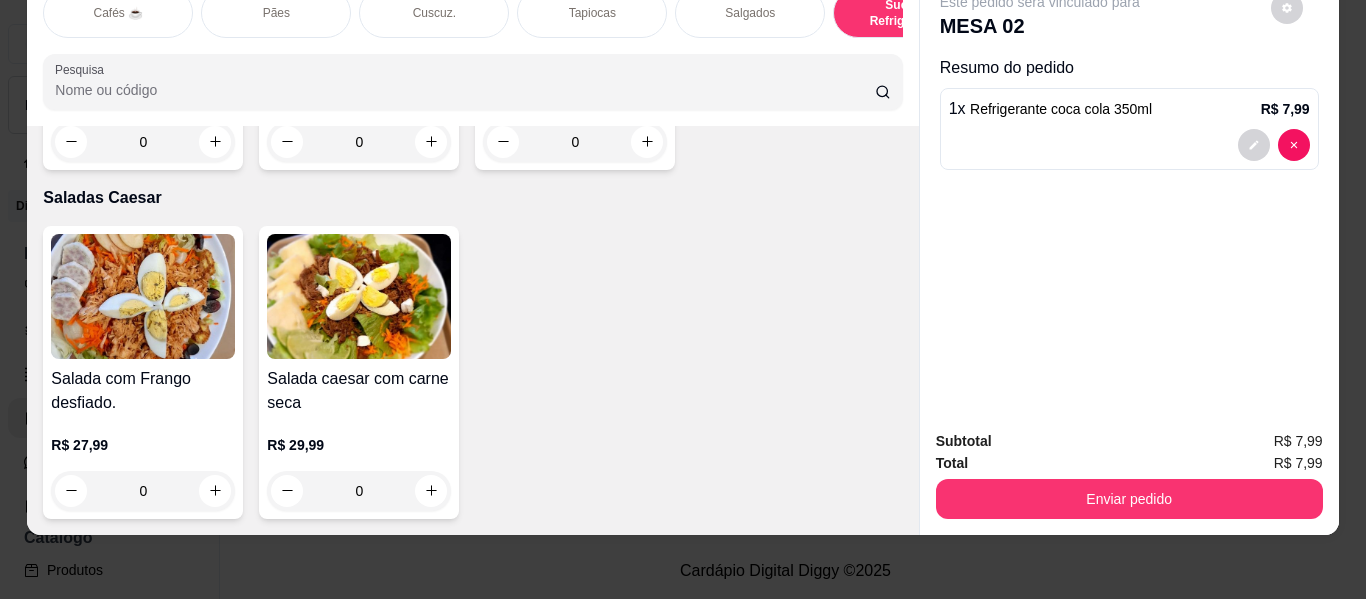 click 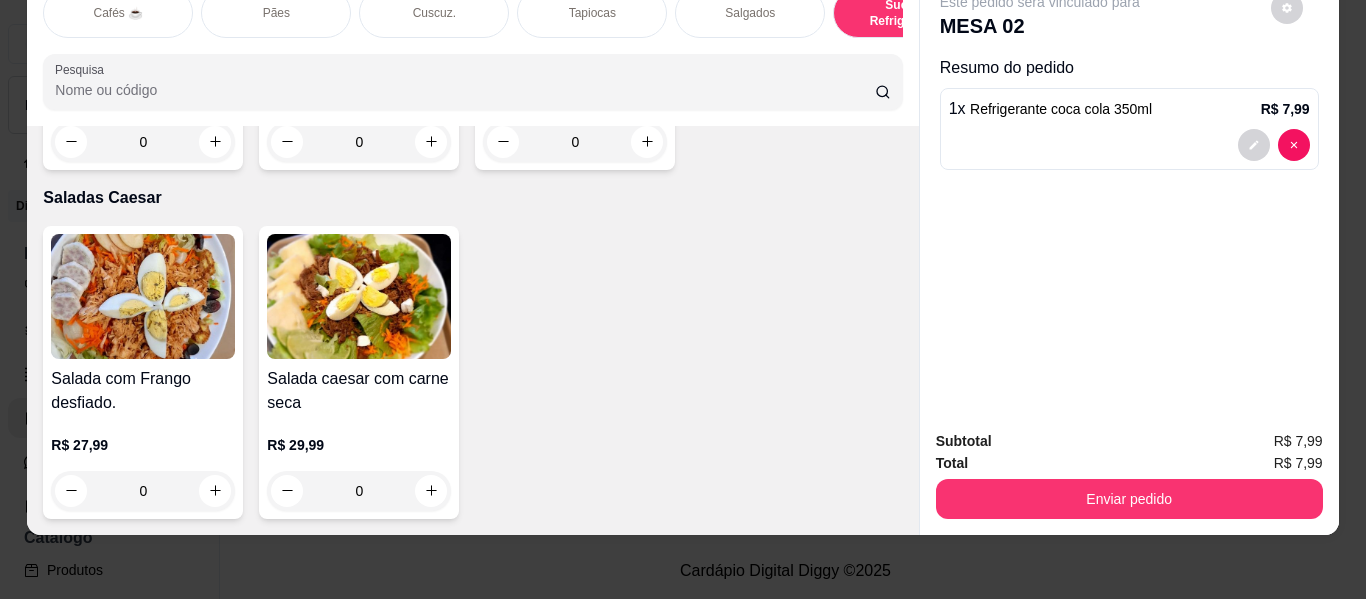 type on "1" 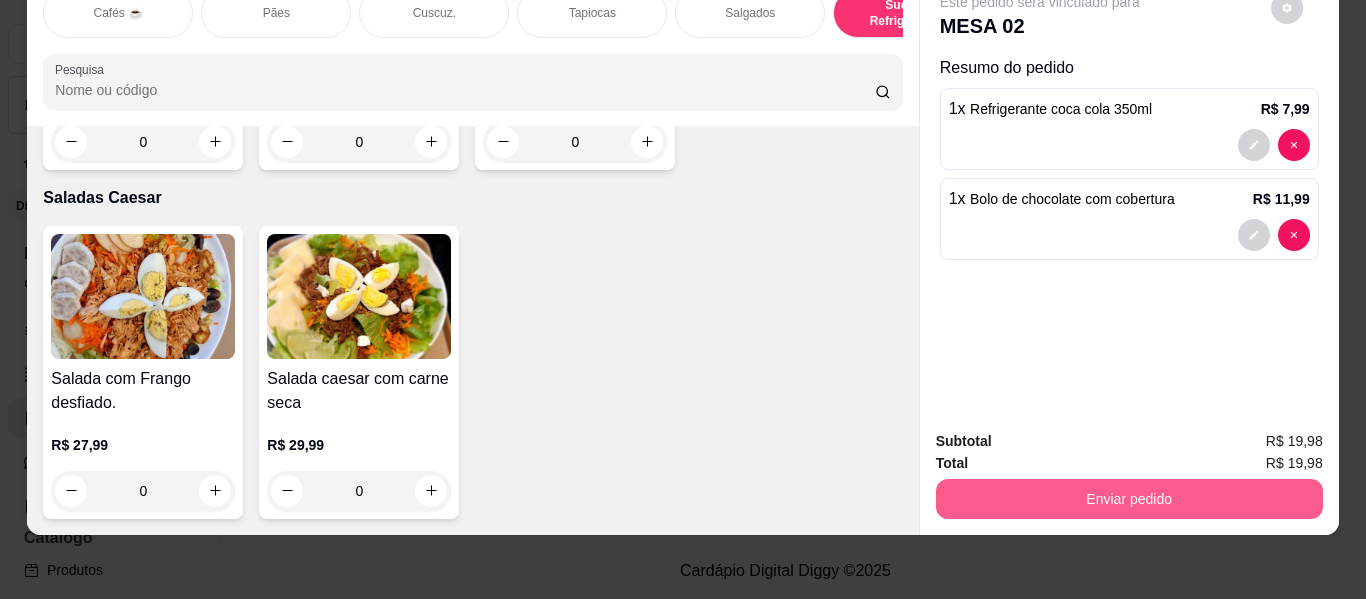 click on "Enviar pedido" at bounding box center (1129, 499) 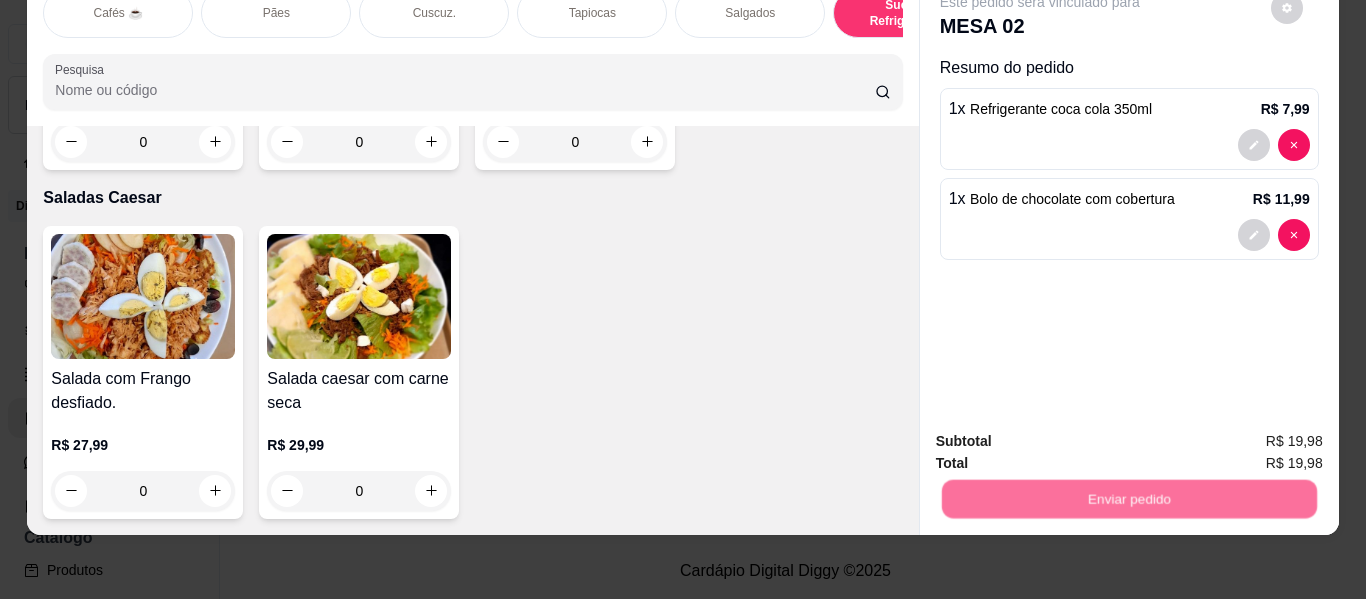 drag, startPoint x: 1019, startPoint y: 407, endPoint x: 1016, endPoint y: 420, distance: 13.341664 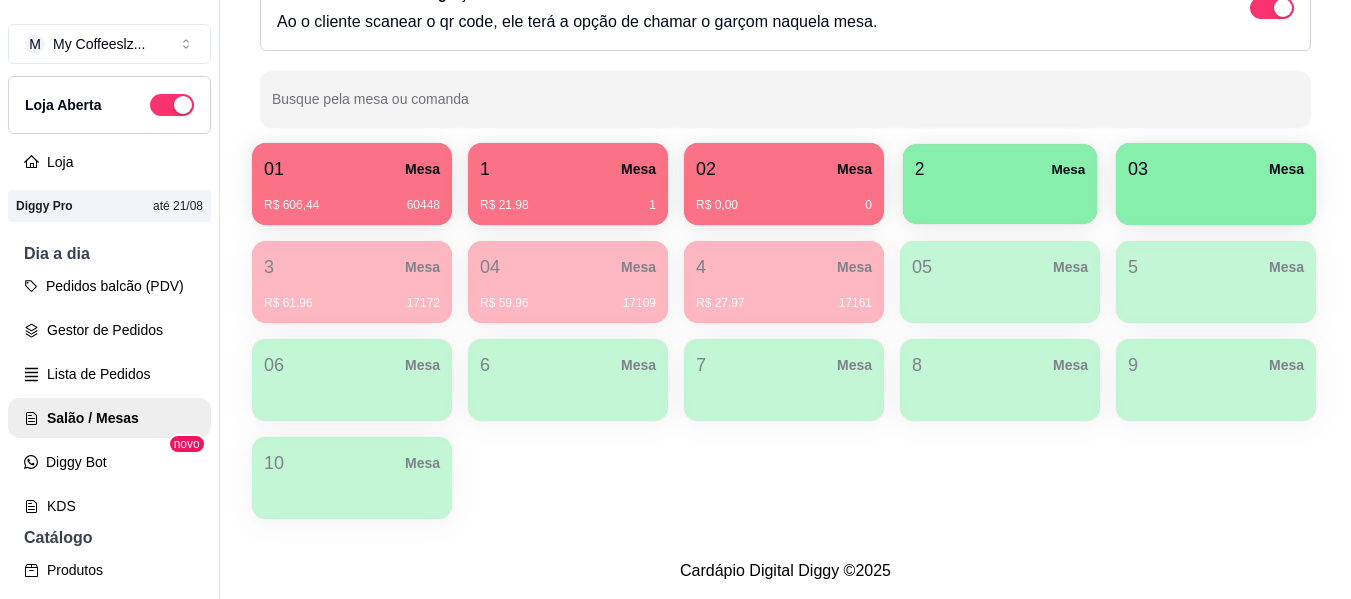 click on "2 Mesa" at bounding box center [1000, 169] 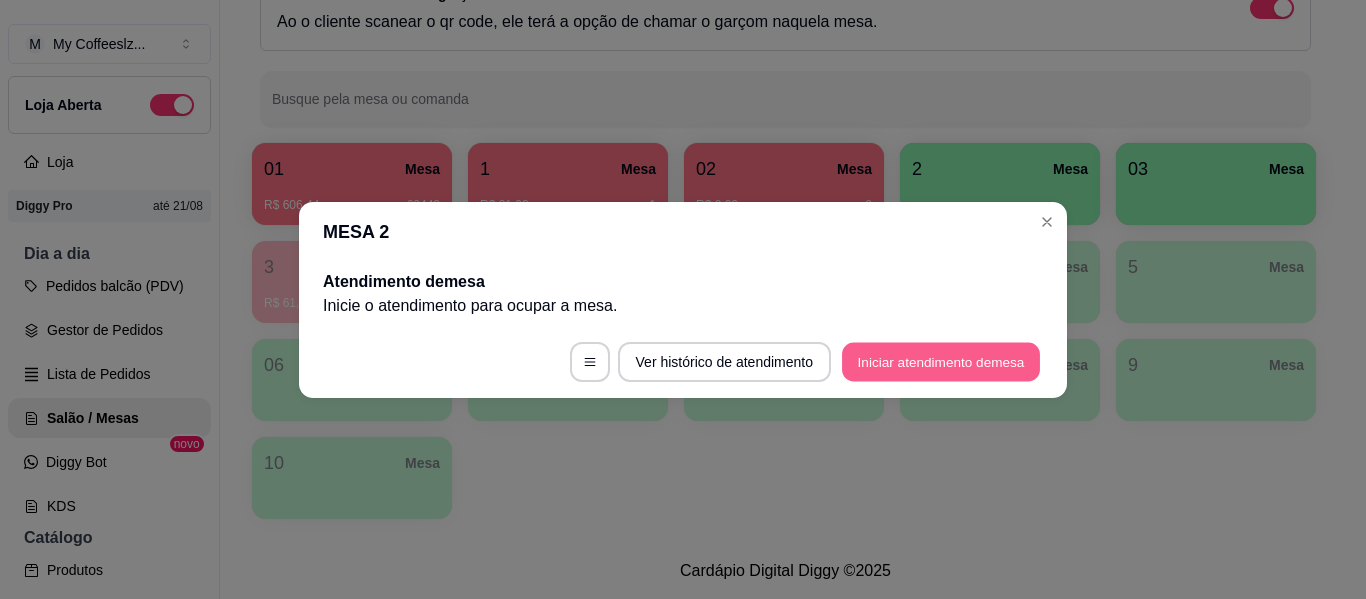 click on "Iniciar atendimento de  mesa" at bounding box center [941, 361] 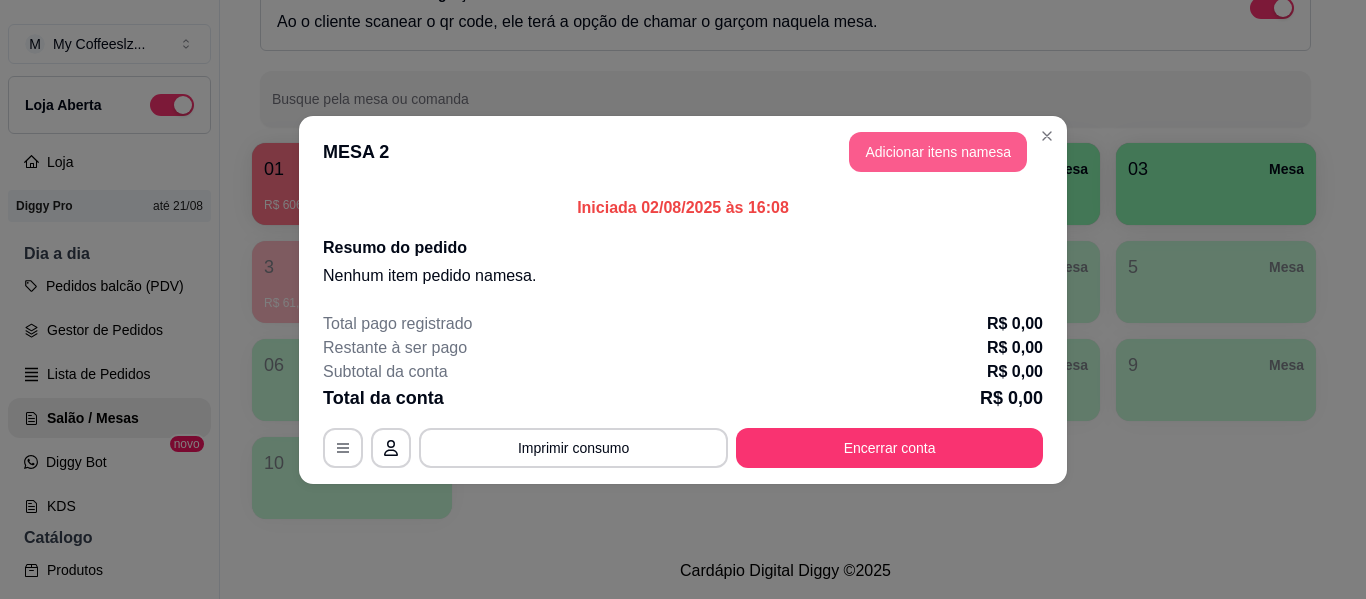 click on "Adicionar itens na  mesa" at bounding box center (938, 152) 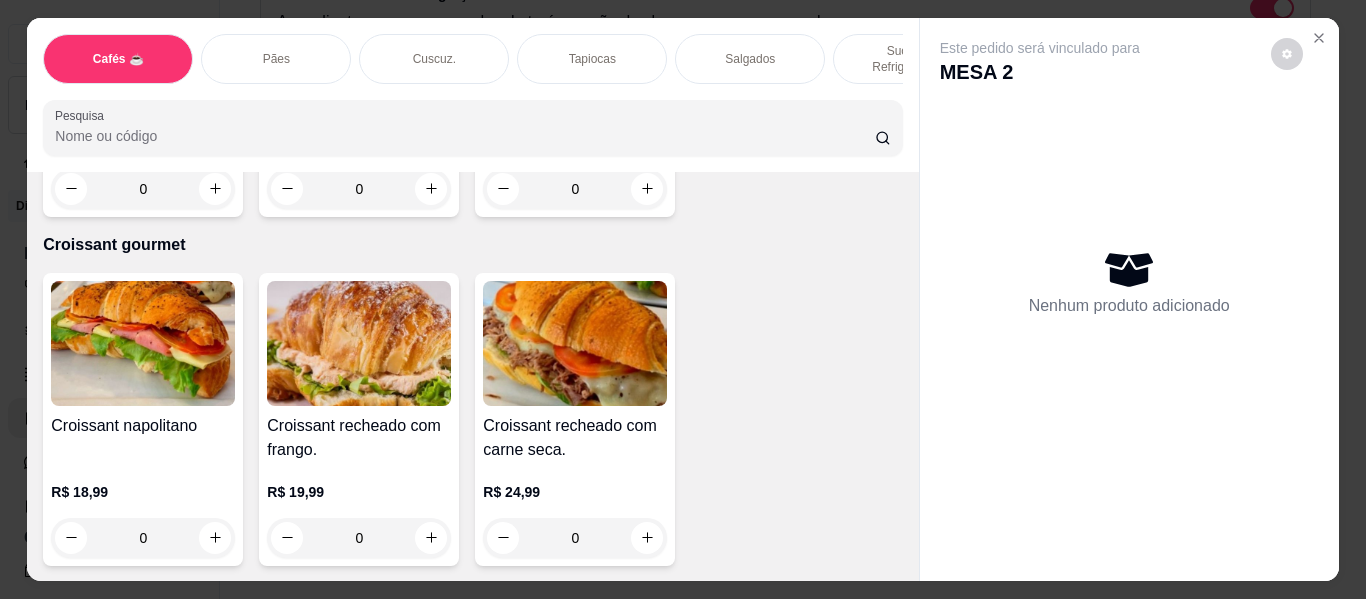 scroll, scrollTop: 10400, scrollLeft: 0, axis: vertical 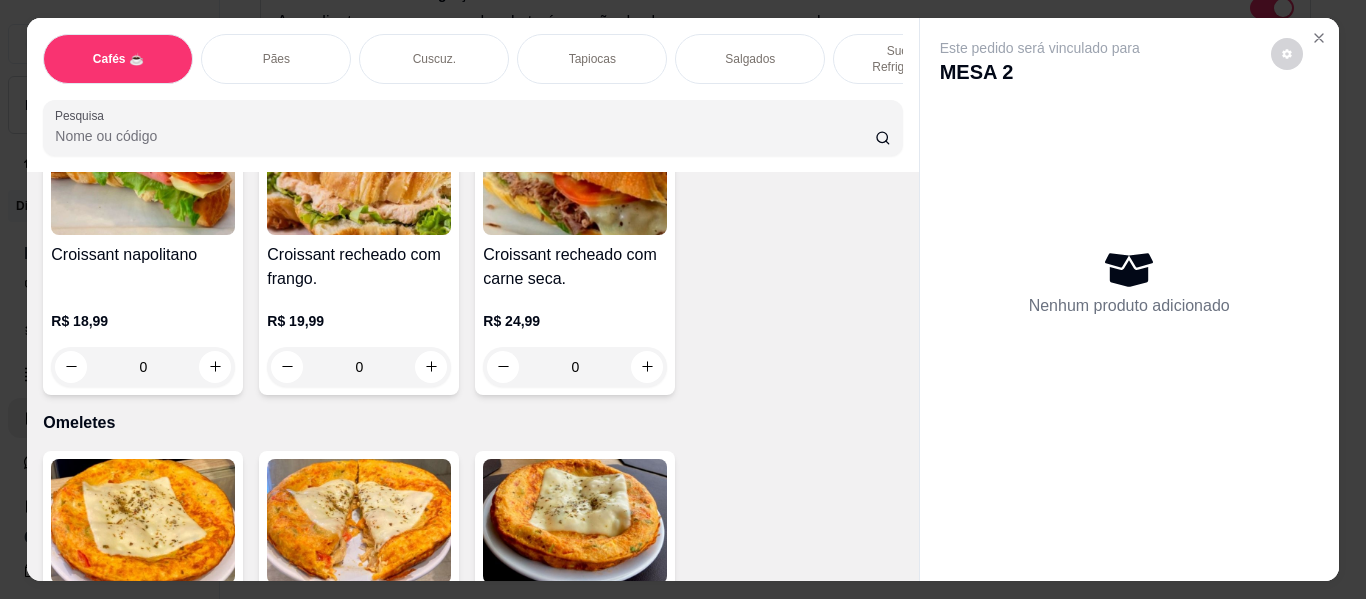 click 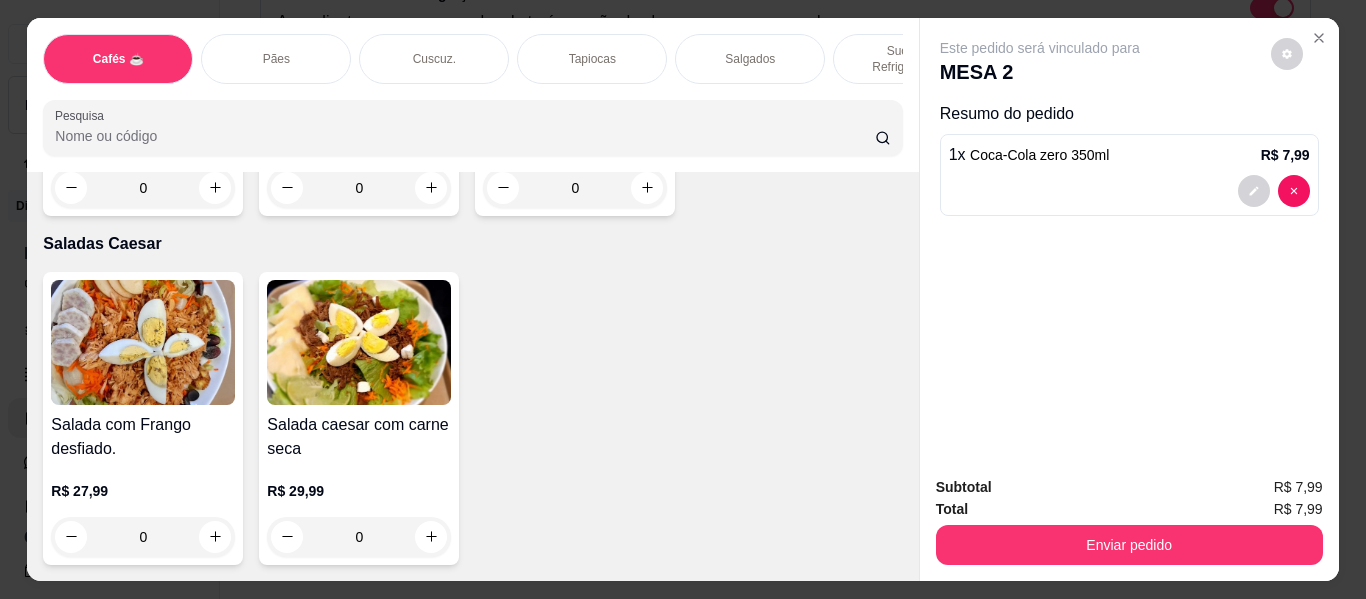 scroll, scrollTop: 11700, scrollLeft: 0, axis: vertical 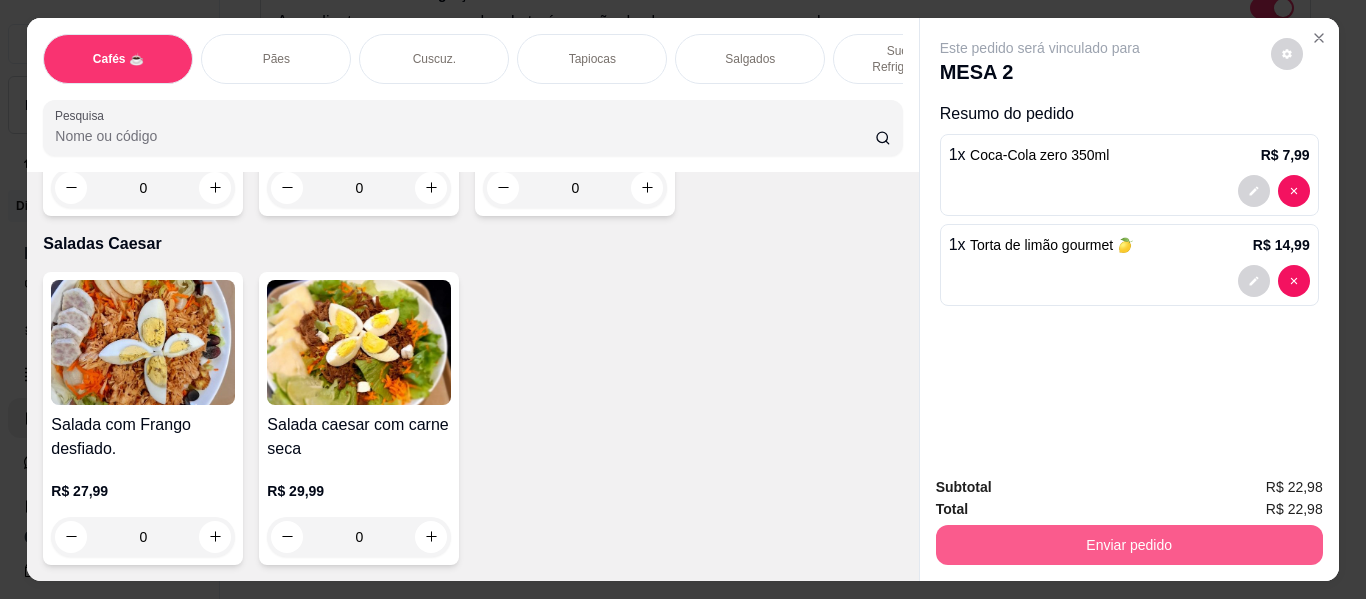 click on "Enviar pedido" at bounding box center (1129, 545) 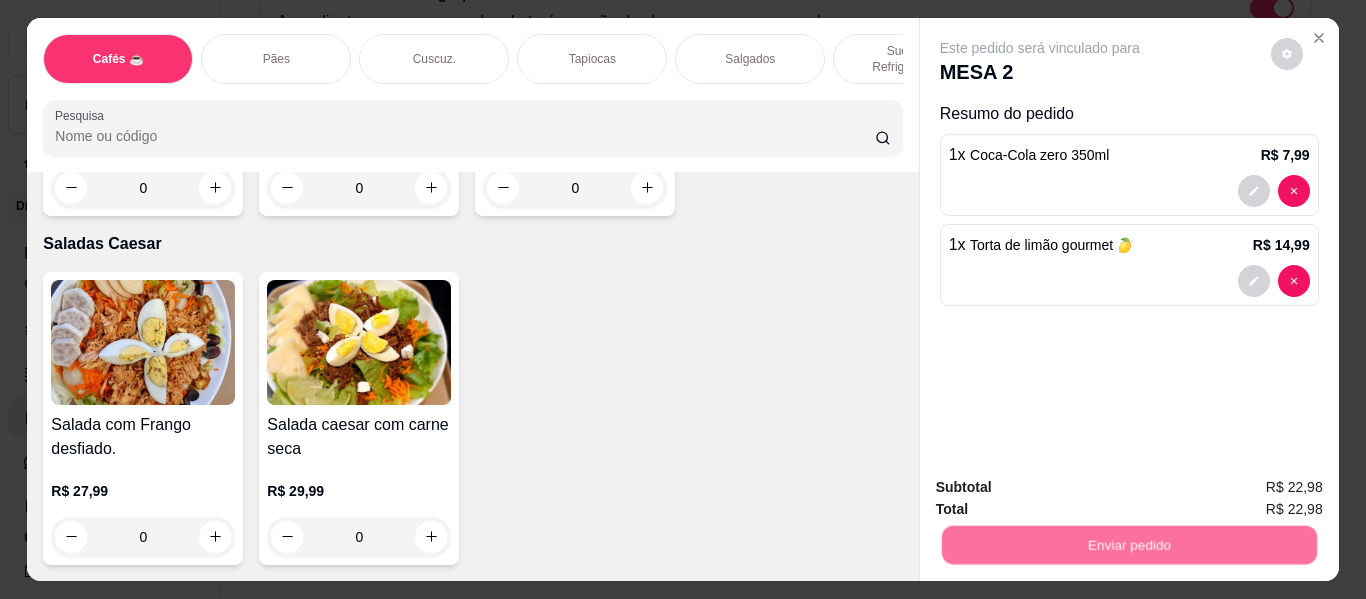 click on "Não registrar e enviar pedido" at bounding box center [1063, 487] 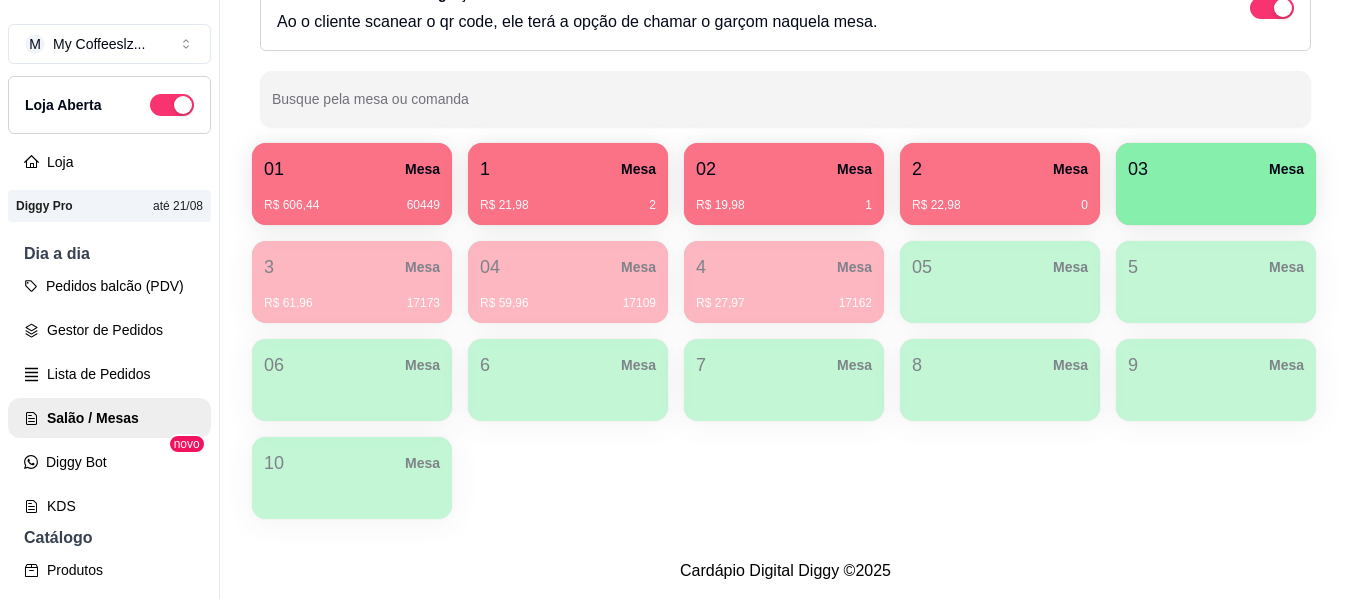 click on "R$ 21,98 2" at bounding box center (568, 198) 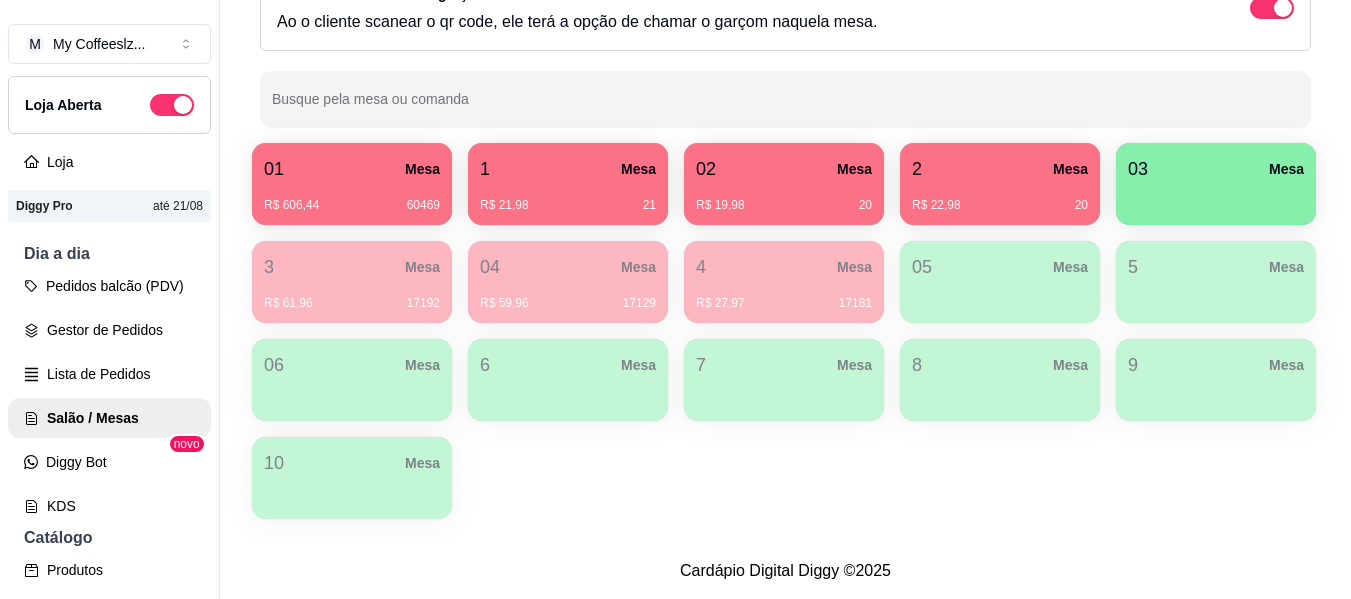 click on "R$ 19,98 20" at bounding box center [784, 198] 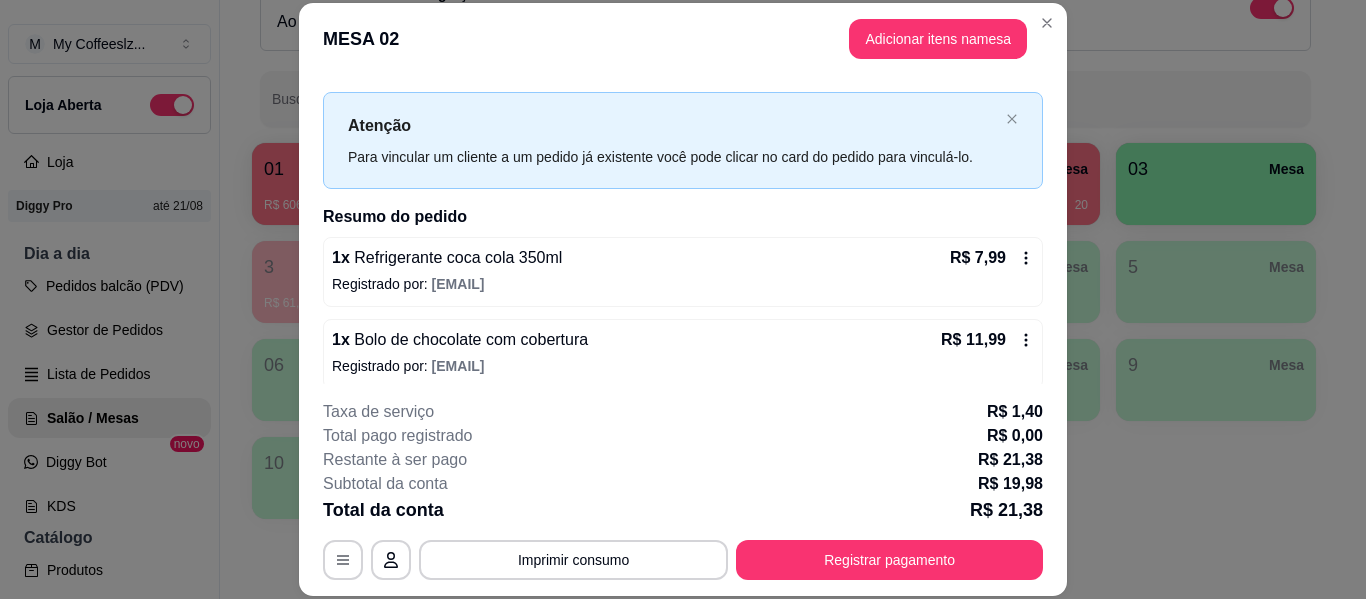 scroll, scrollTop: 40, scrollLeft: 0, axis: vertical 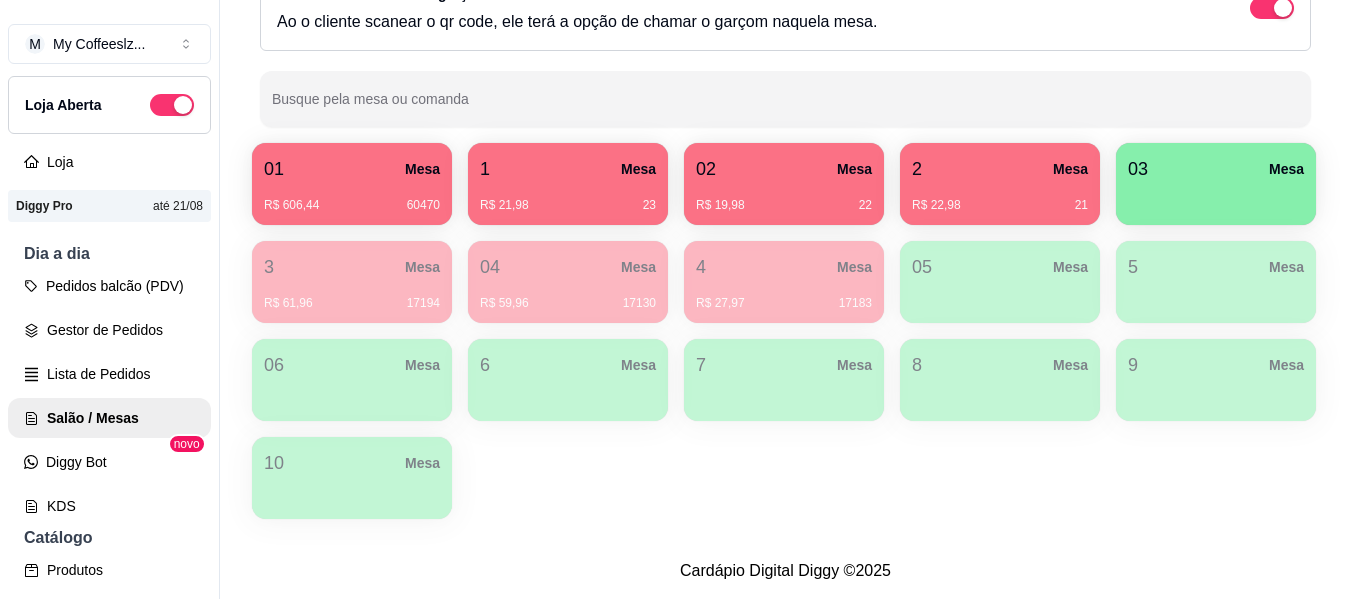 click on "R$ 21,98 23" at bounding box center [568, 198] 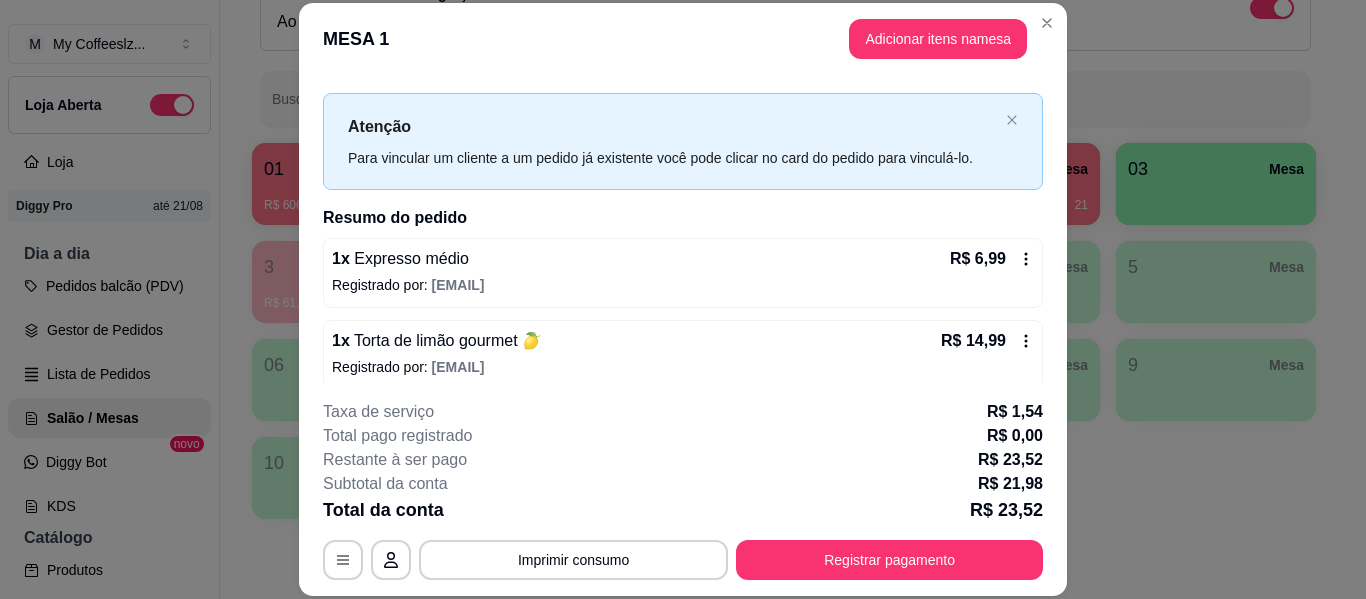 scroll, scrollTop: 40, scrollLeft: 0, axis: vertical 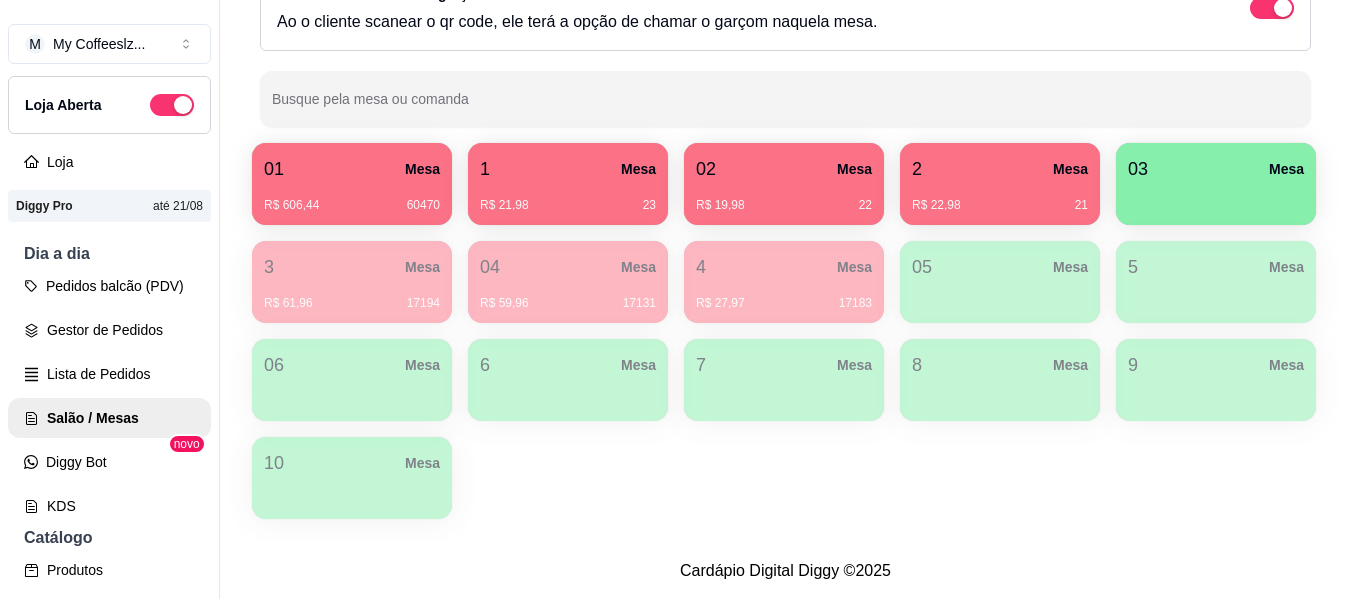 click on "2 Mesa" at bounding box center (1000, 169) 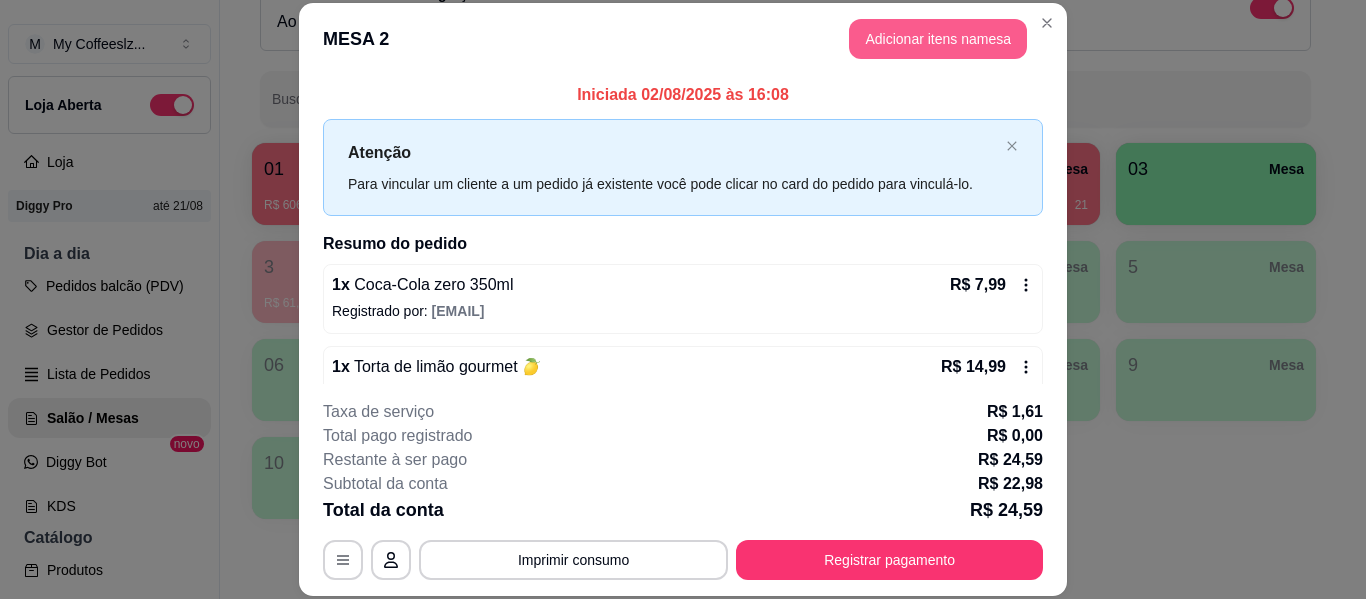 click on "Adicionar itens na  mesa" at bounding box center [938, 39] 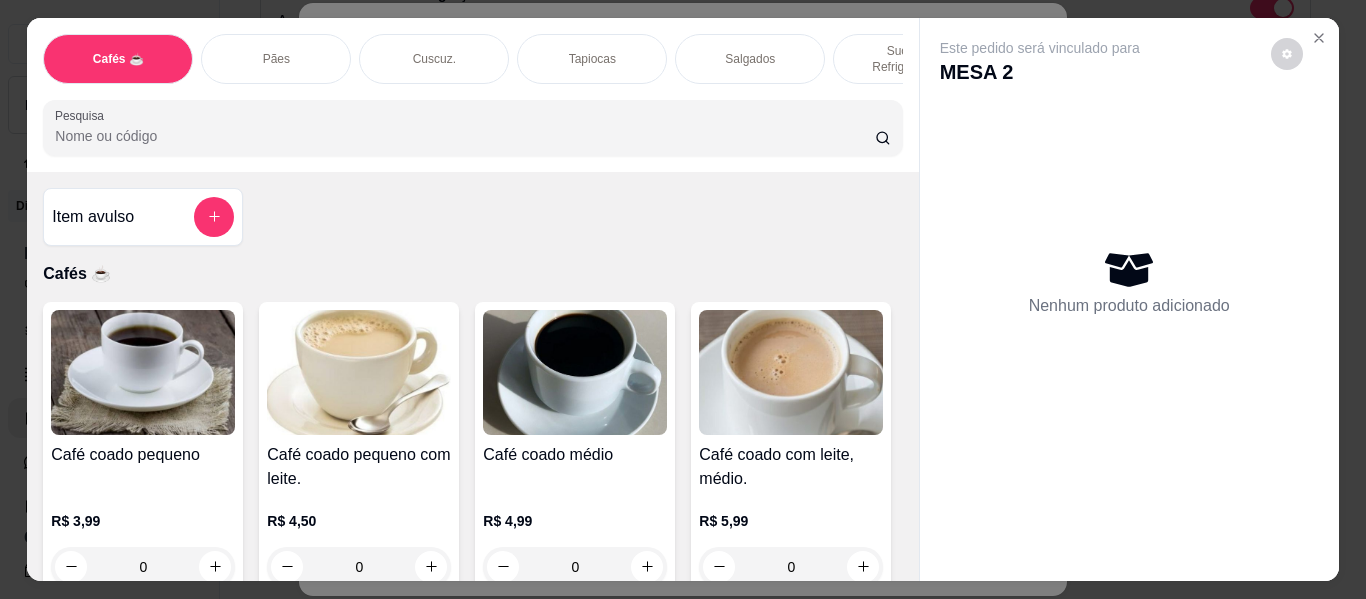 click on "Salgados" at bounding box center (750, 59) 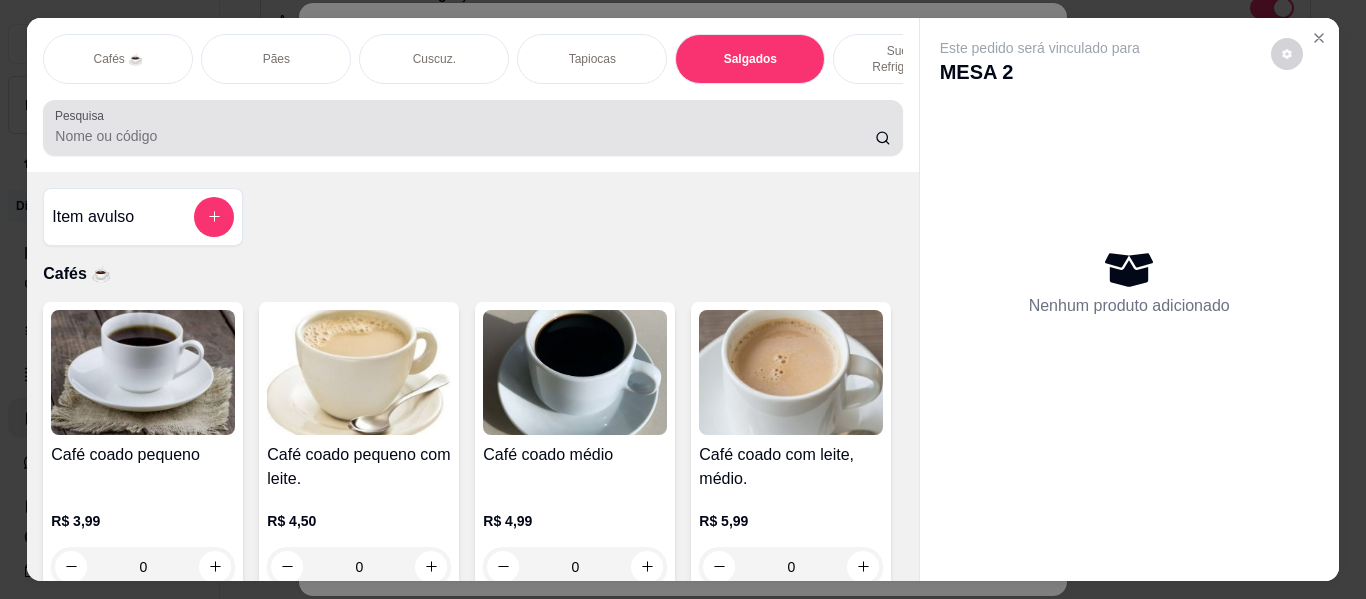 scroll, scrollTop: 8236, scrollLeft: 0, axis: vertical 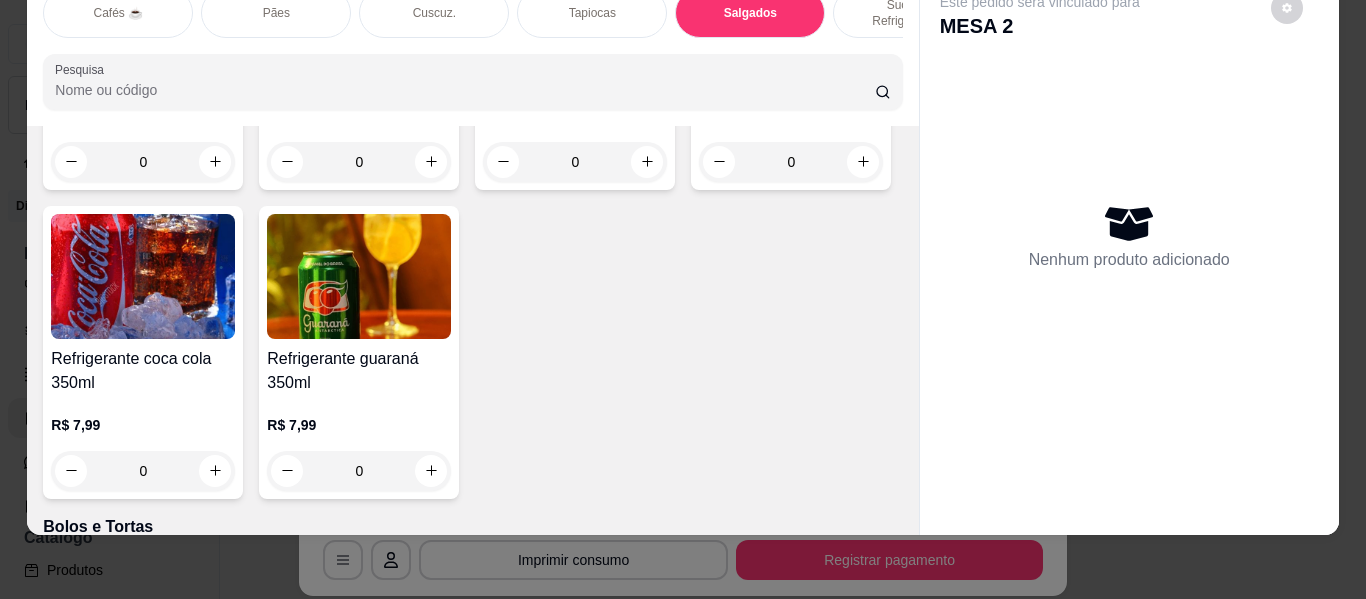 click 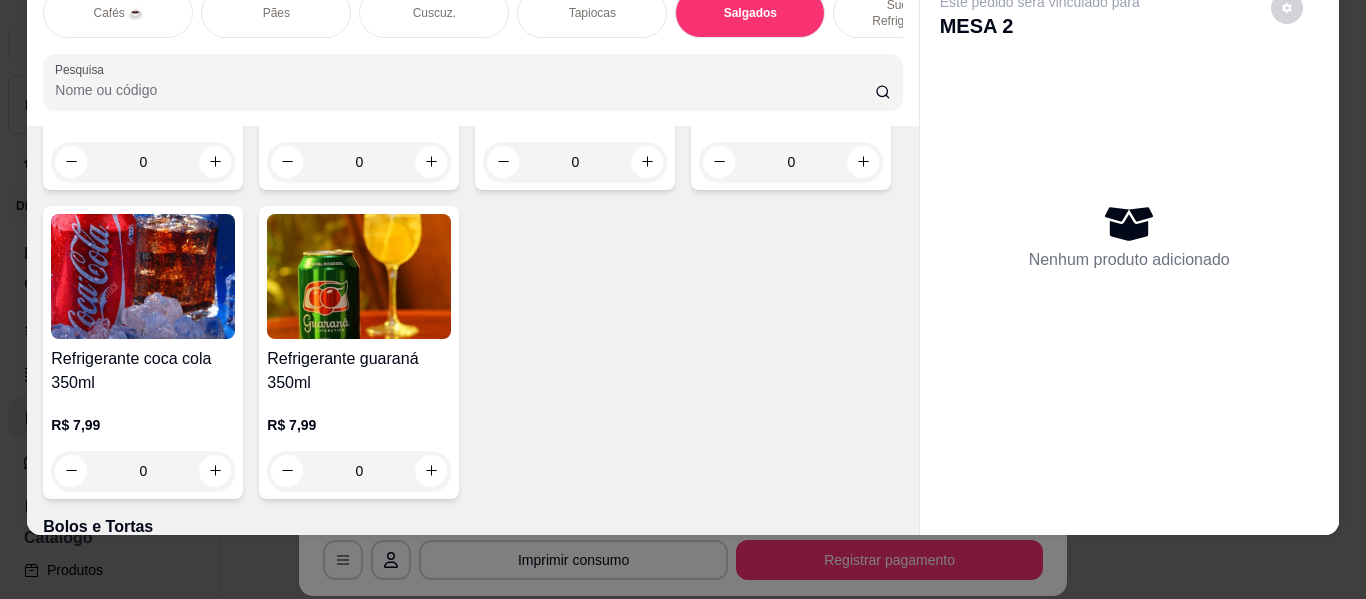 type on "1" 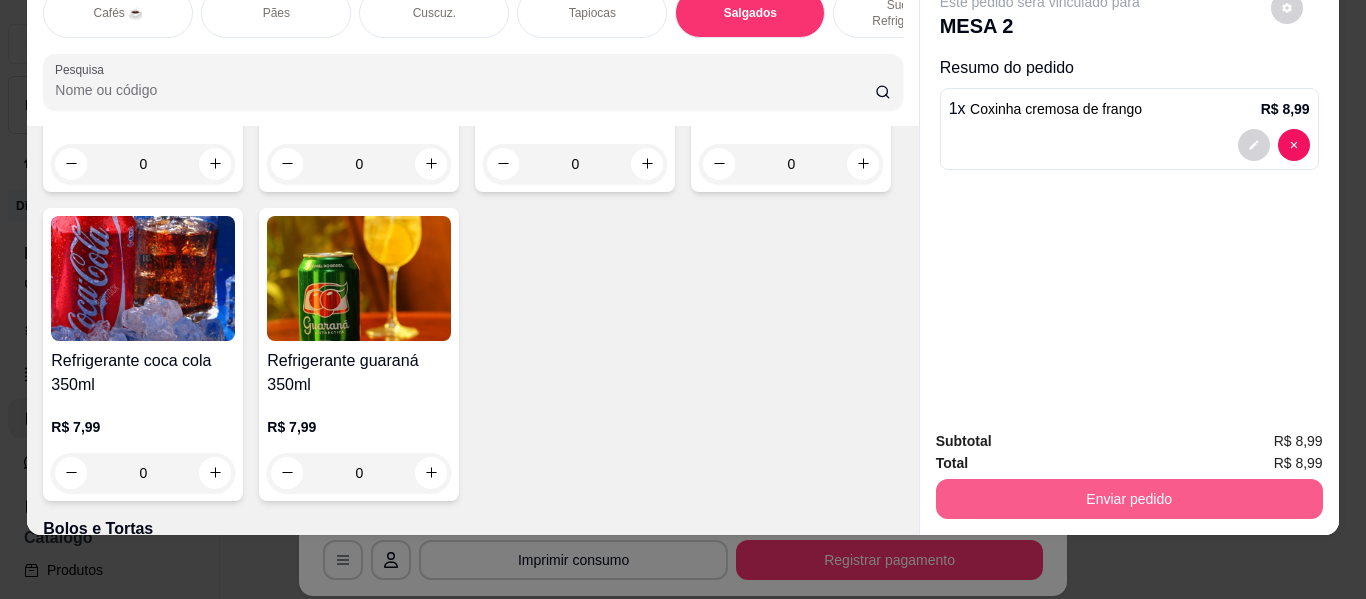 click on "Enviar pedido" at bounding box center (1129, 499) 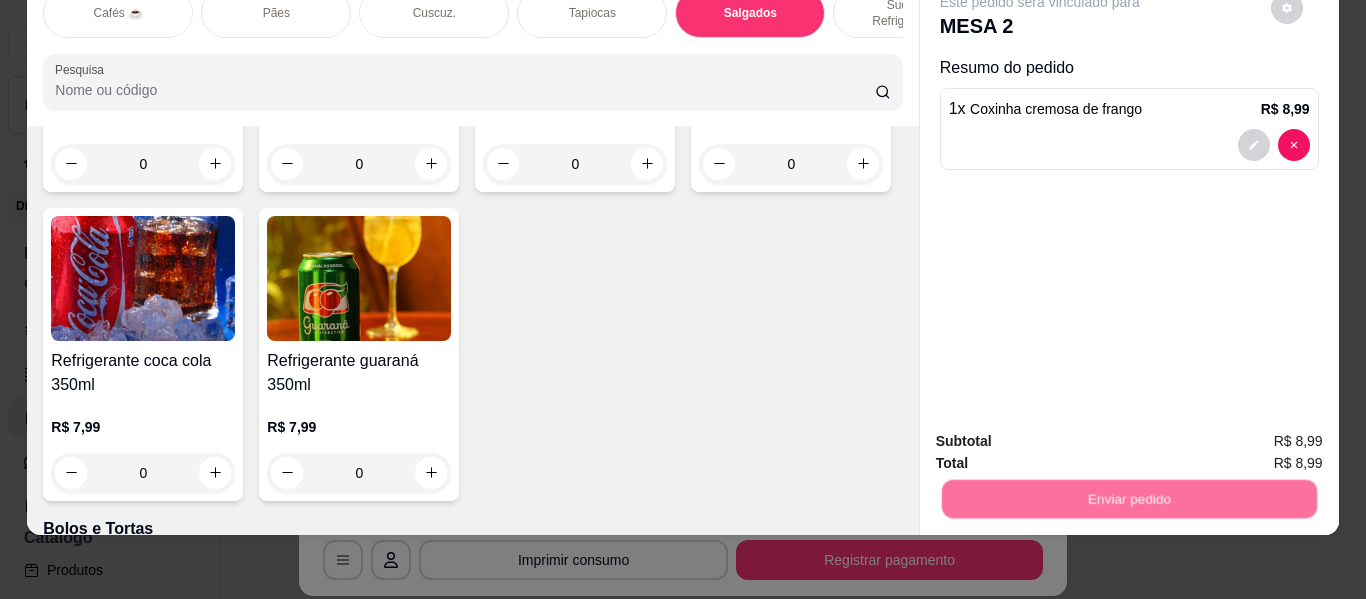 click on "Não registrar e enviar pedido" at bounding box center (1063, 433) 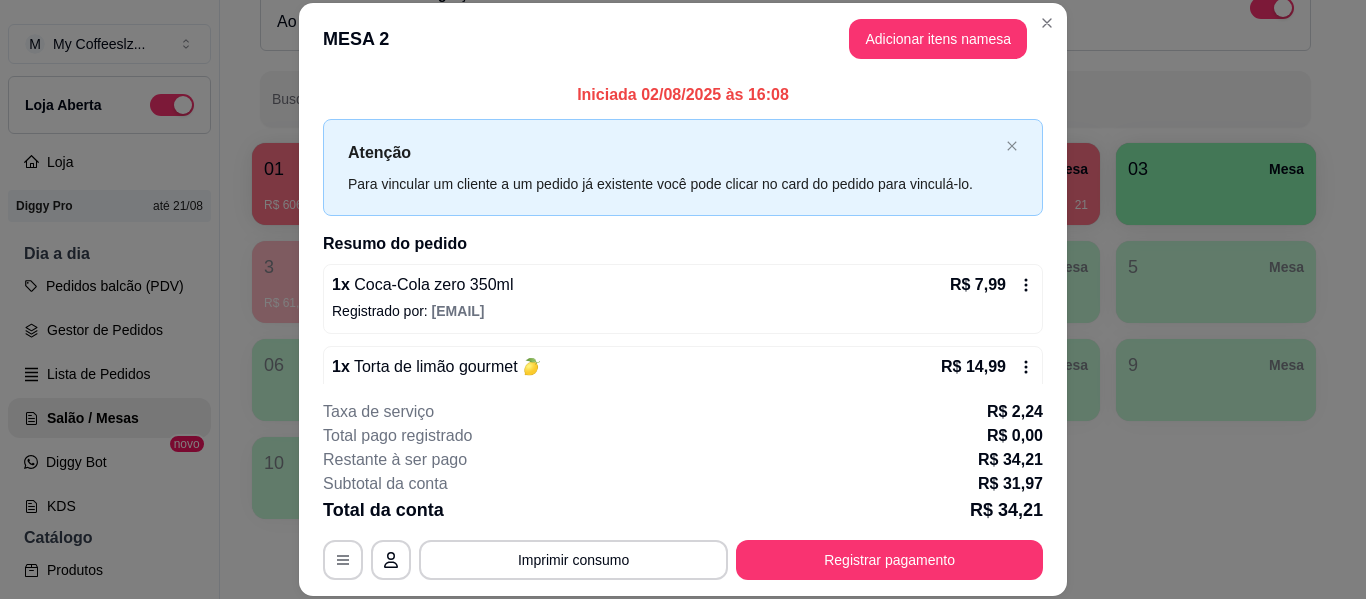 scroll, scrollTop: 122, scrollLeft: 0, axis: vertical 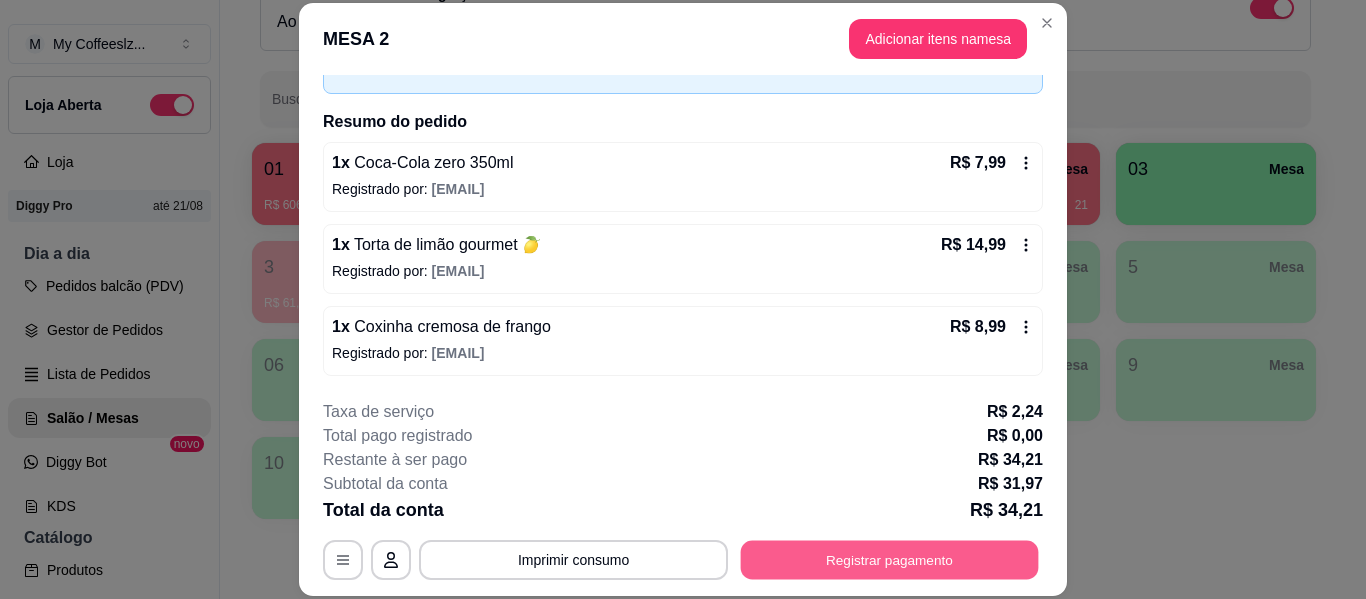 click on "Registrar pagamento" at bounding box center [890, 560] 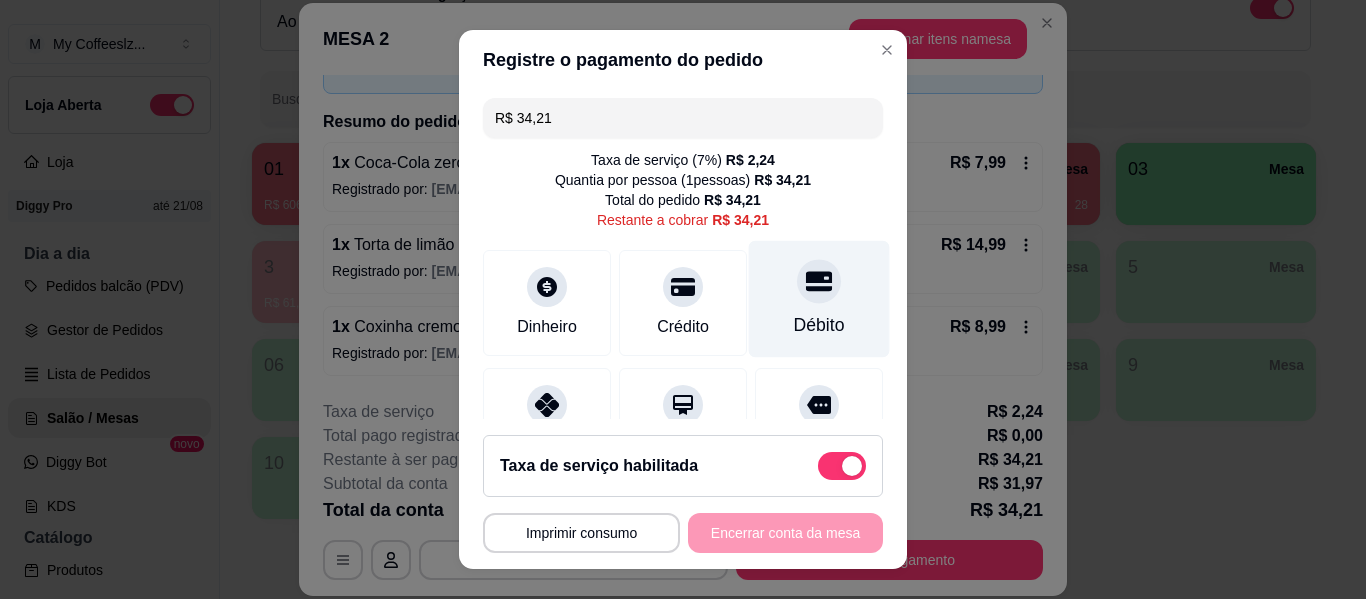 click on "Débito" at bounding box center [819, 325] 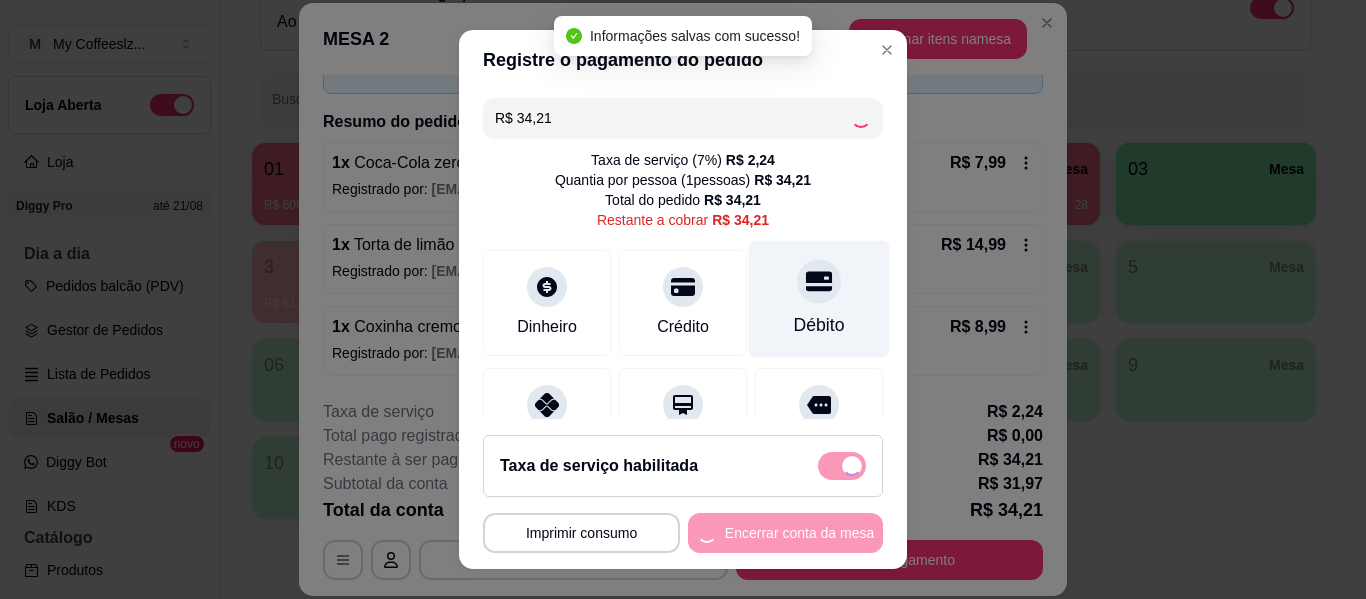 type on "R$ 0,00" 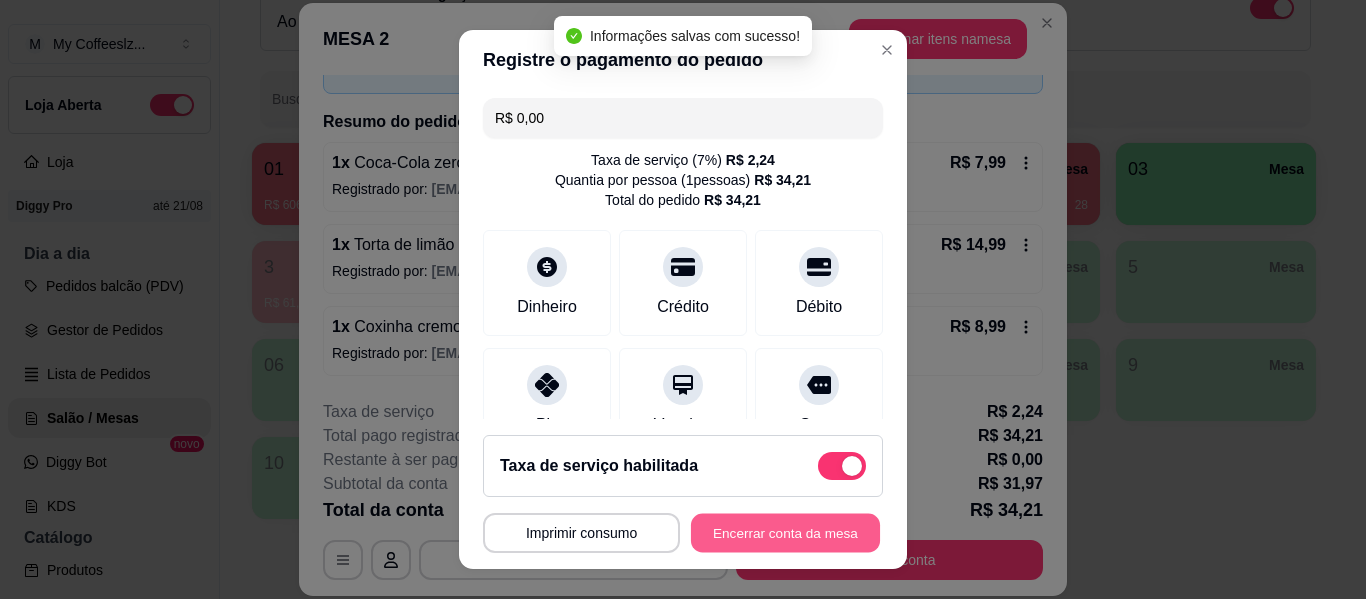 click on "Encerrar conta da mesa" at bounding box center [785, 533] 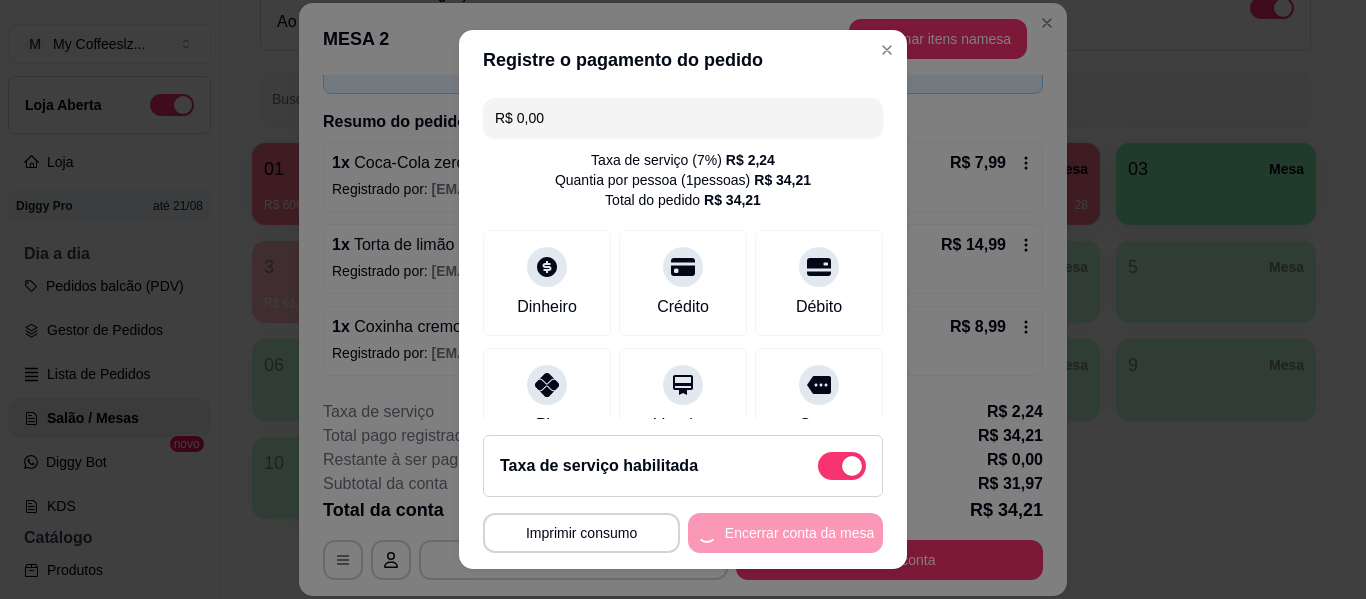 scroll, scrollTop: 0, scrollLeft: 0, axis: both 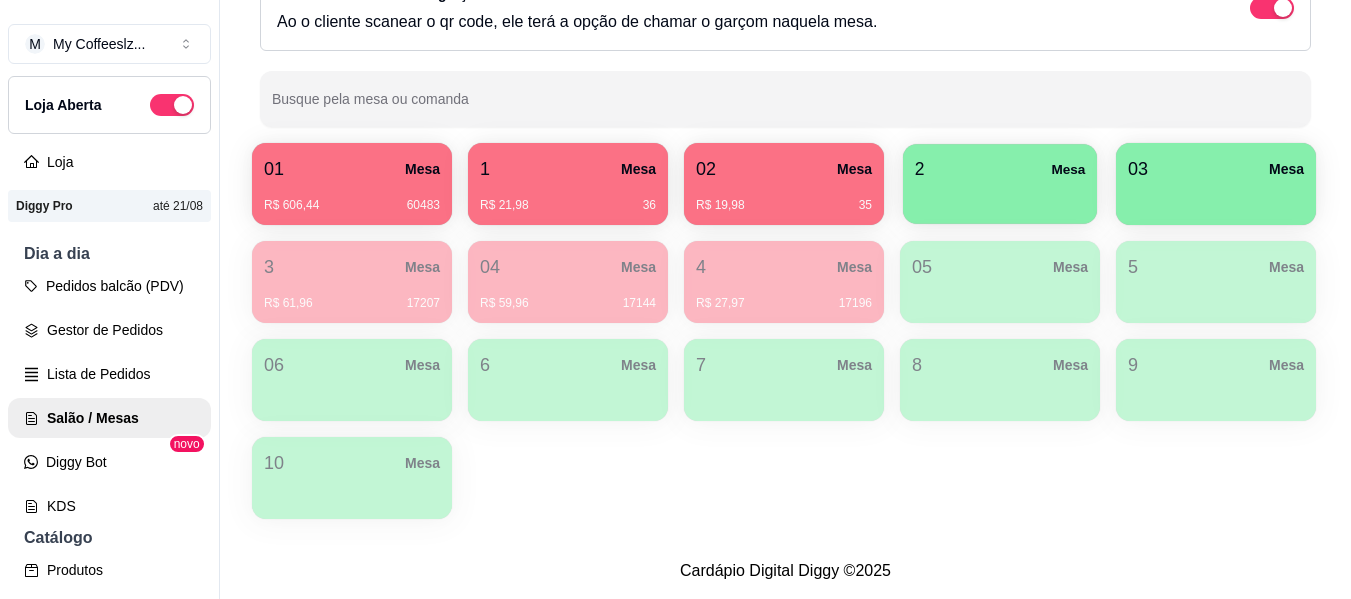 click on "2 Mesa" at bounding box center (1000, 184) 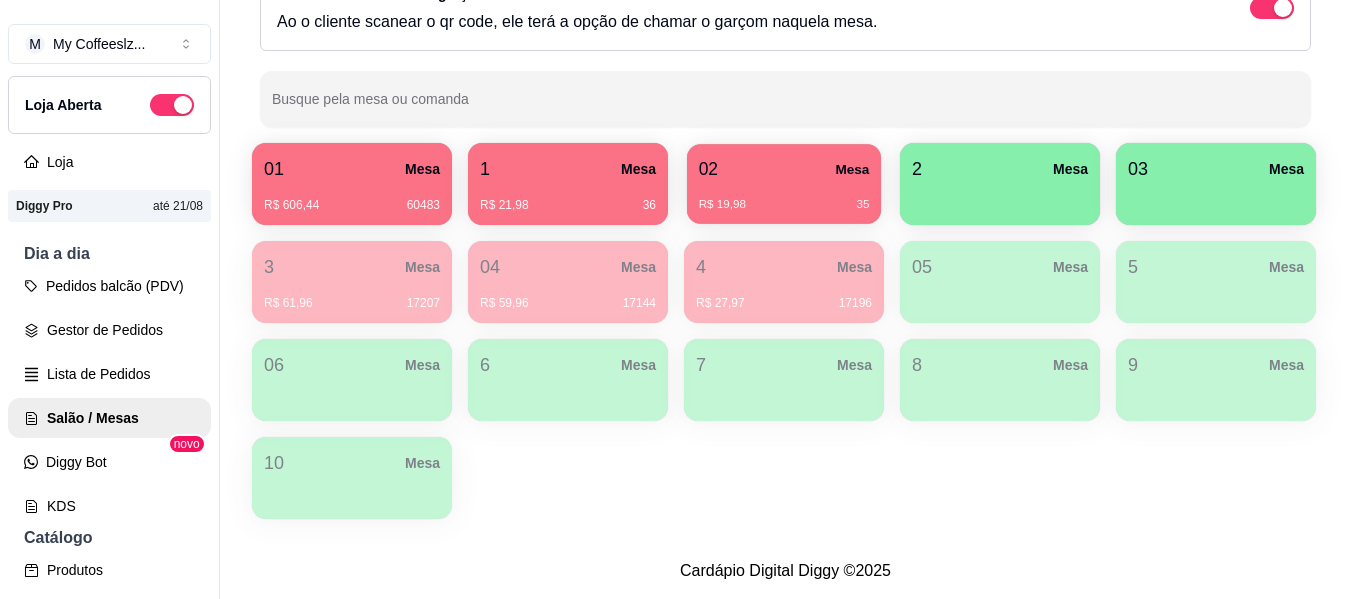 click on "02 Mesa" at bounding box center (784, 169) 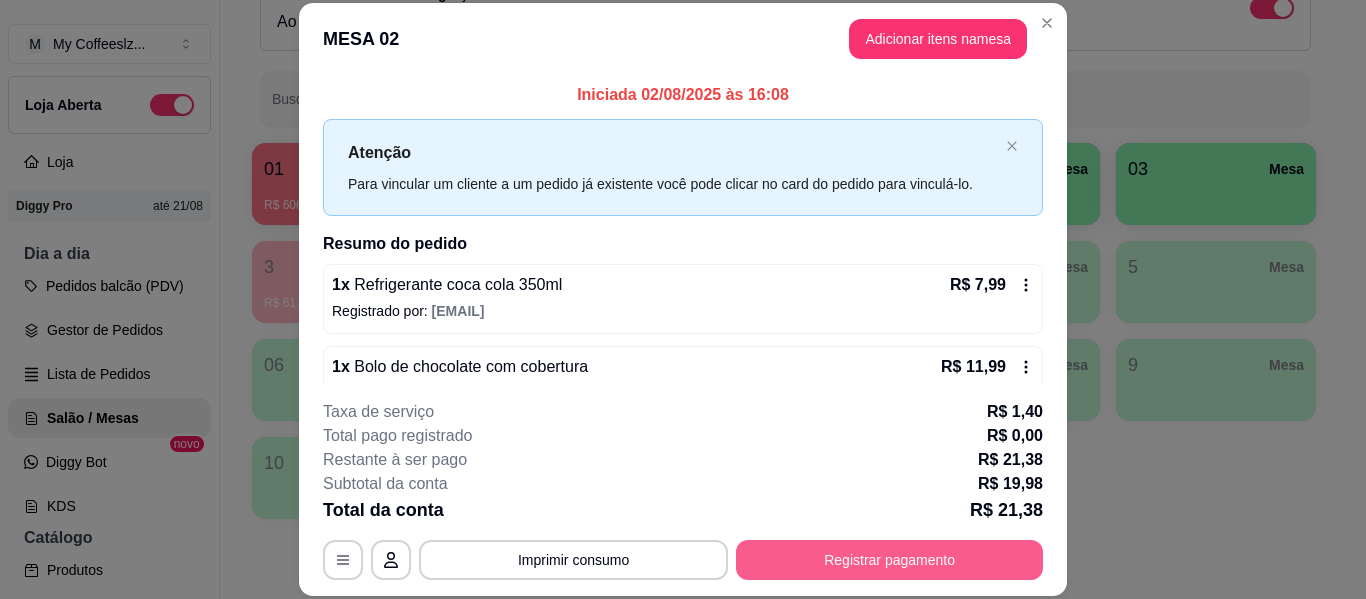 click on "Registrar pagamento" at bounding box center (889, 560) 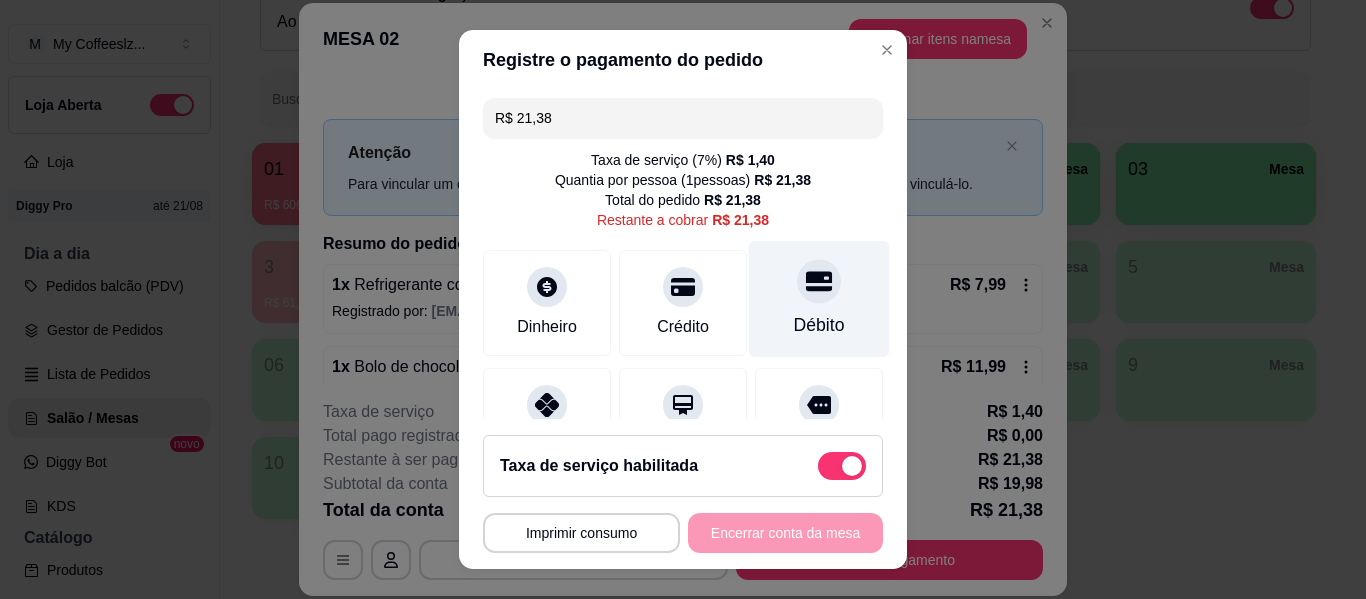 click 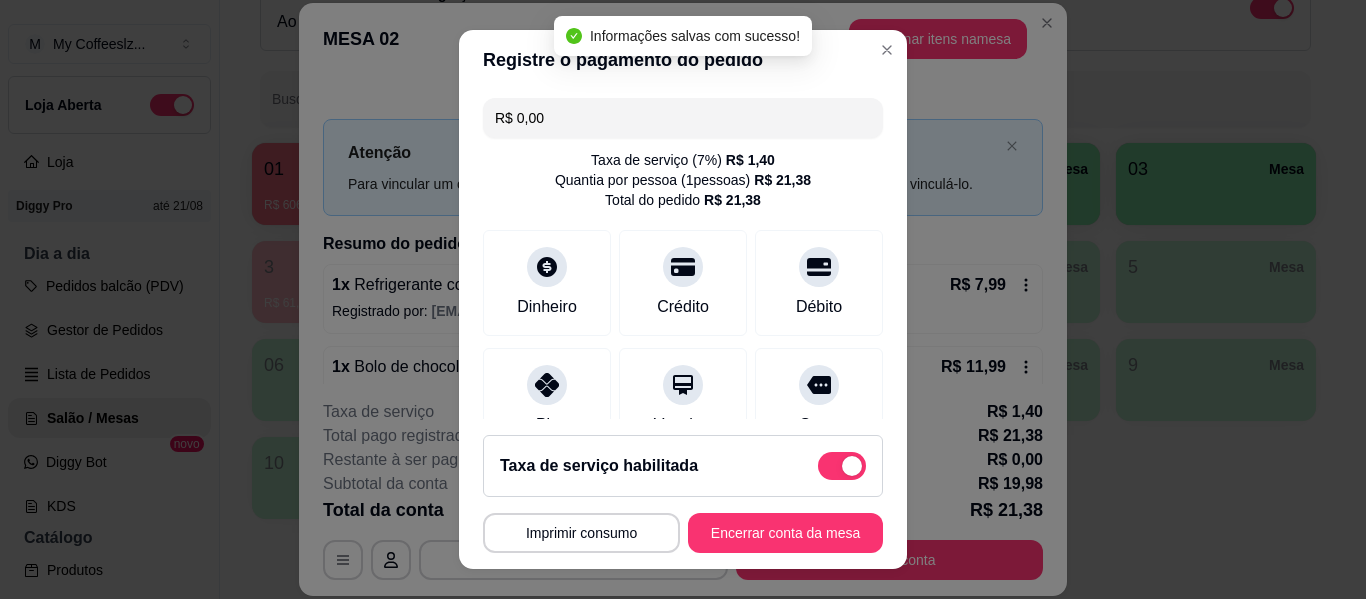 type on "R$ 0,00" 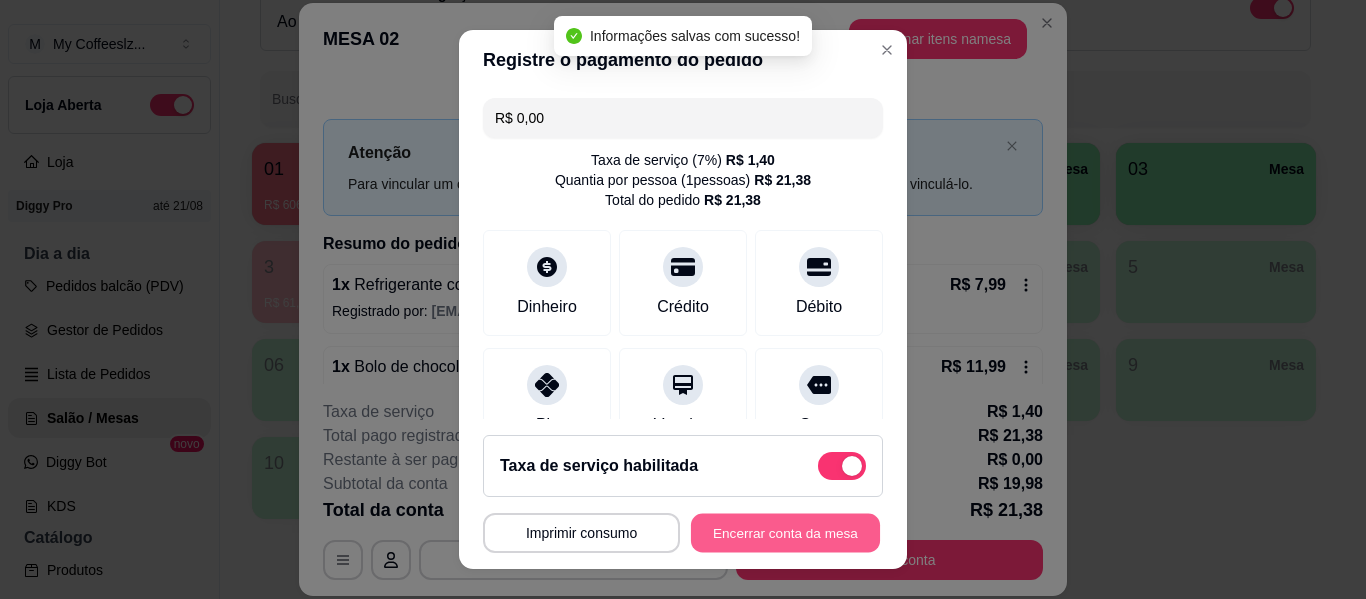 click on "Encerrar conta da mesa" at bounding box center (785, 533) 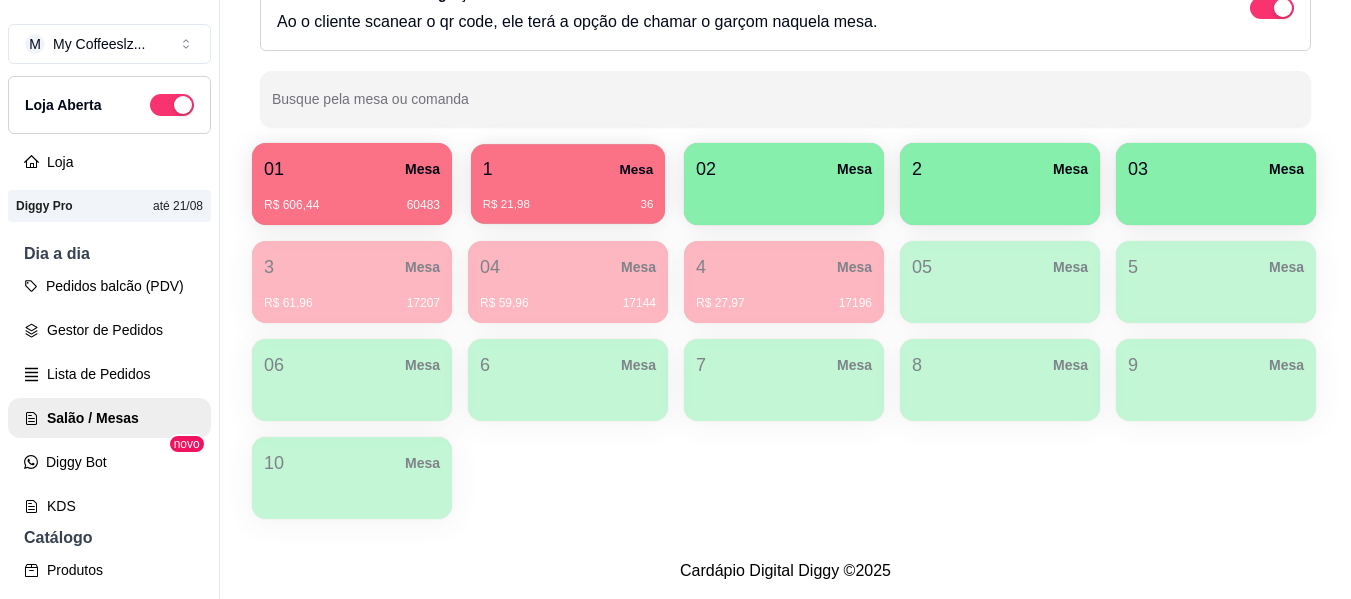 click on "R$ 21,98 36" at bounding box center (568, 197) 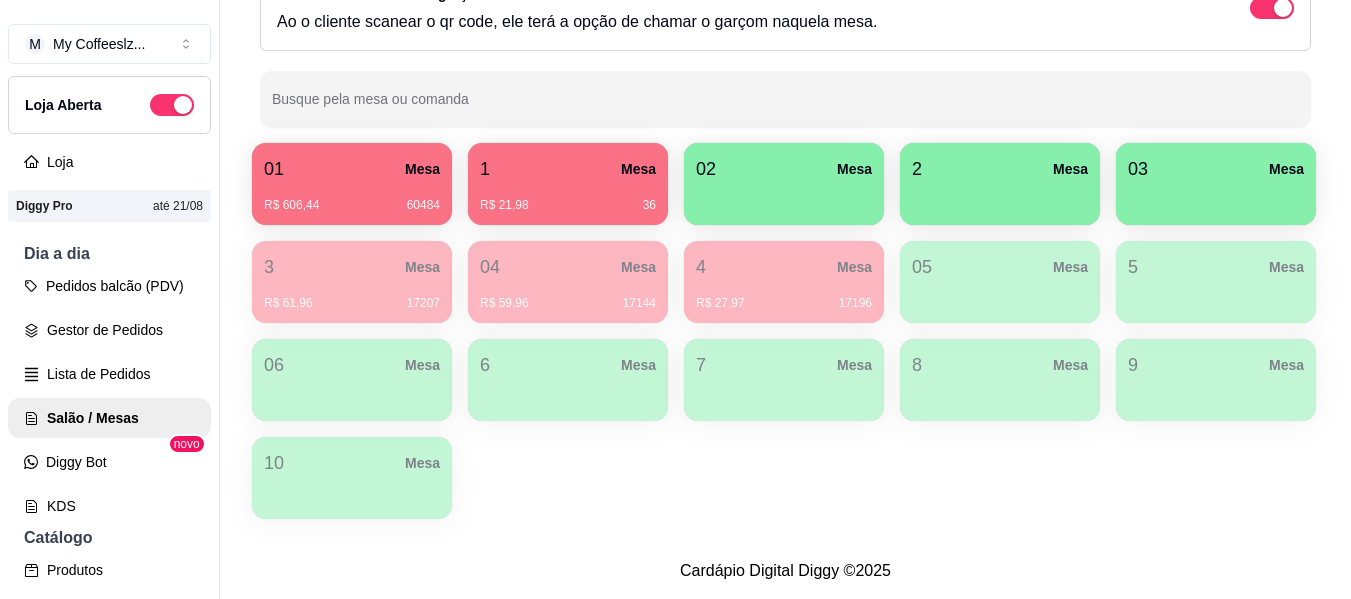 click on "02 Mesa" at bounding box center (784, 169) 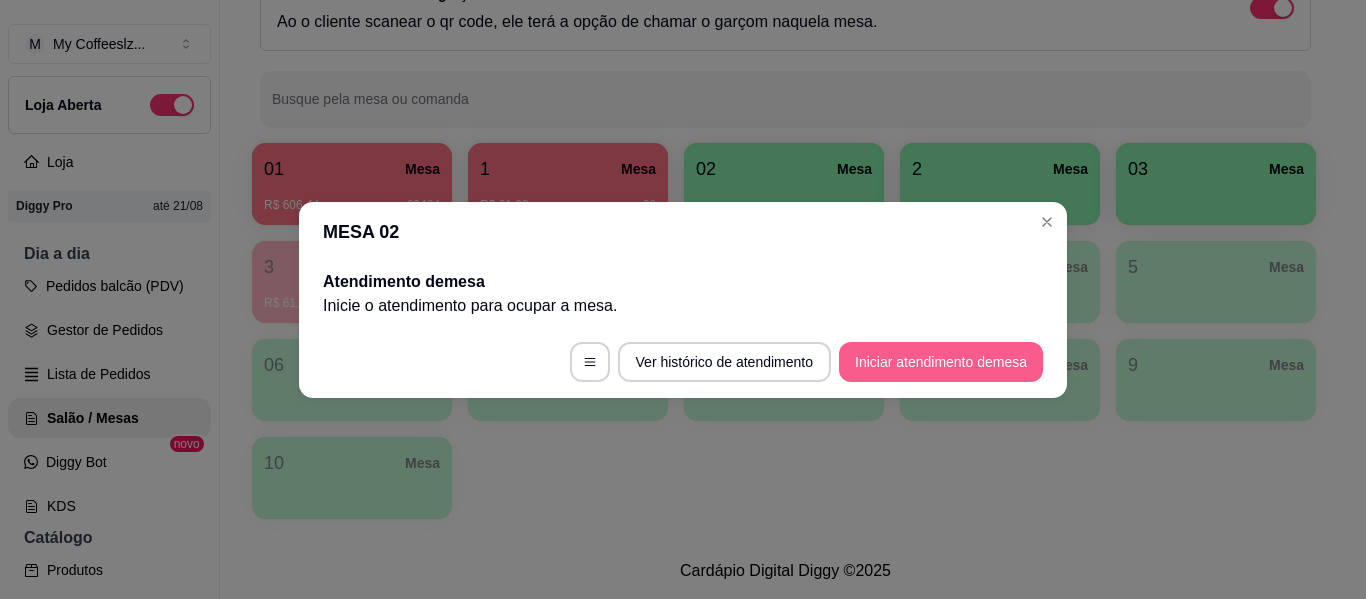 click on "Iniciar atendimento de  mesa" at bounding box center (941, 362) 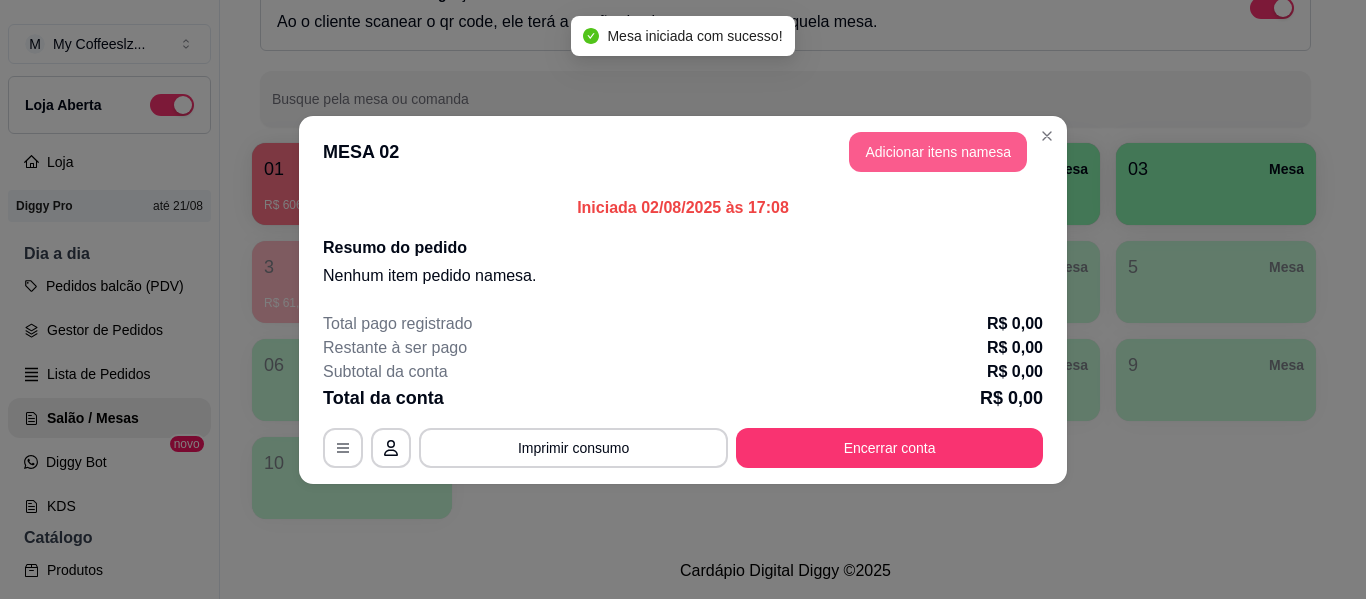 click on "Adicionar itens na  mesa" at bounding box center [938, 152] 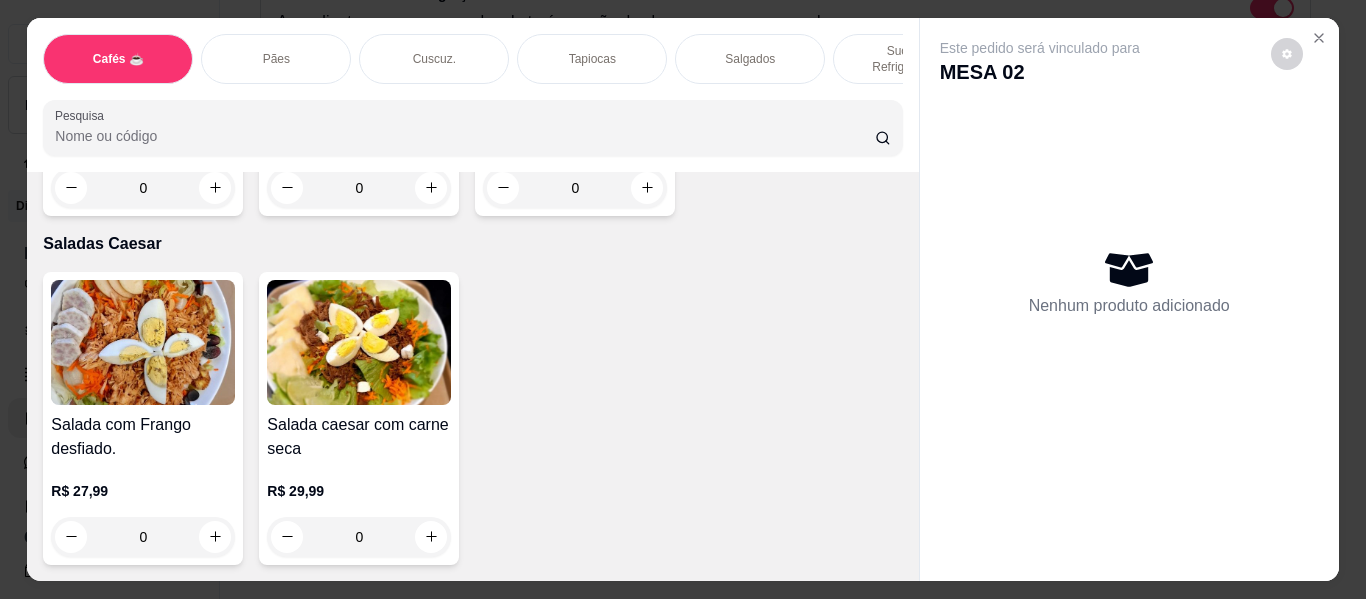 scroll, scrollTop: 11900, scrollLeft: 0, axis: vertical 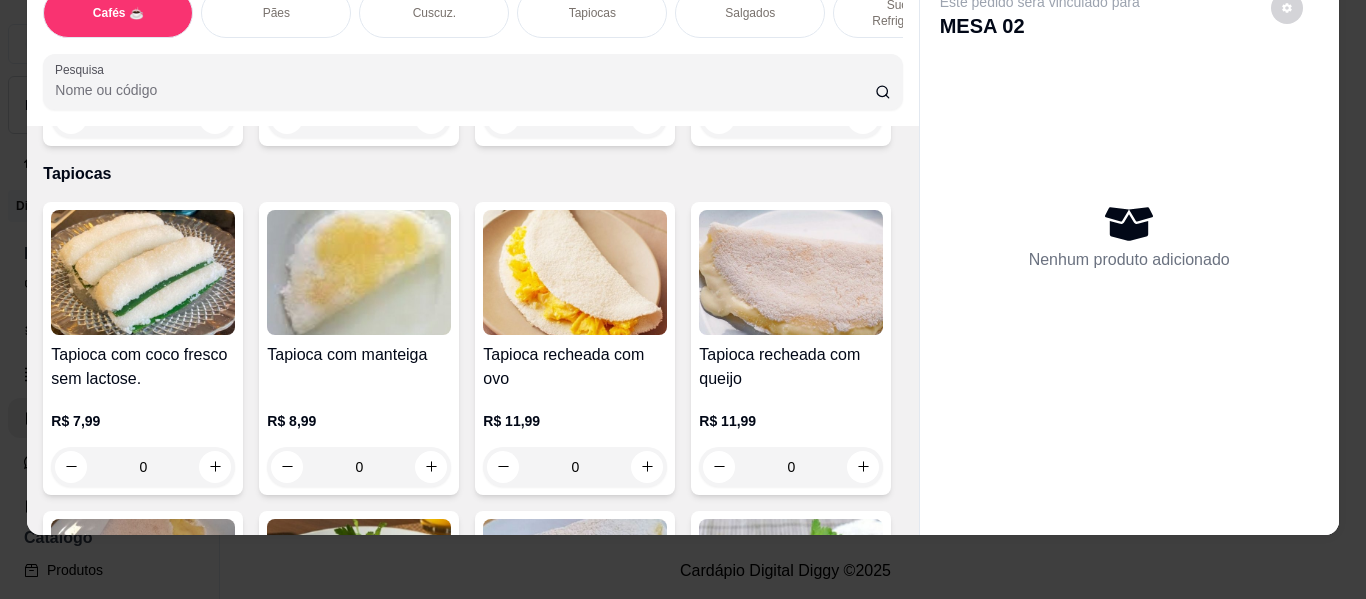 click at bounding box center [647, -850] 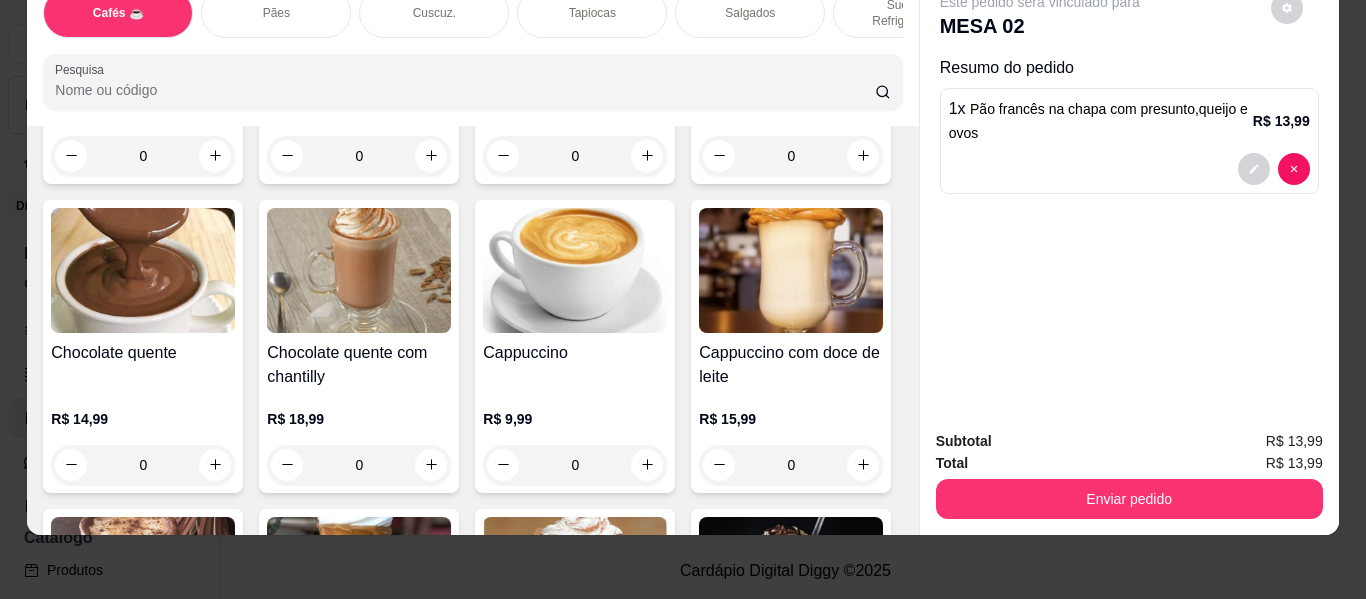 scroll, scrollTop: 1501, scrollLeft: 0, axis: vertical 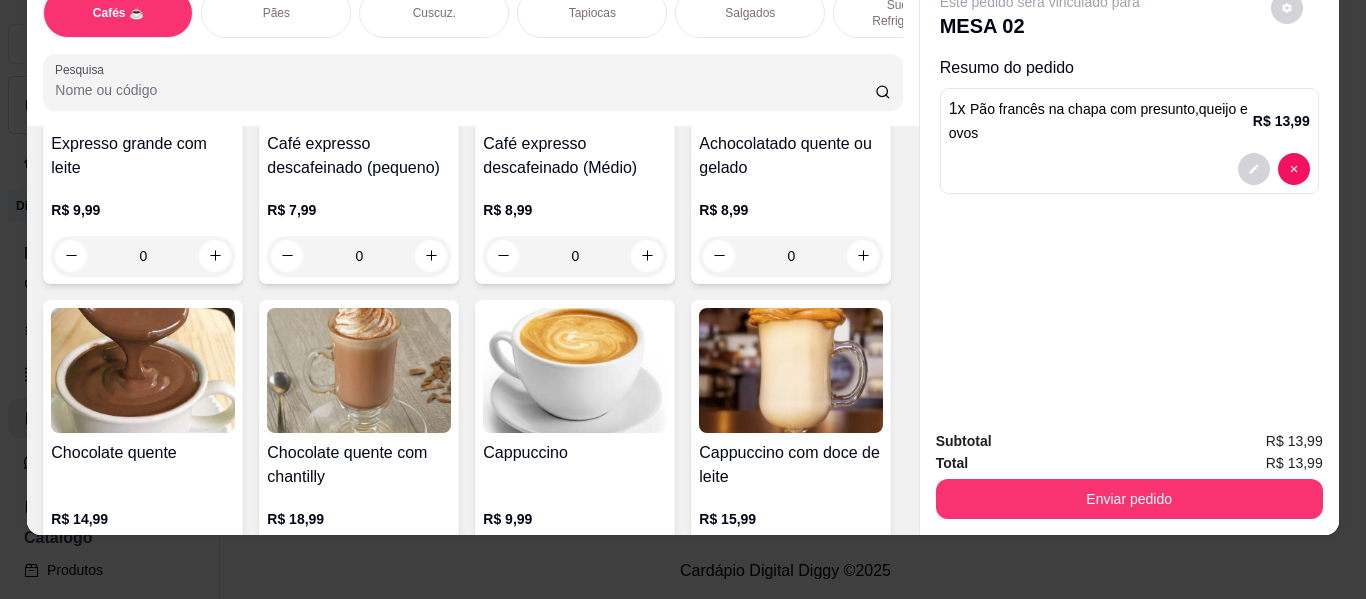 click 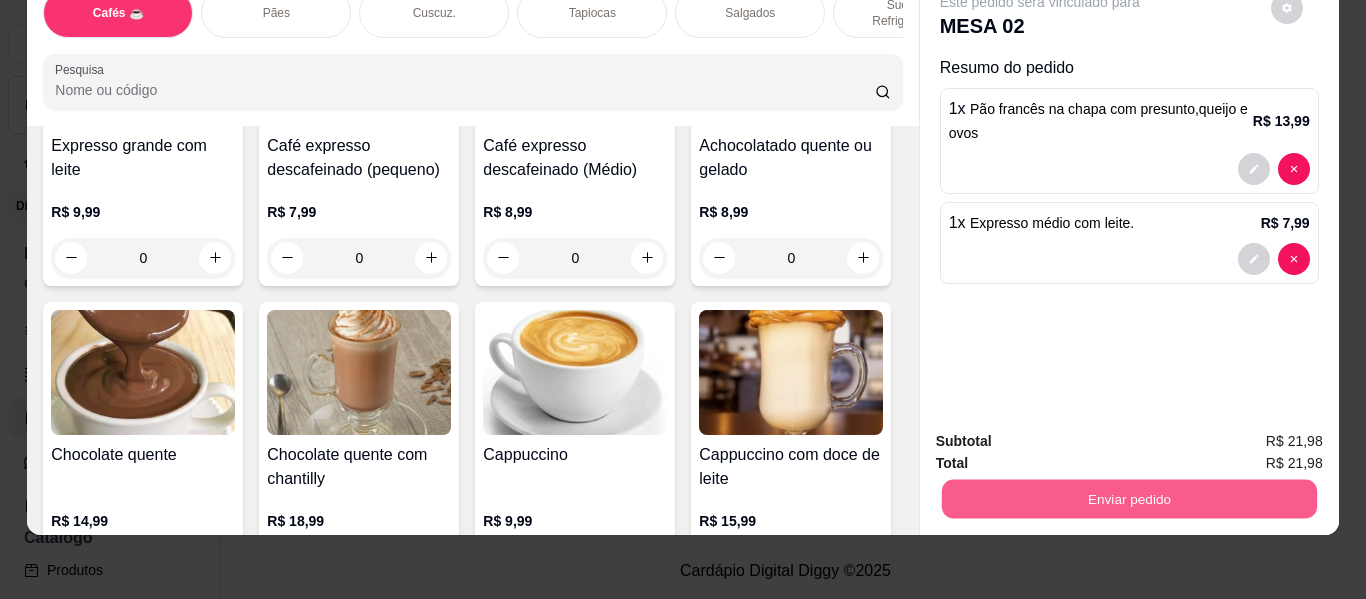 click on "Enviar pedido" at bounding box center (1128, 499) 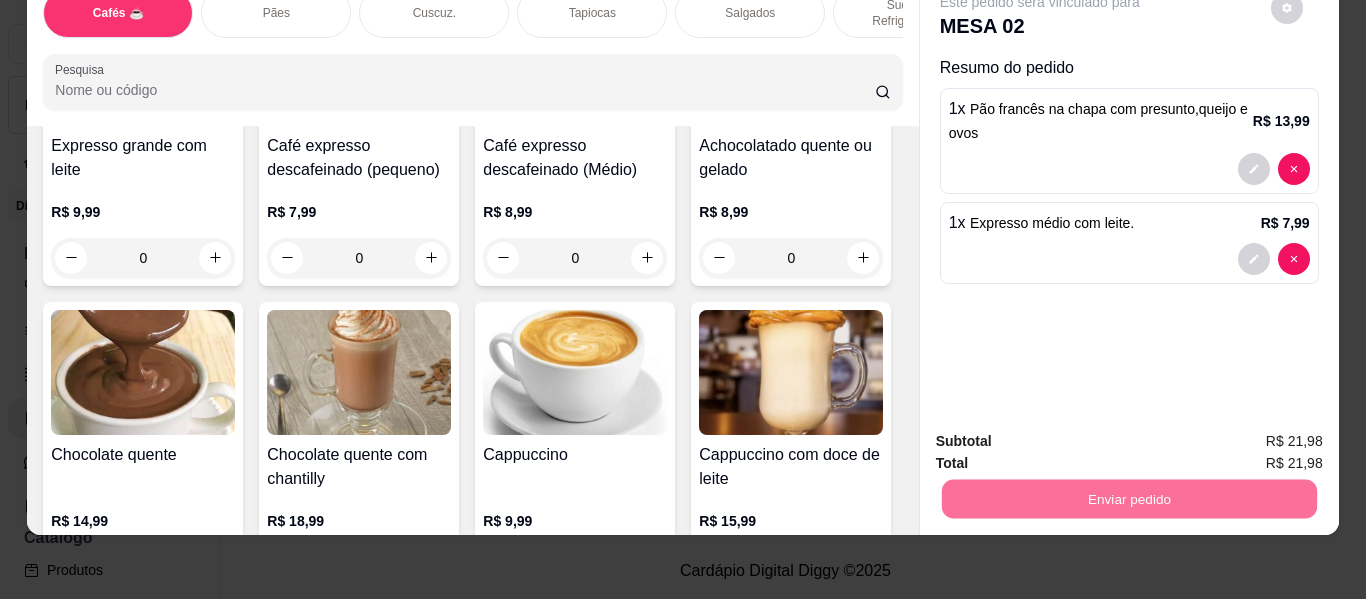 click on "Não registrar e enviar pedido" at bounding box center (1063, 434) 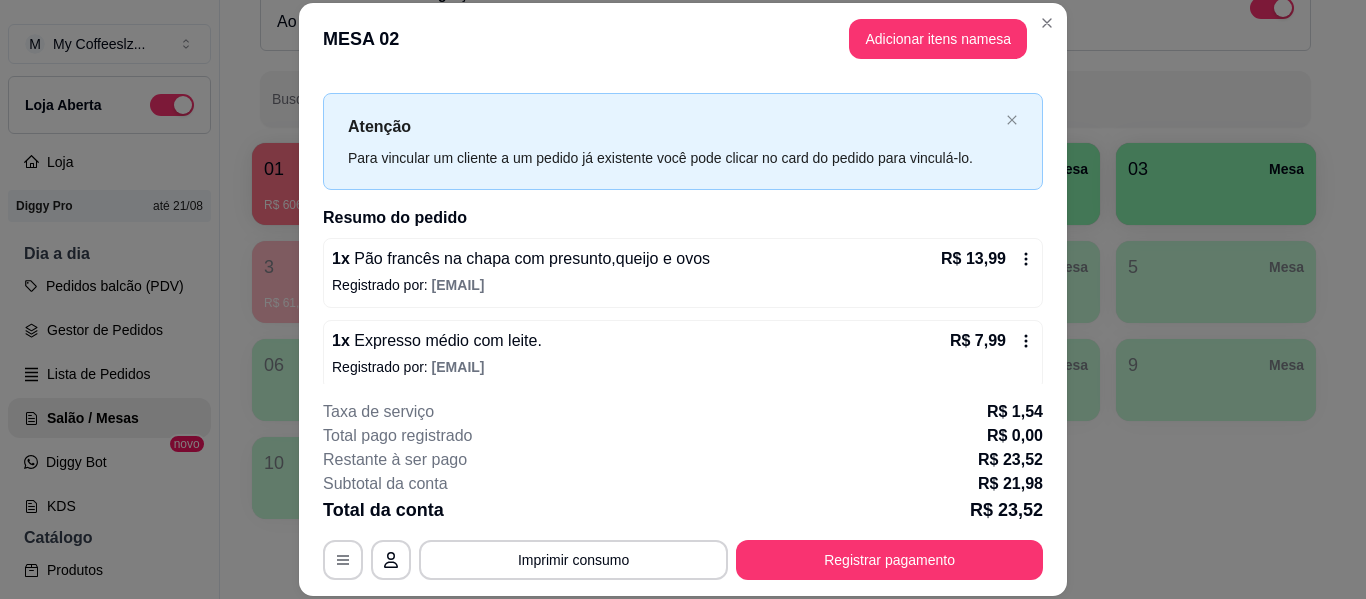 scroll, scrollTop: 40, scrollLeft: 0, axis: vertical 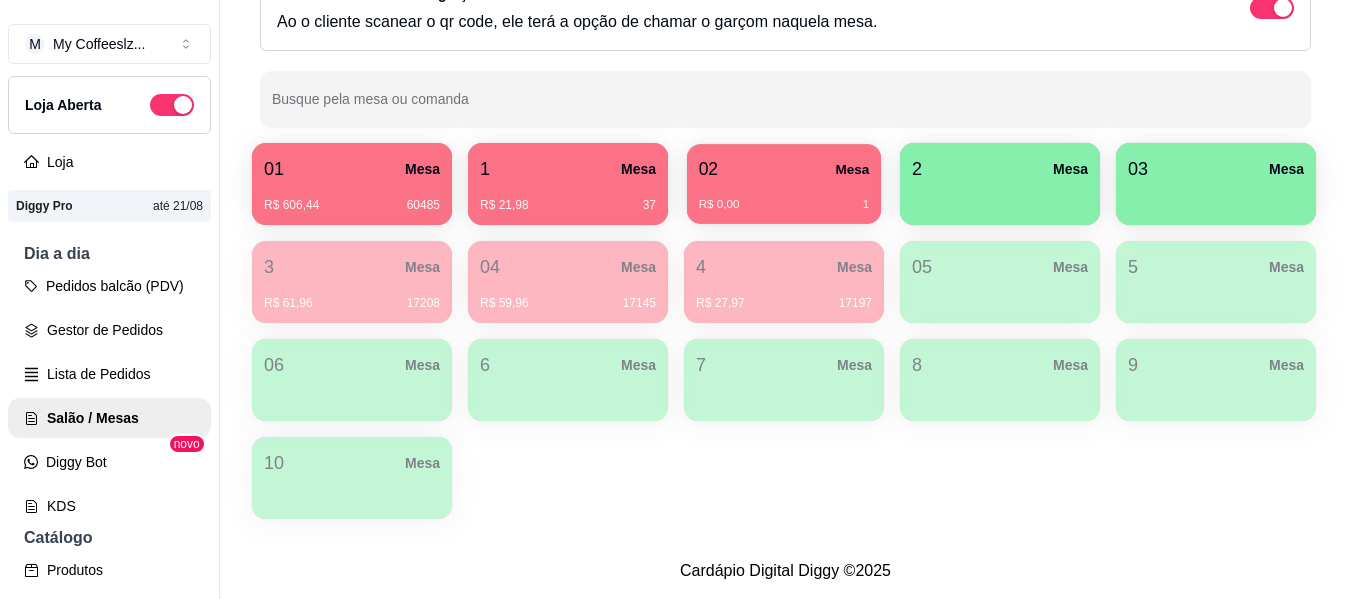 click on "02 Mesa" at bounding box center [784, 169] 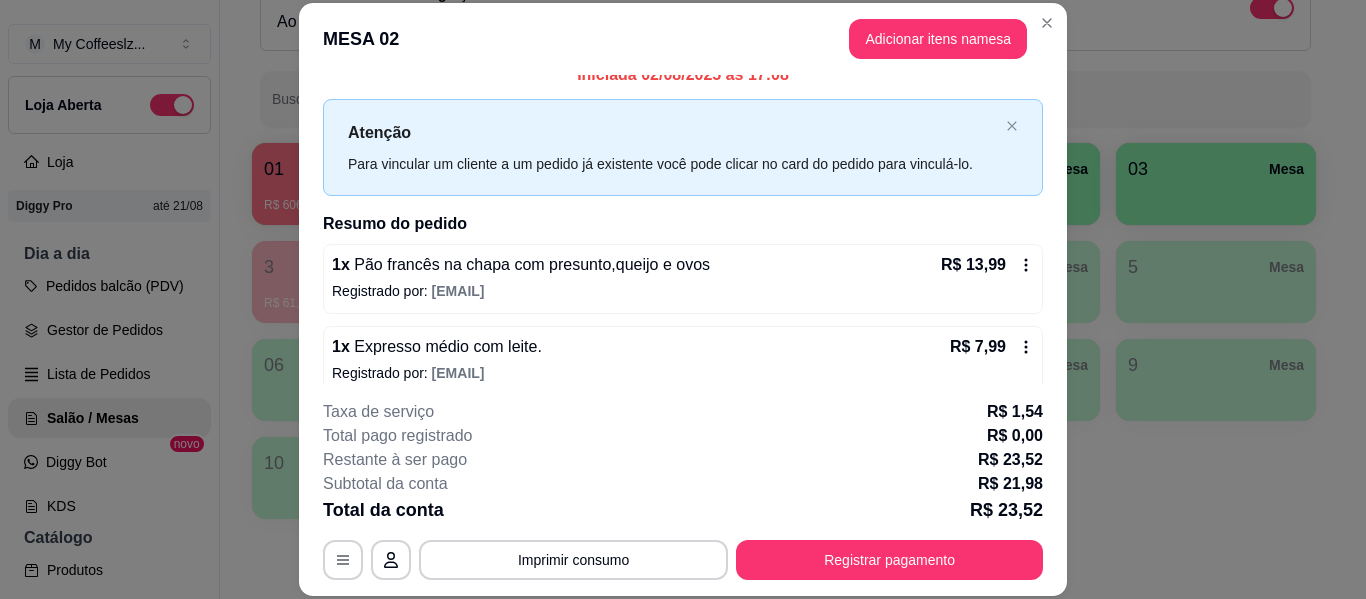 scroll, scrollTop: 40, scrollLeft: 0, axis: vertical 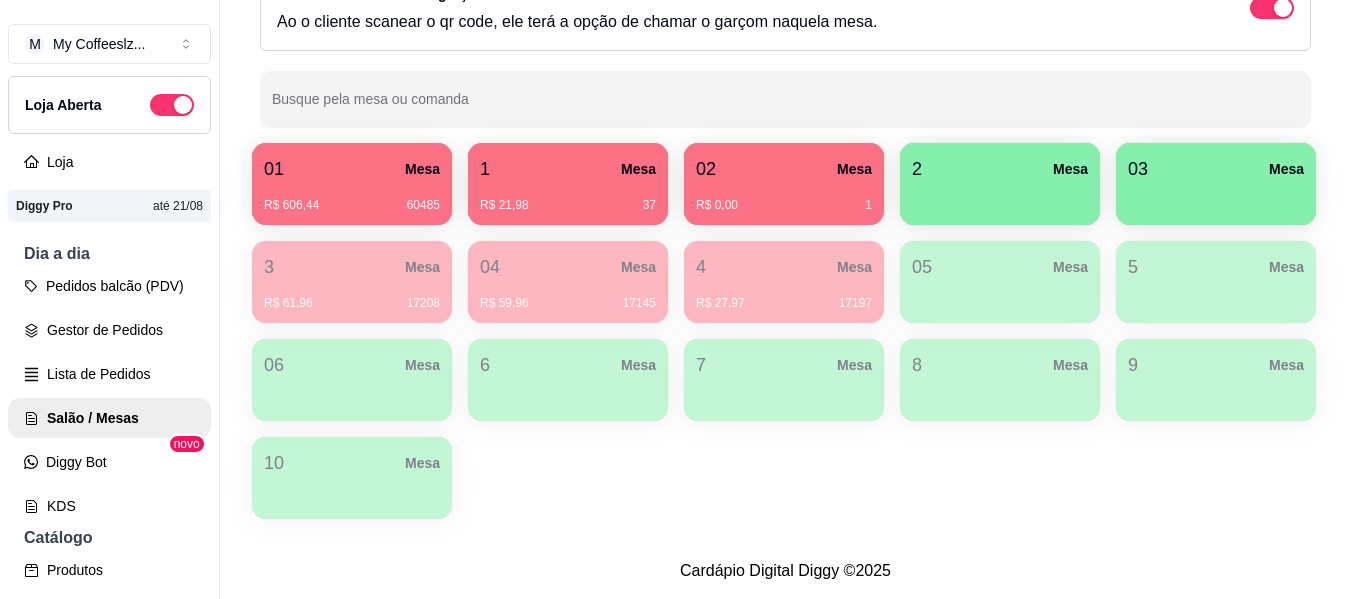 click on "R$ 21,98 37" at bounding box center (568, 198) 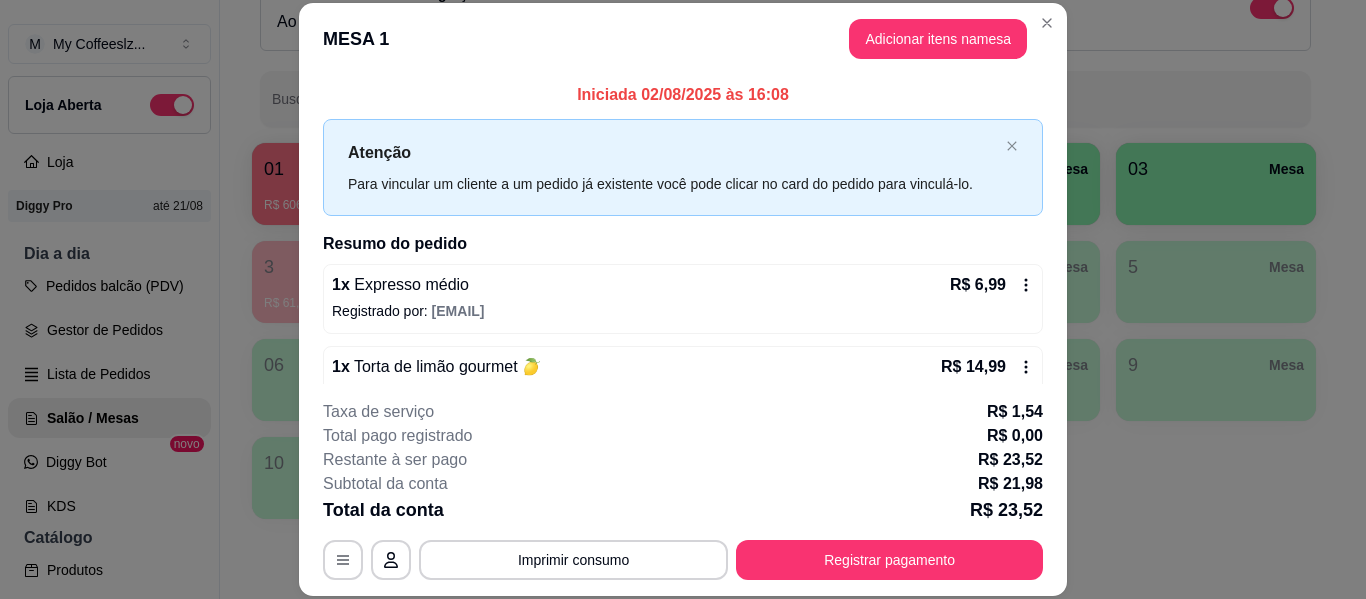 scroll, scrollTop: 40, scrollLeft: 0, axis: vertical 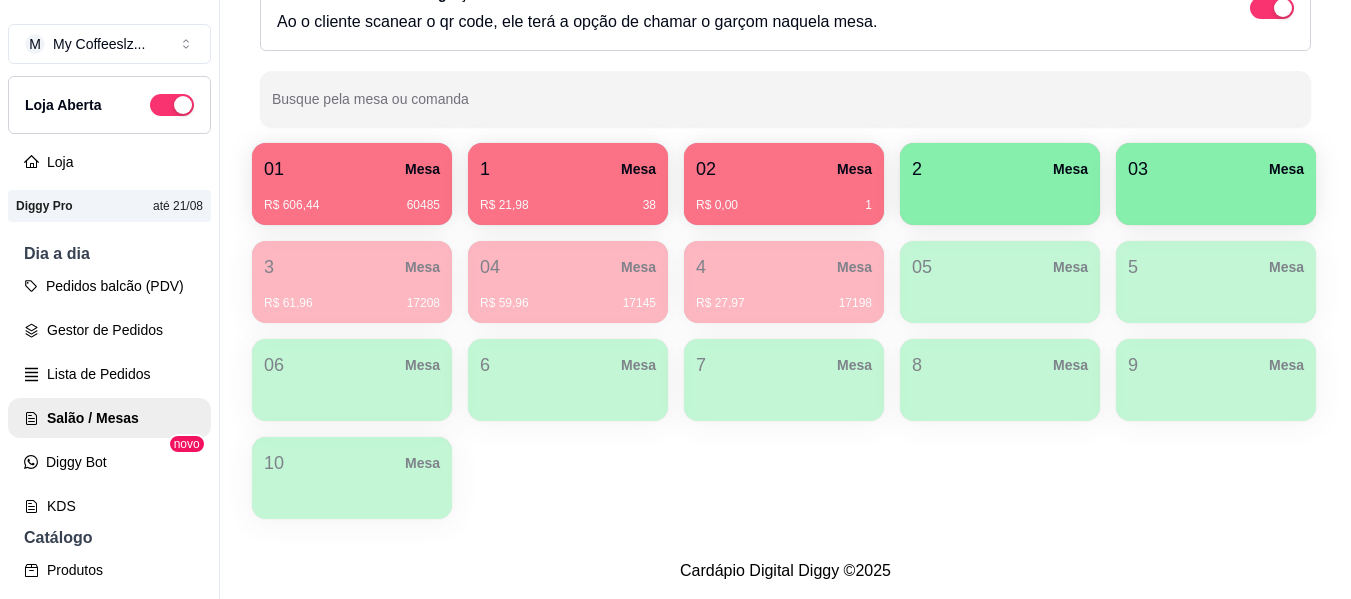 click on "R$ 0,00 1" at bounding box center (784, 198) 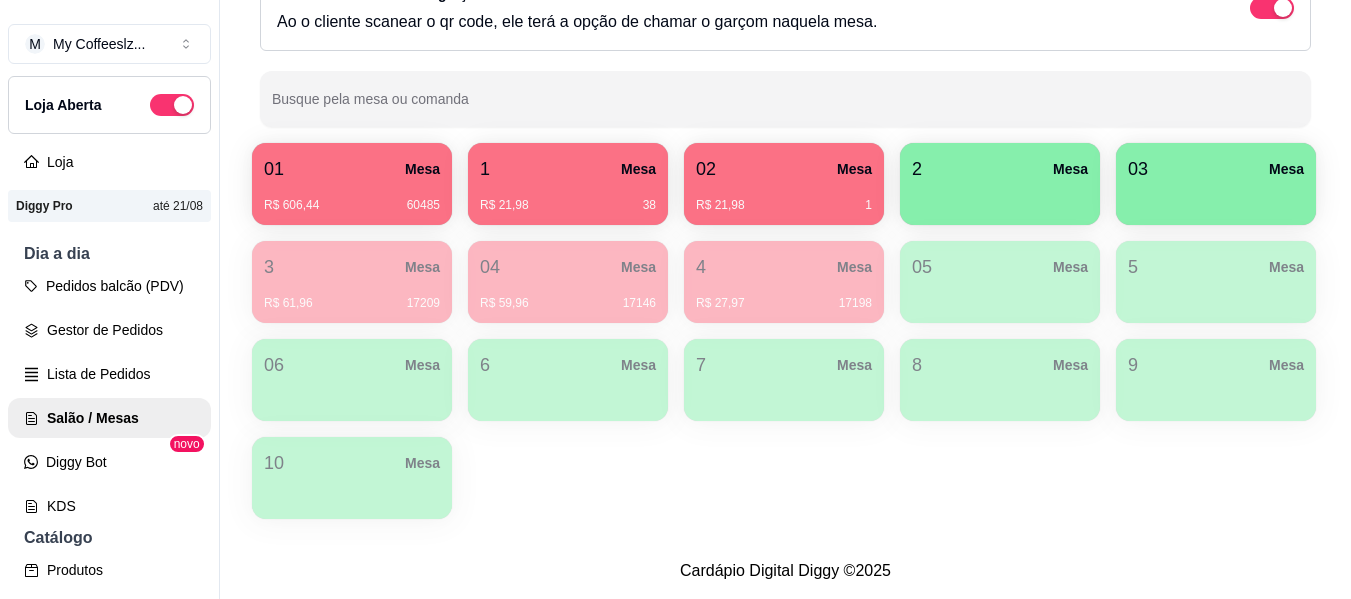 click on "R$ 21,98 1" at bounding box center (784, 205) 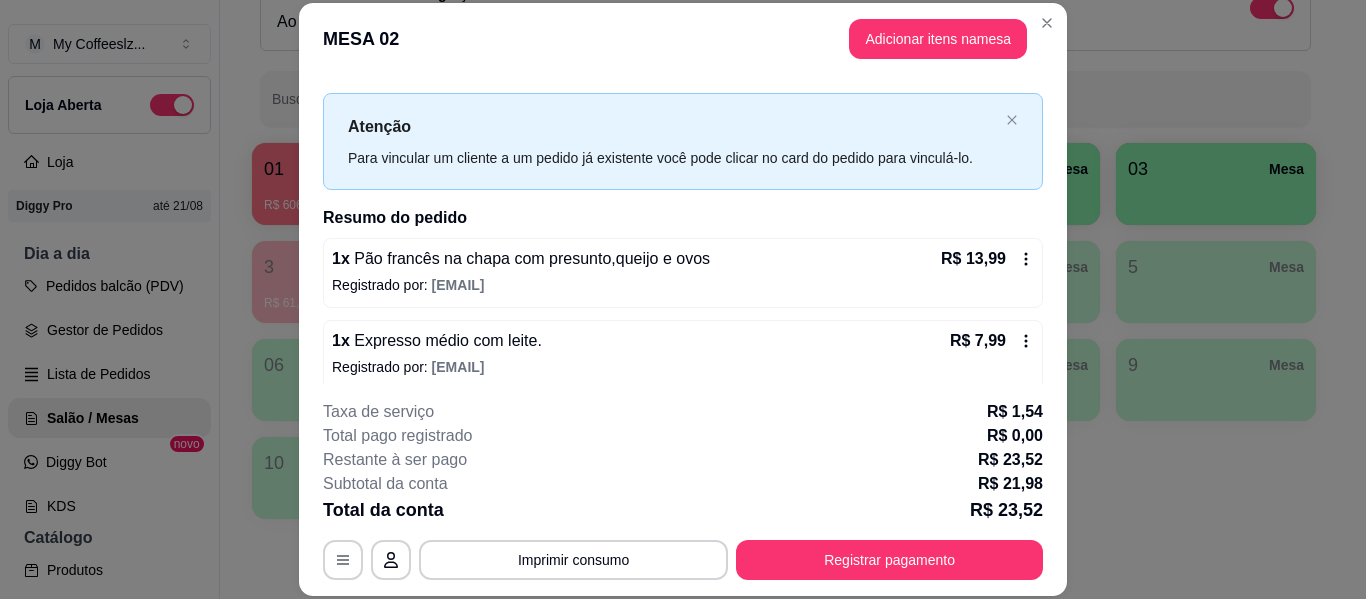 scroll, scrollTop: 40, scrollLeft: 0, axis: vertical 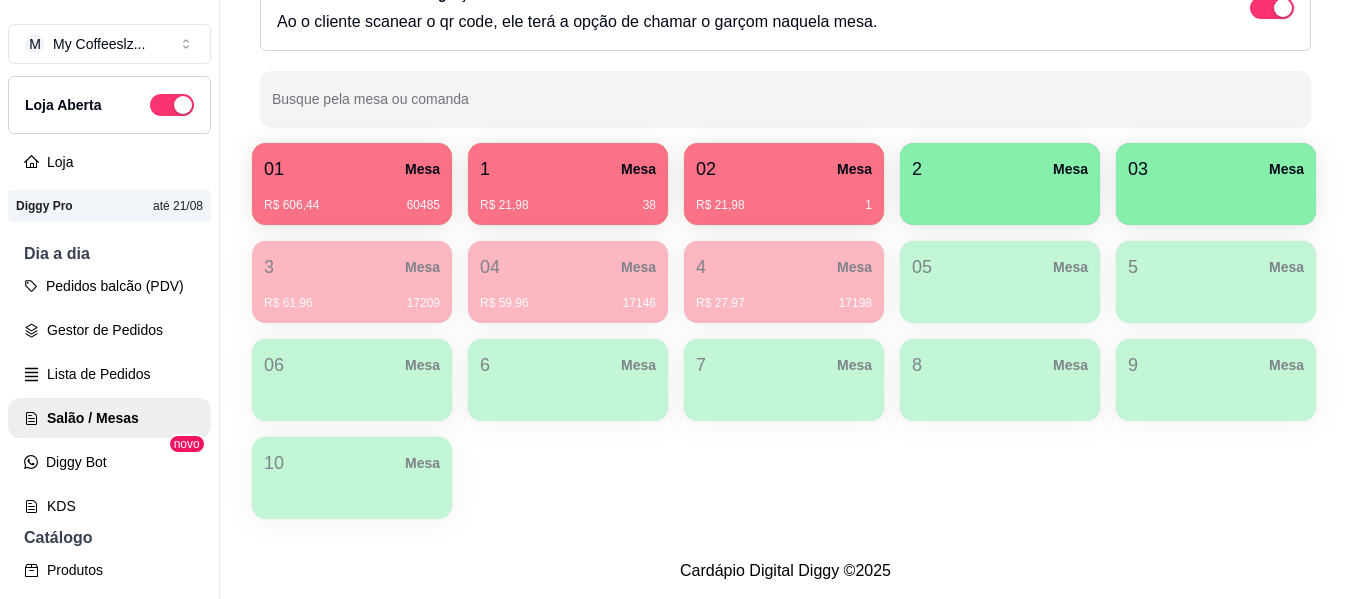 click on "R$ 21,98 1" at bounding box center (784, 198) 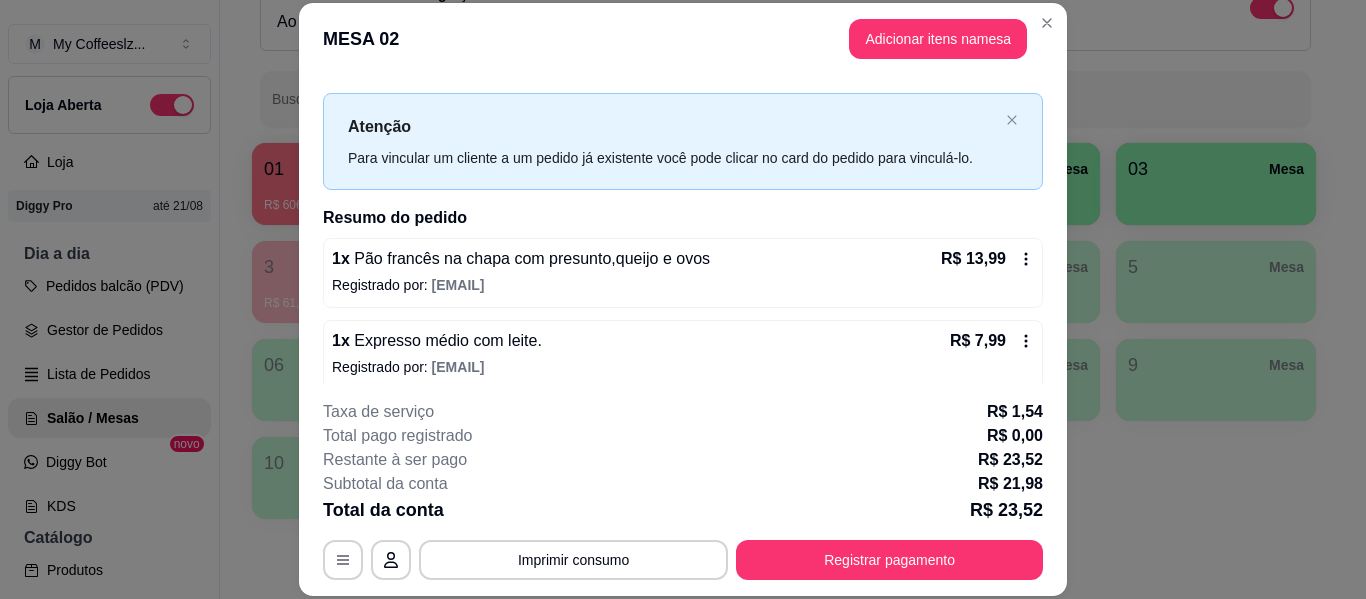 scroll, scrollTop: 40, scrollLeft: 0, axis: vertical 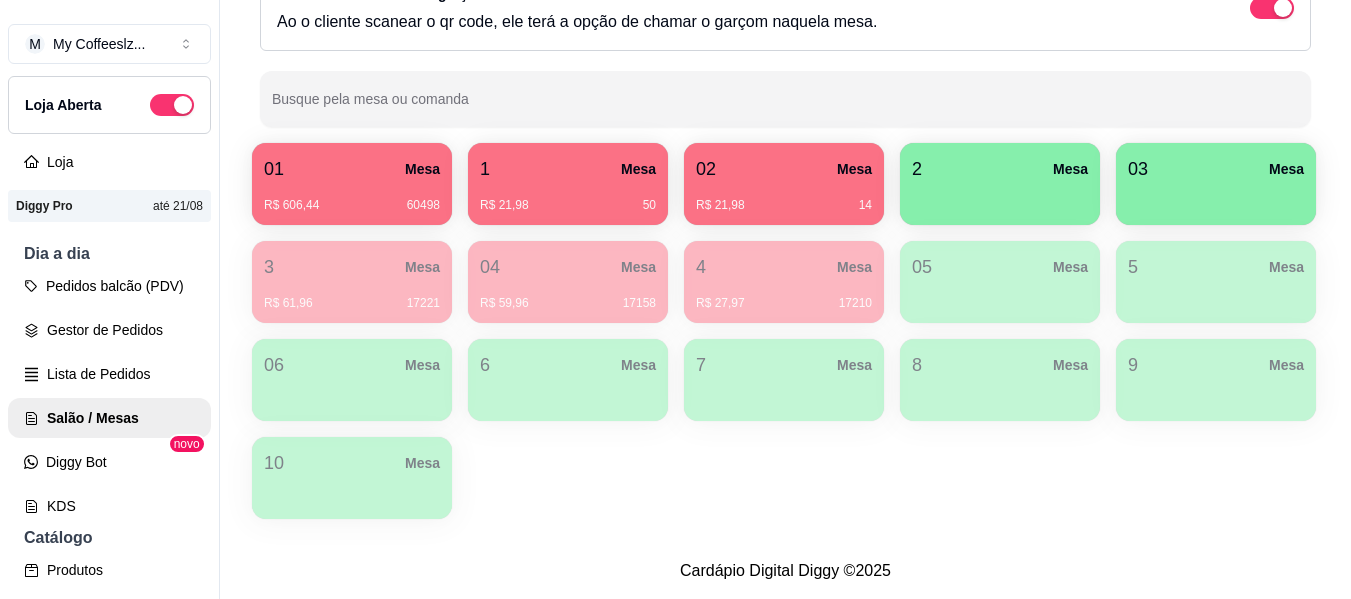 click at bounding box center [1216, 198] 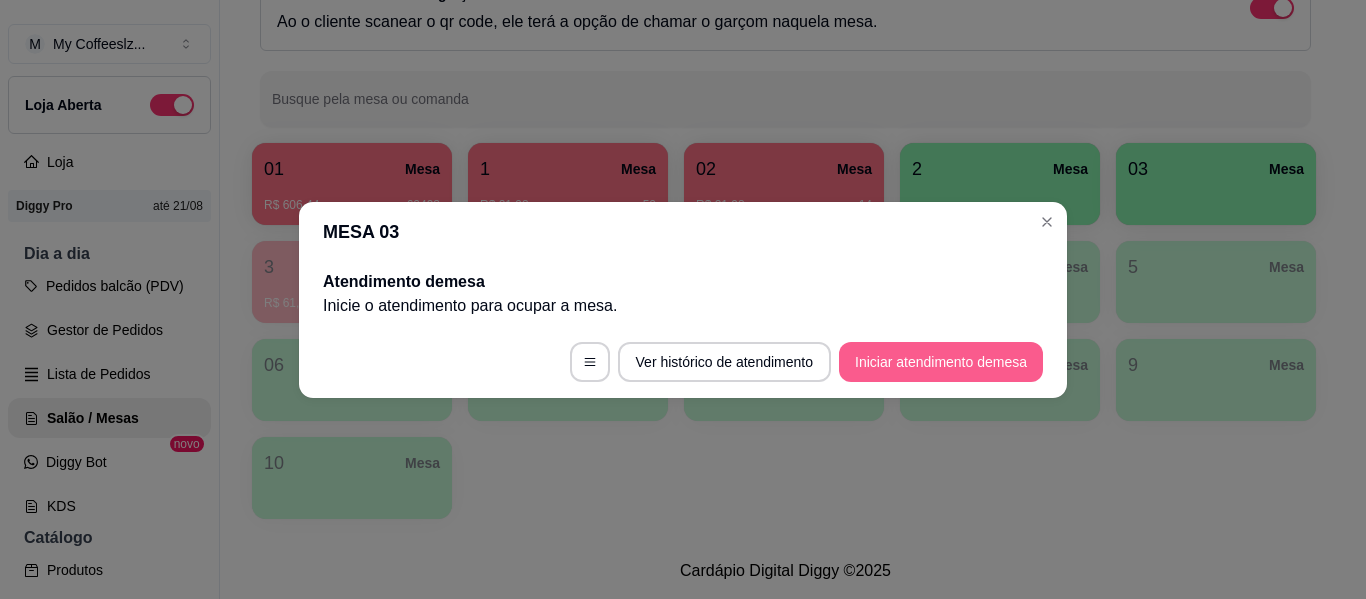 click on "Iniciar atendimento de  mesa" at bounding box center [941, 362] 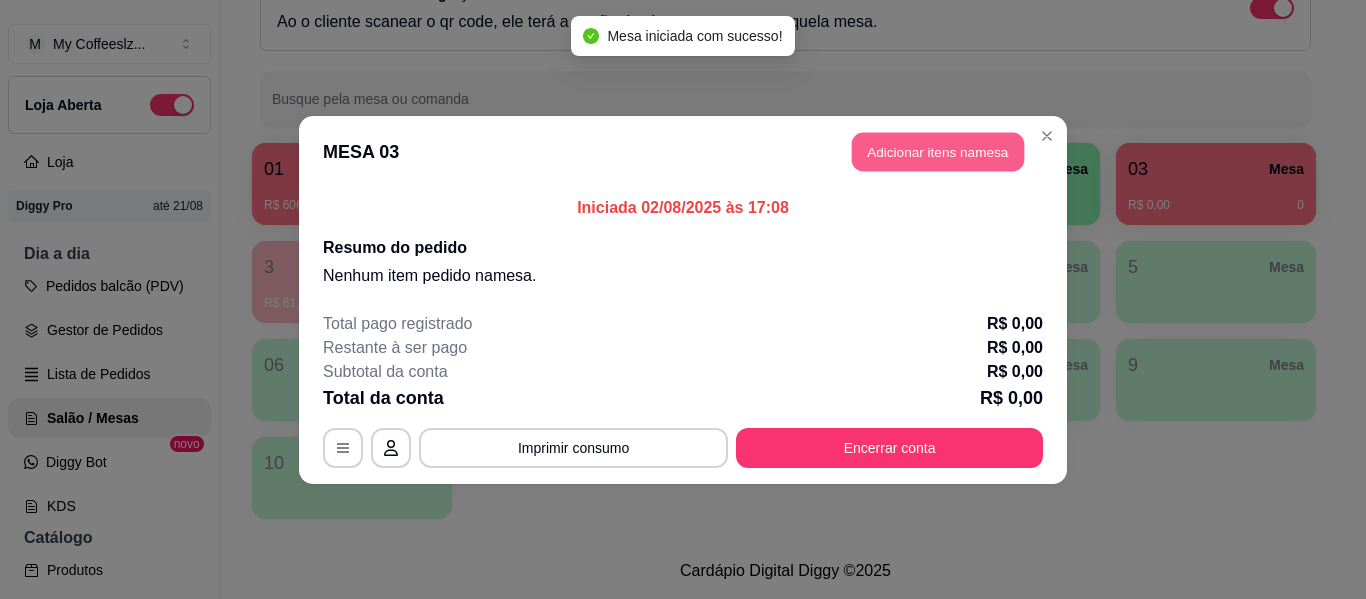 click on "Adicionar itens na  mesa" at bounding box center (938, 151) 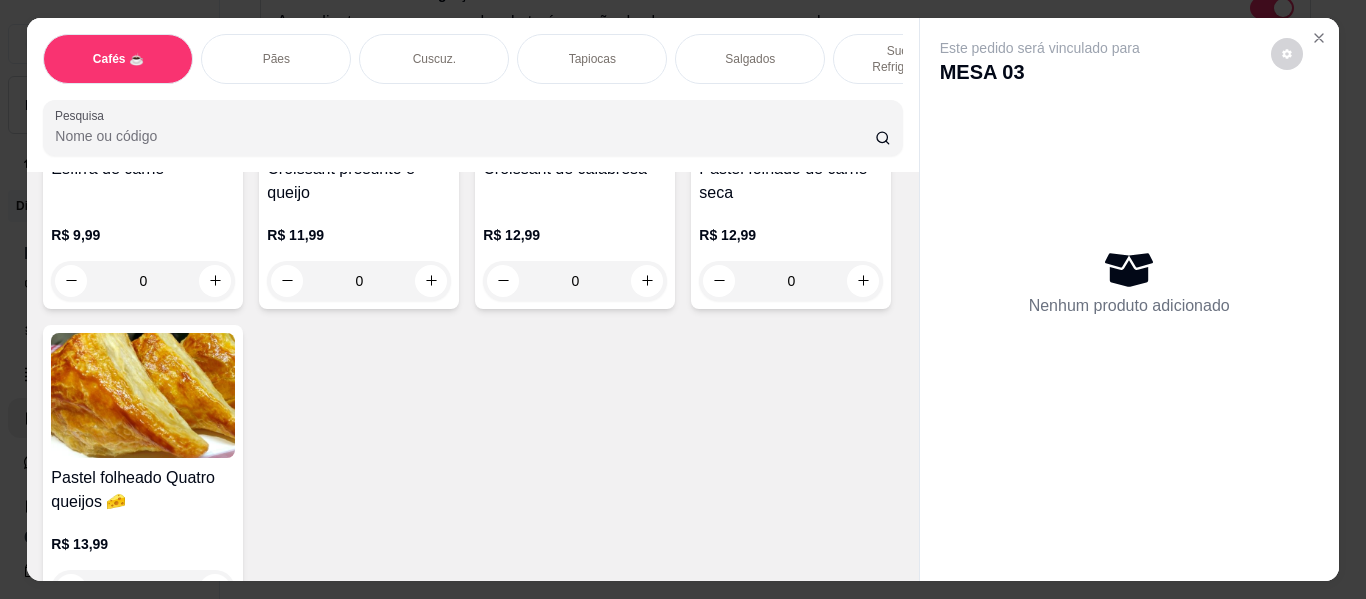 scroll, scrollTop: 6700, scrollLeft: 0, axis: vertical 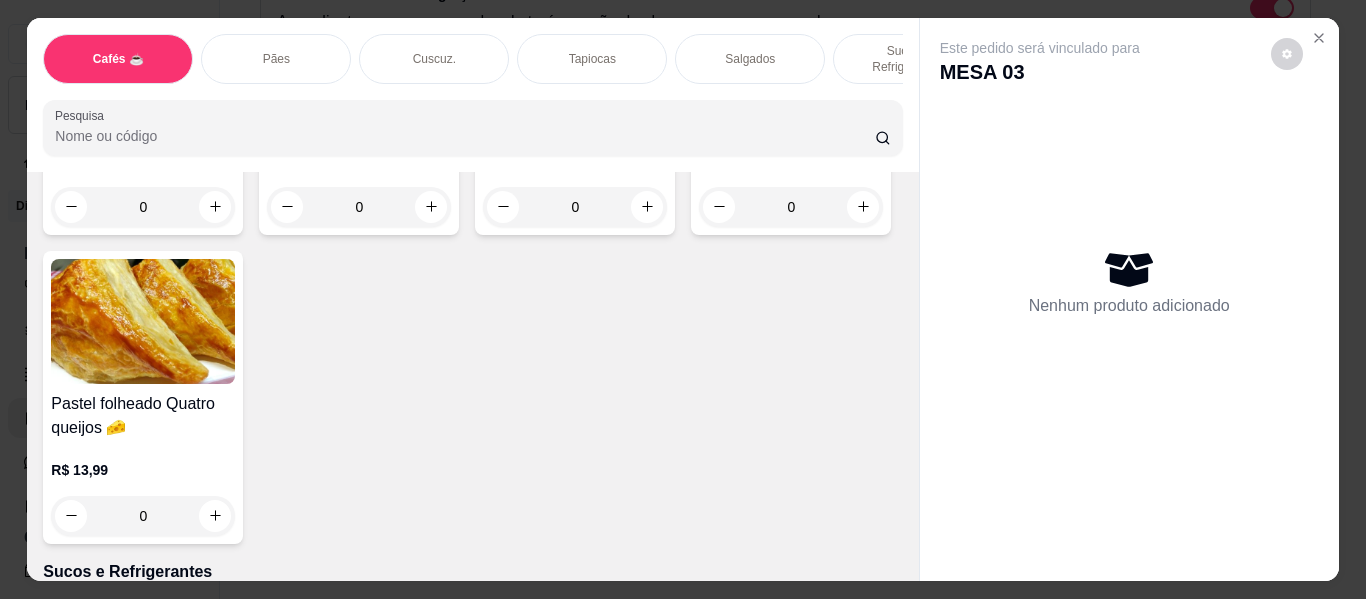 click 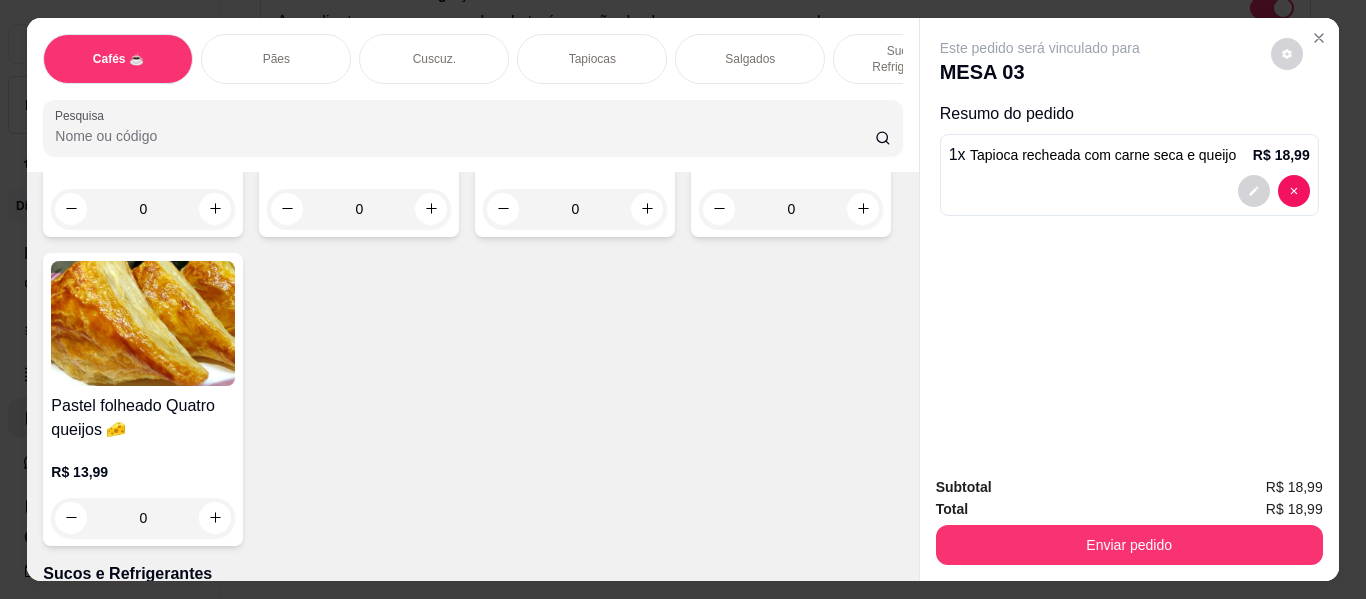 type on "1" 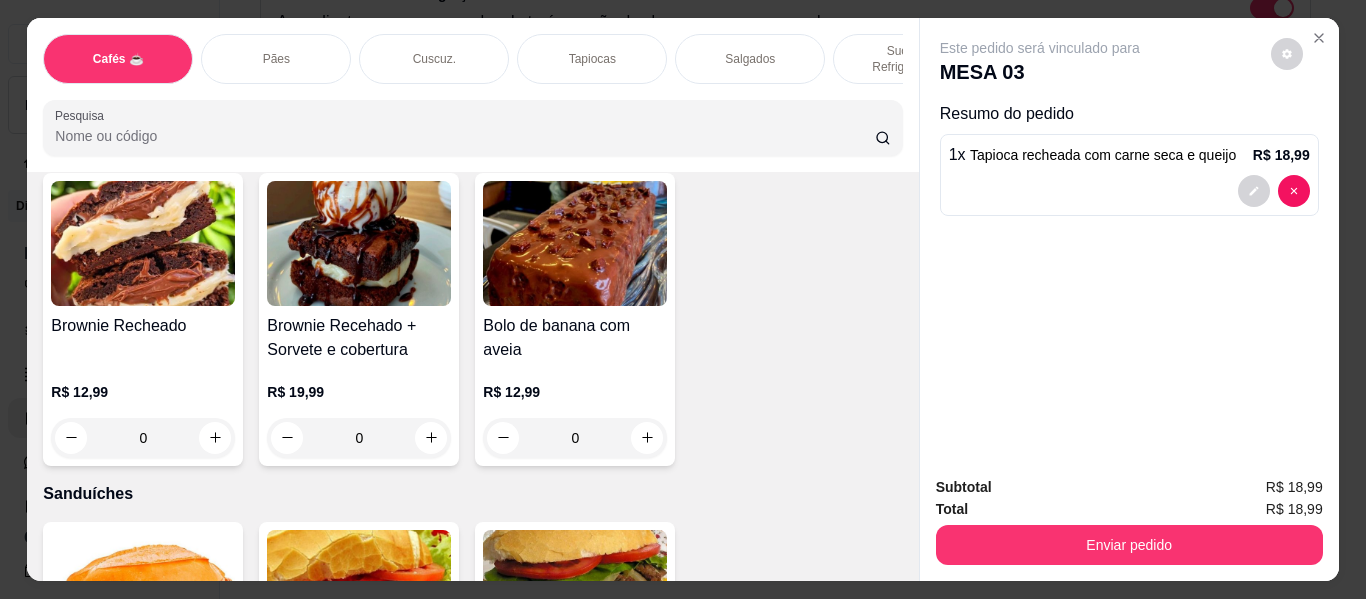 scroll, scrollTop: 9300, scrollLeft: 0, axis: vertical 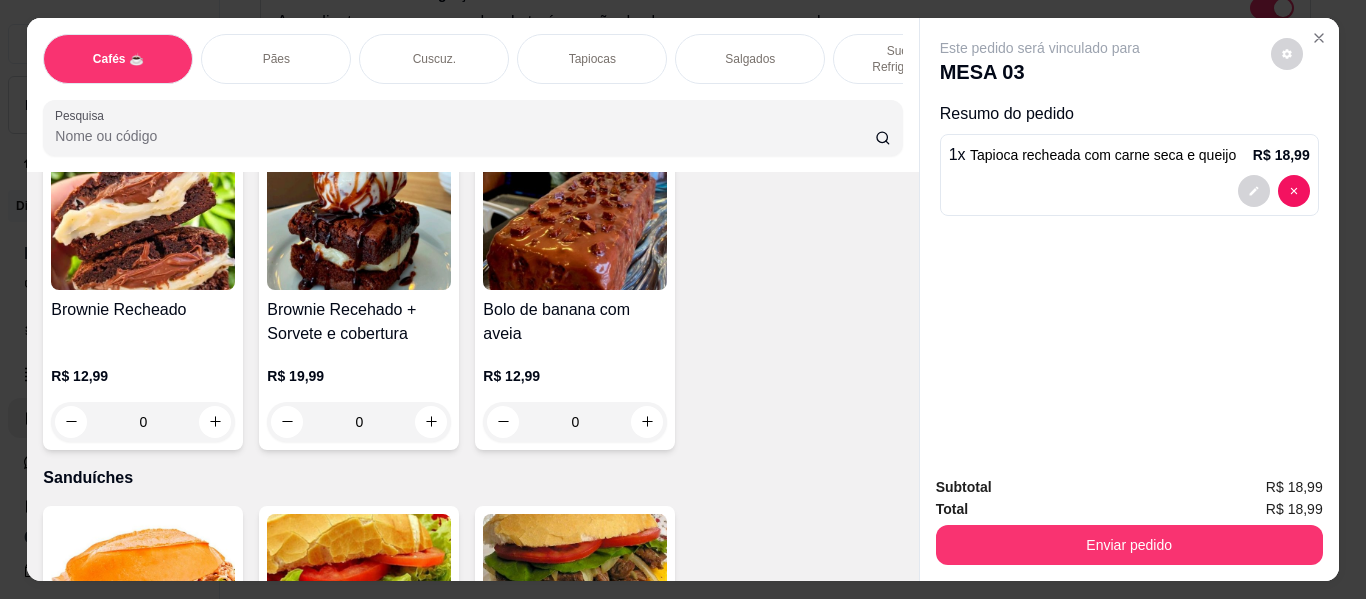 click 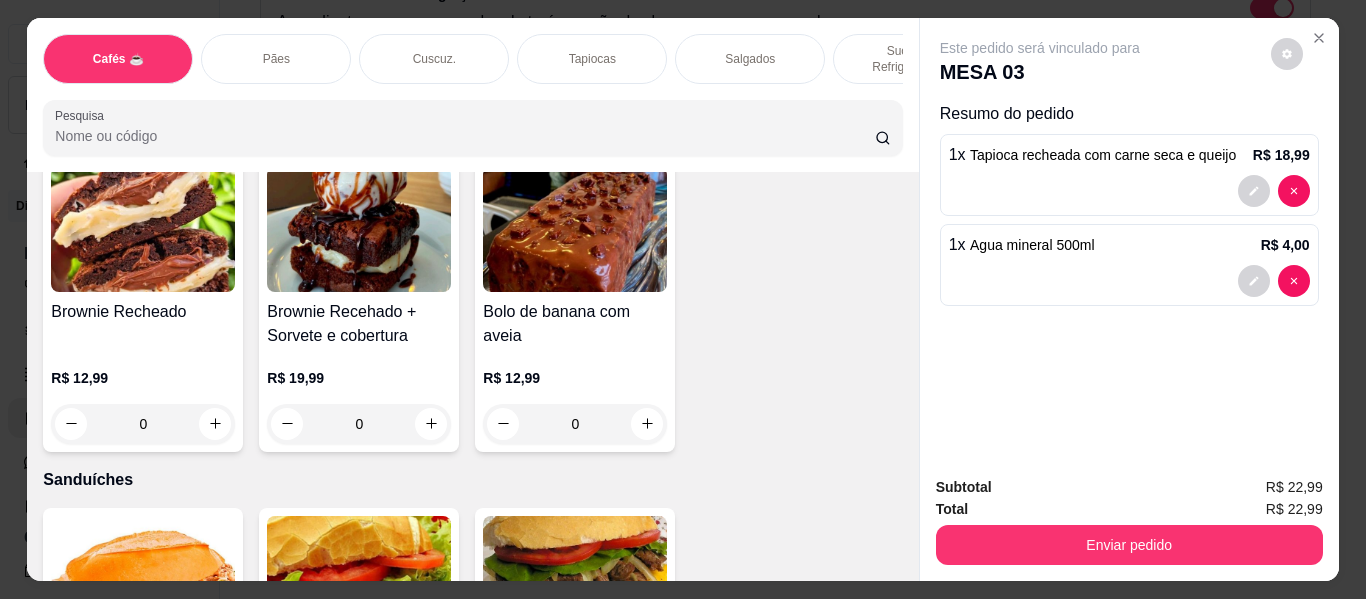 scroll, scrollTop: 9301, scrollLeft: 0, axis: vertical 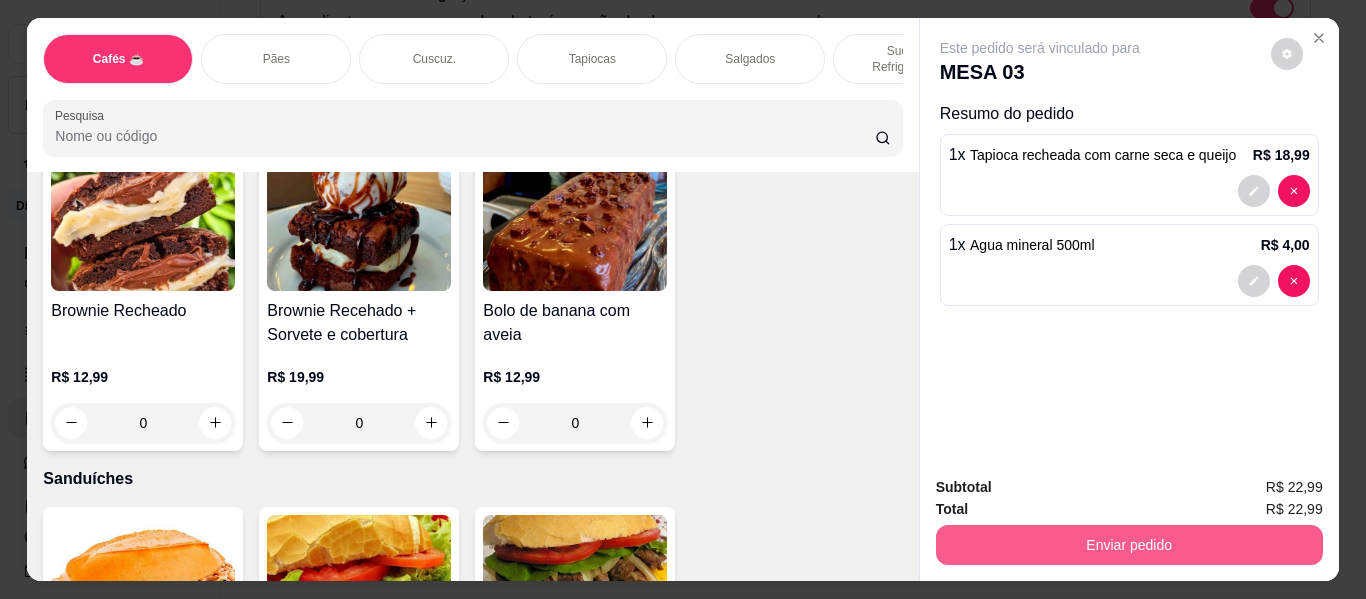 click on "Enviar pedido" at bounding box center [1129, 545] 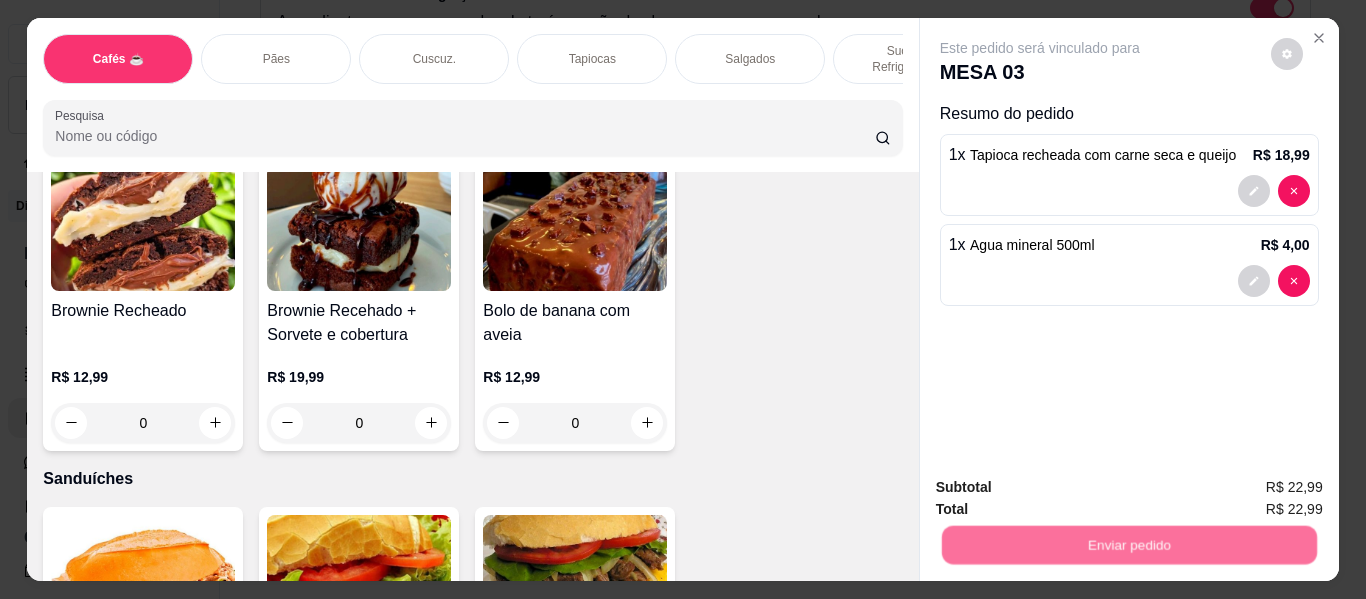click on "Não registrar e enviar pedido" at bounding box center [1063, 488] 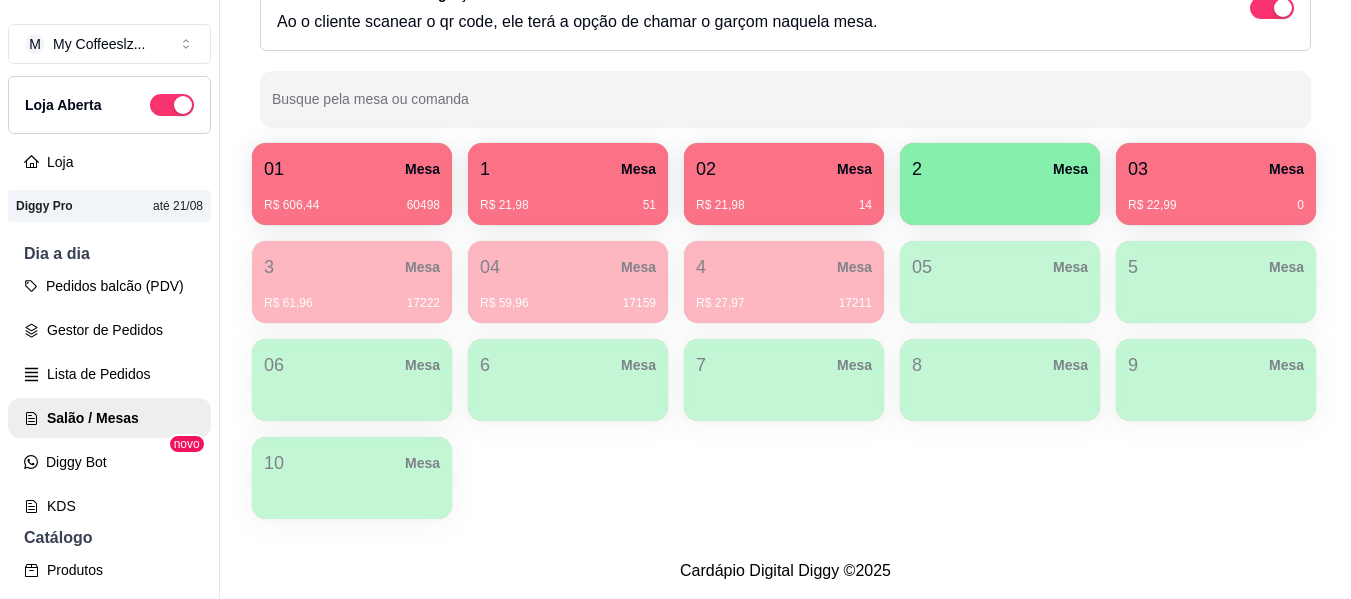 click on "R$ 22,99 0" at bounding box center [1216, 205] 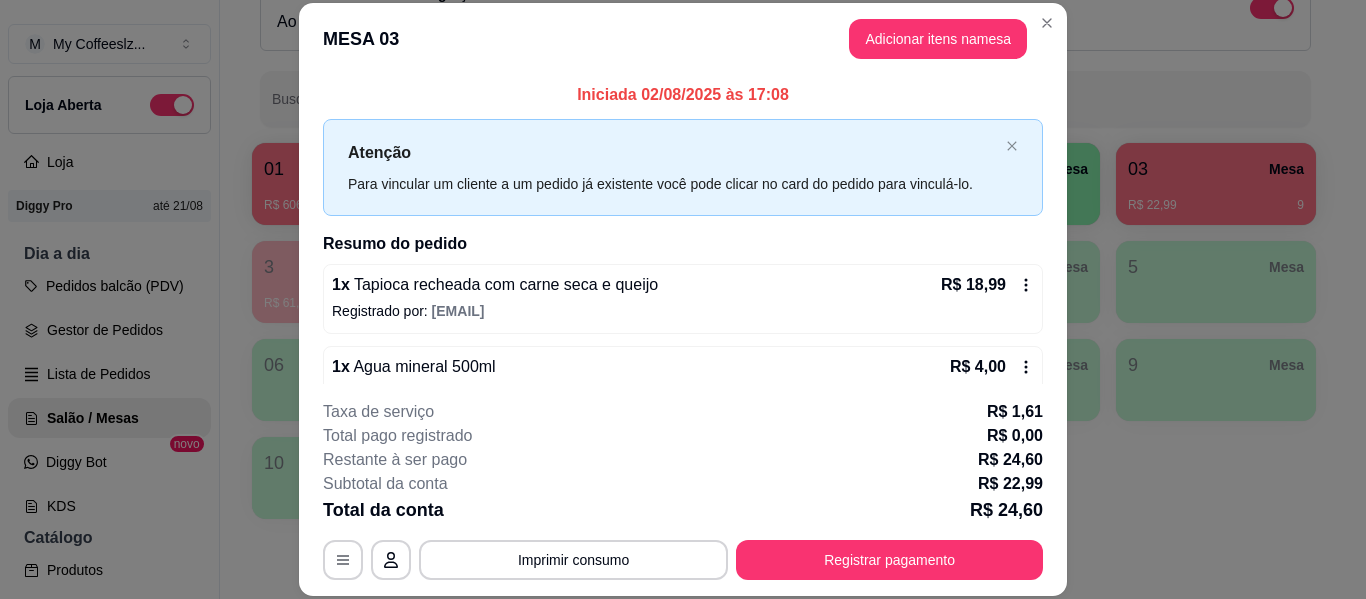 scroll, scrollTop: 40, scrollLeft: 0, axis: vertical 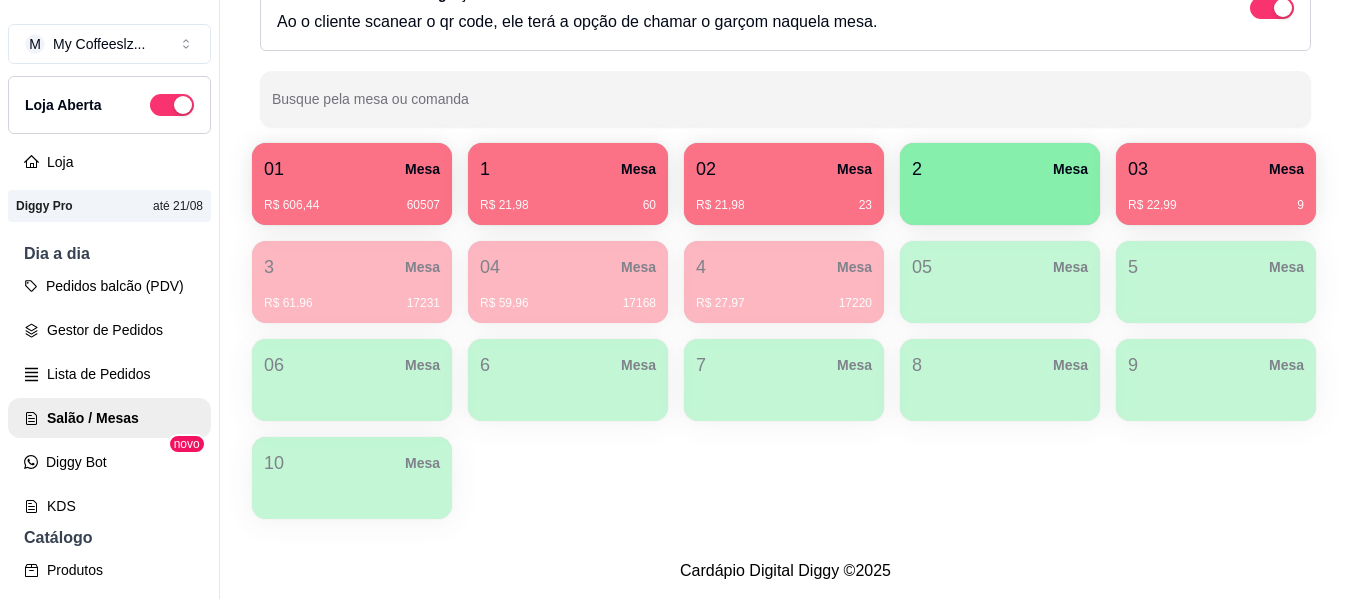 click on "R$ 21,98 23" at bounding box center [784, 198] 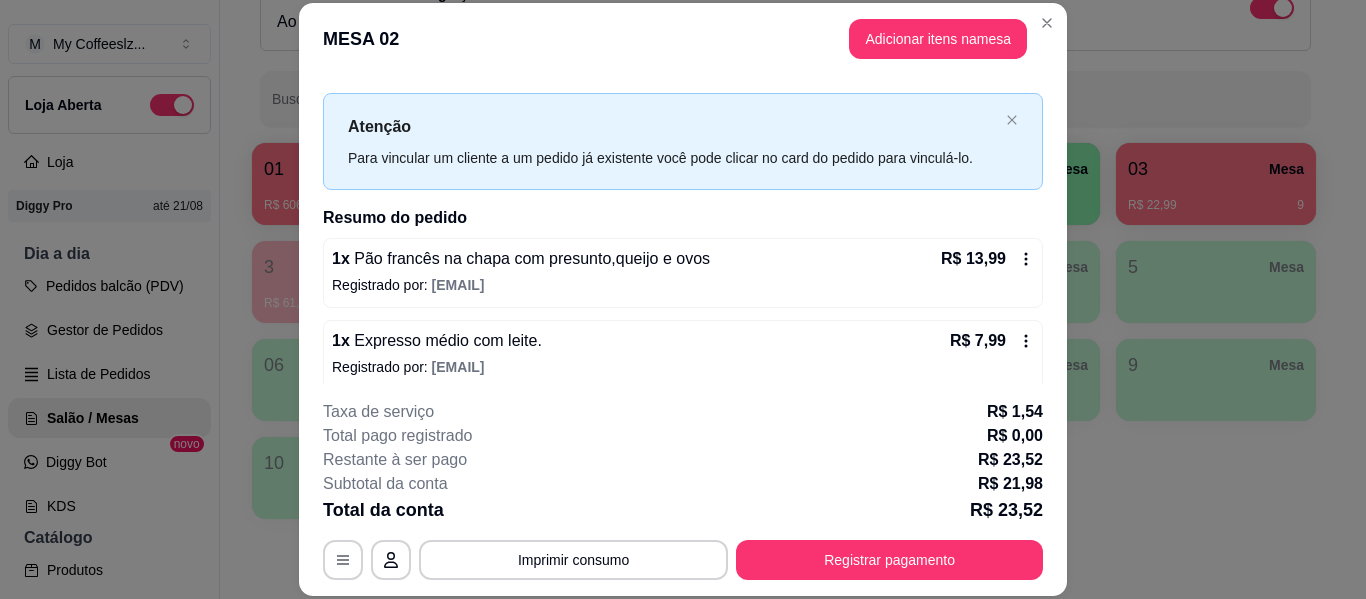 scroll, scrollTop: 40, scrollLeft: 0, axis: vertical 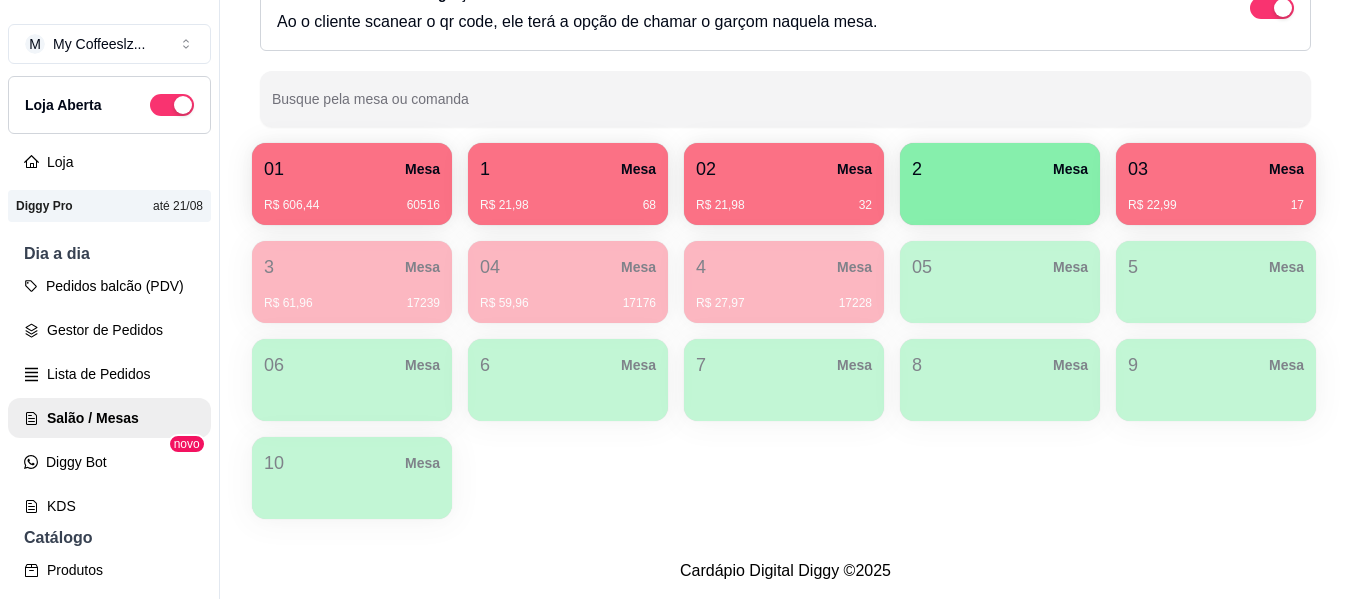 click on "03 Mesa" at bounding box center (1216, 169) 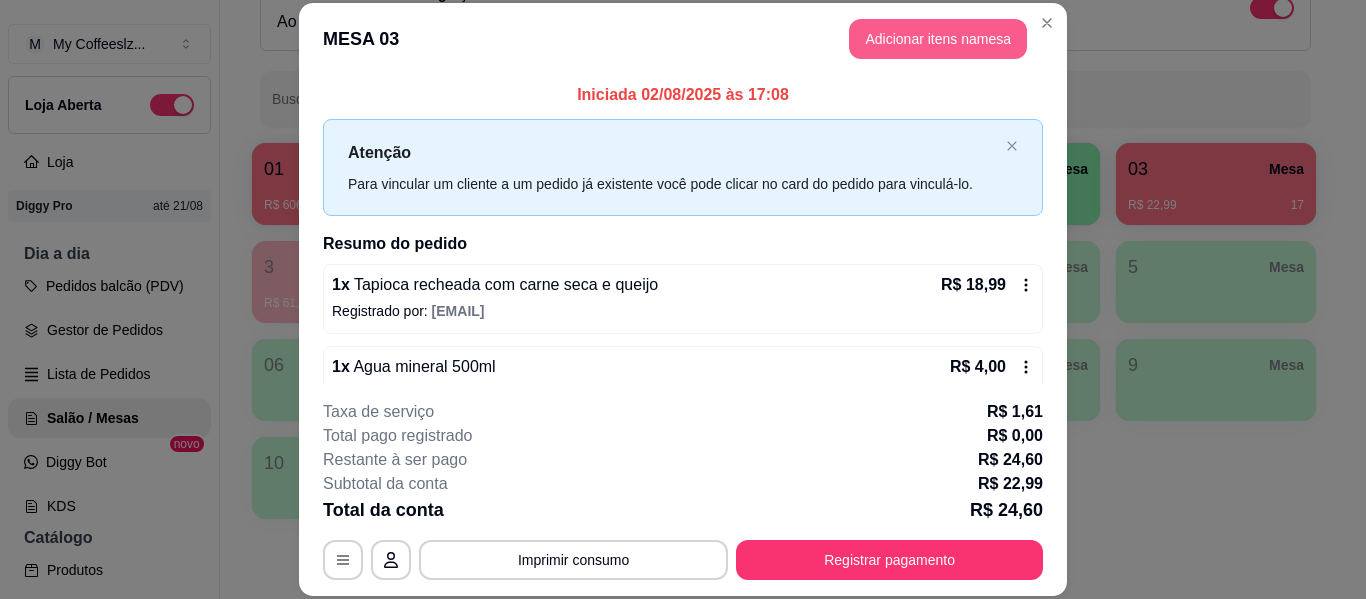 click on "Adicionar itens na  mesa" at bounding box center (938, 39) 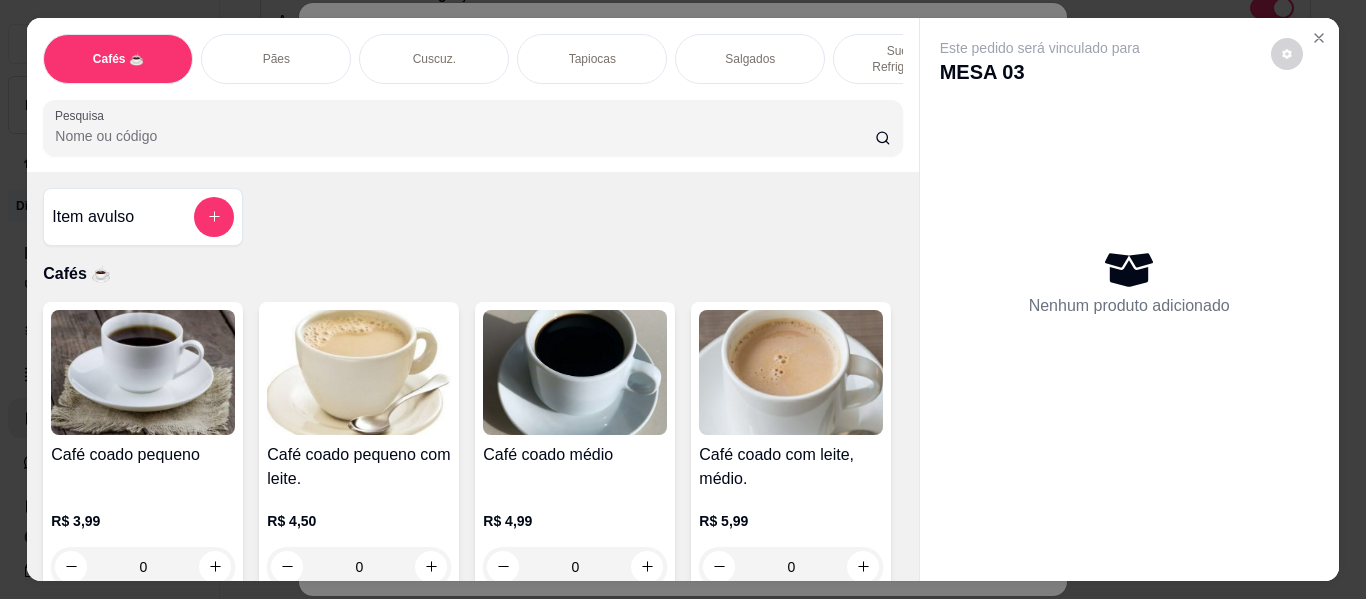drag, startPoint x: 858, startPoint y: 40, endPoint x: 833, endPoint y: 82, distance: 48.8774 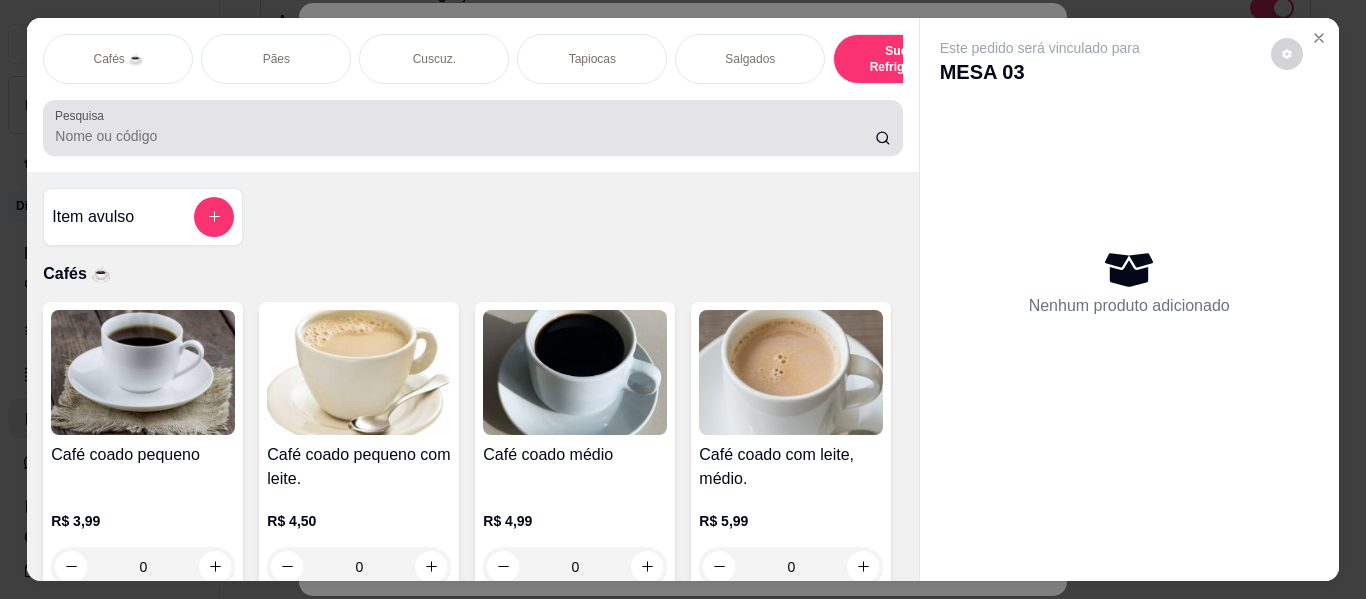 scroll, scrollTop: 9203, scrollLeft: 0, axis: vertical 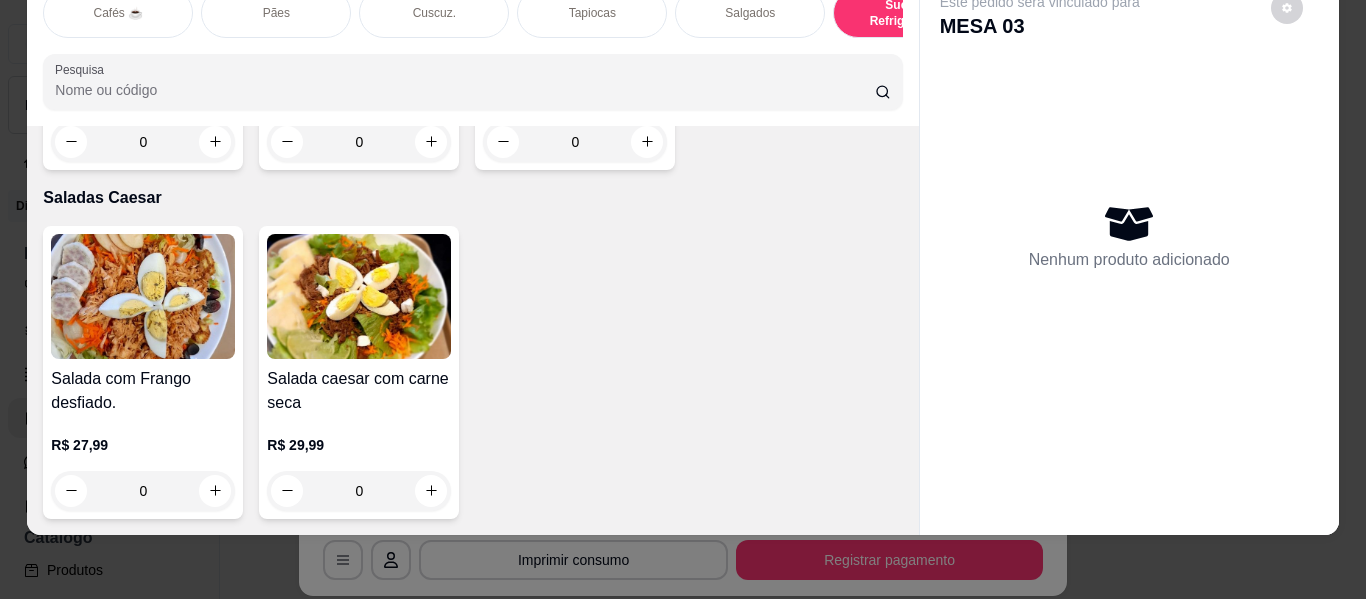 click 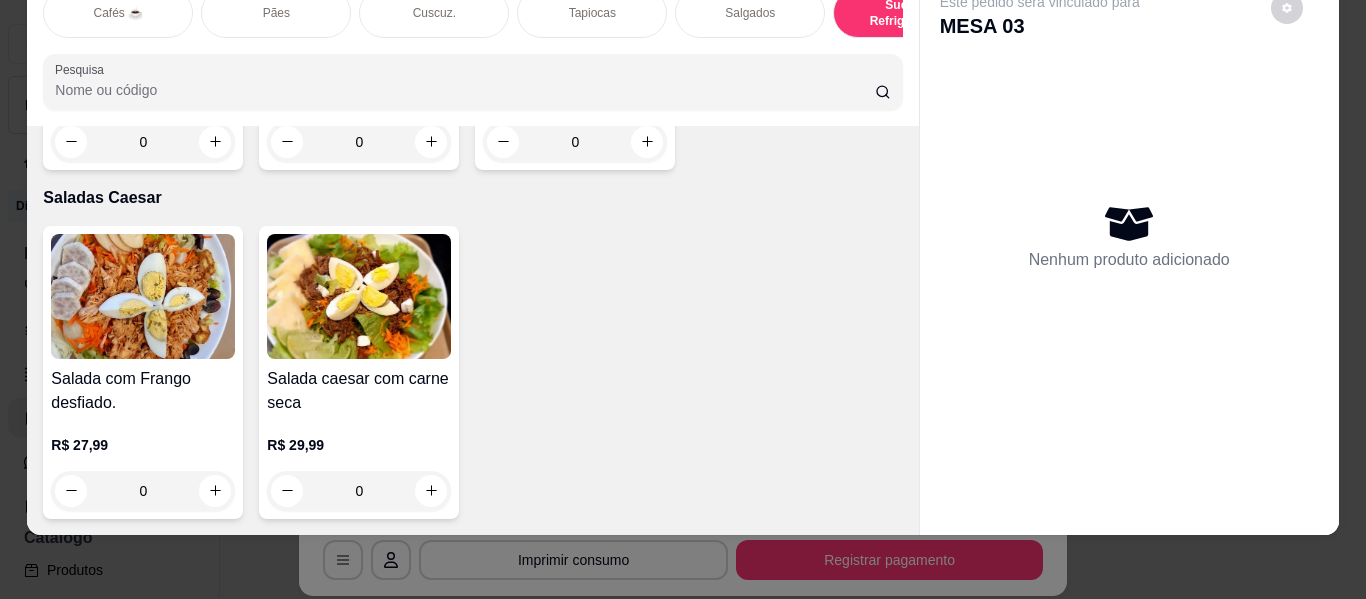 type on "1" 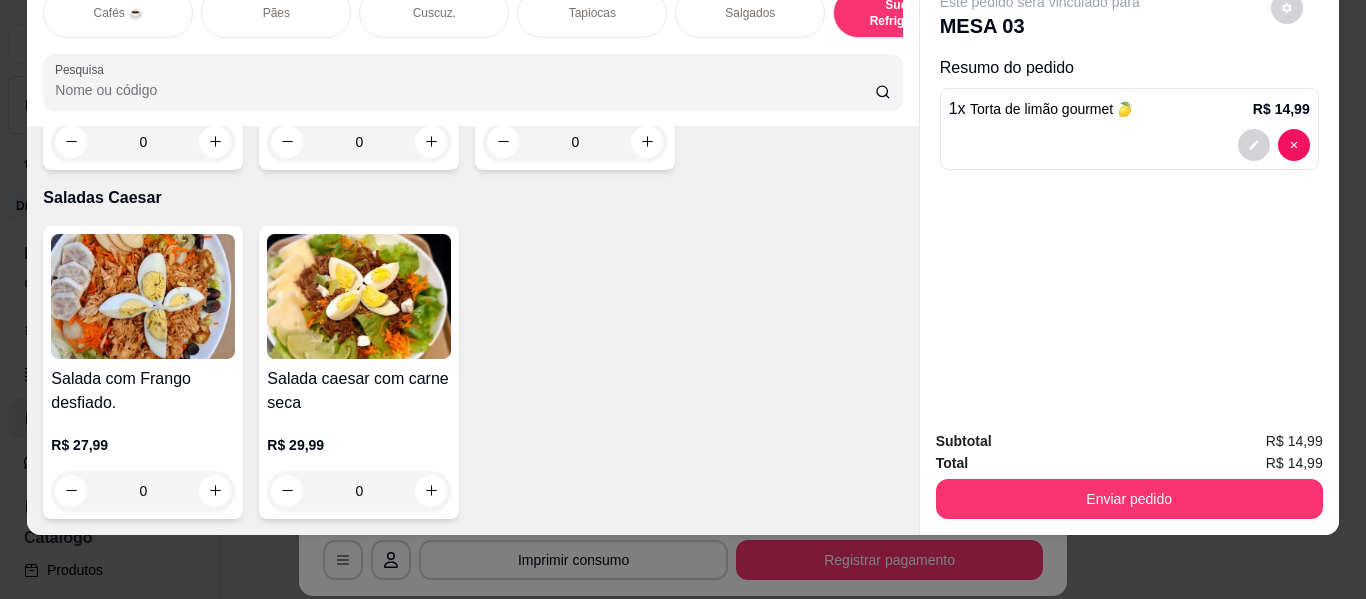 scroll, scrollTop: 11704, scrollLeft: 0, axis: vertical 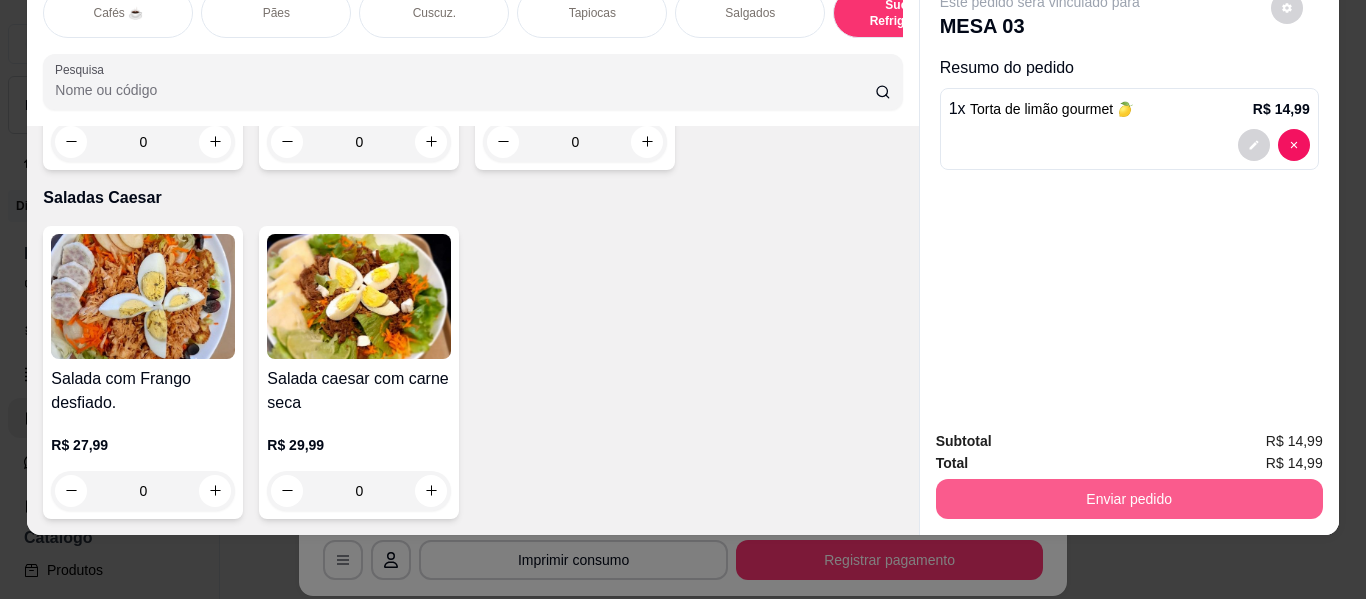click on "Enviar pedido" at bounding box center (1129, 499) 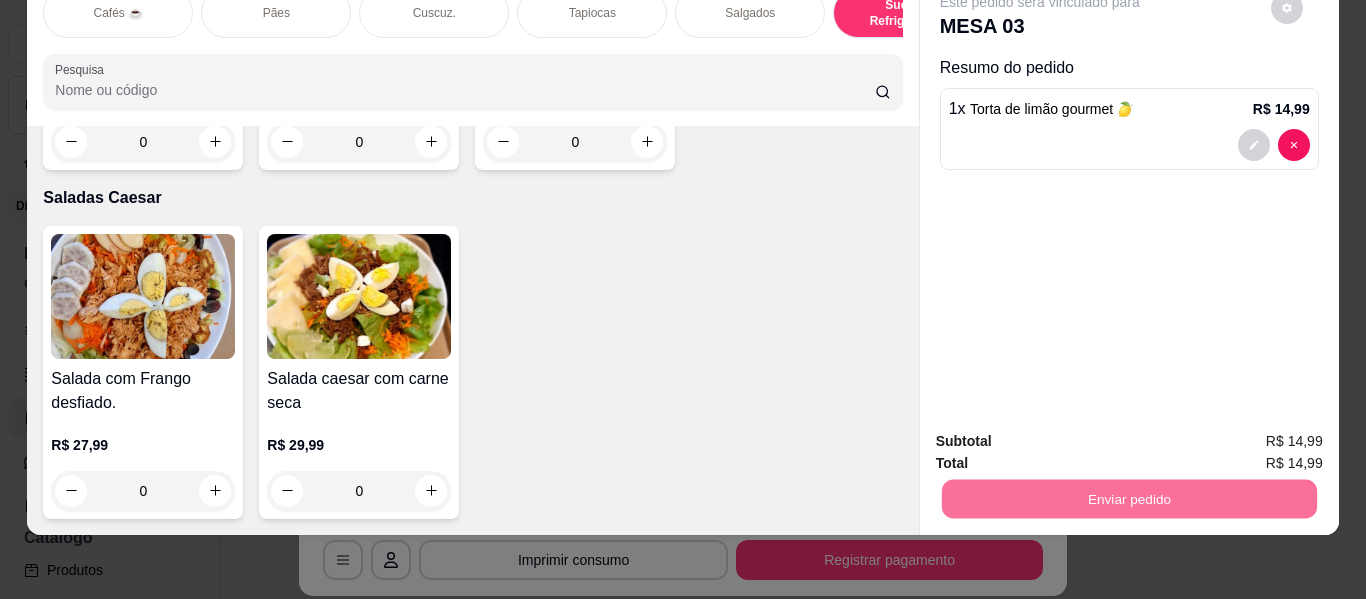 click on "Não registrar e enviar pedido" at bounding box center (1063, 434) 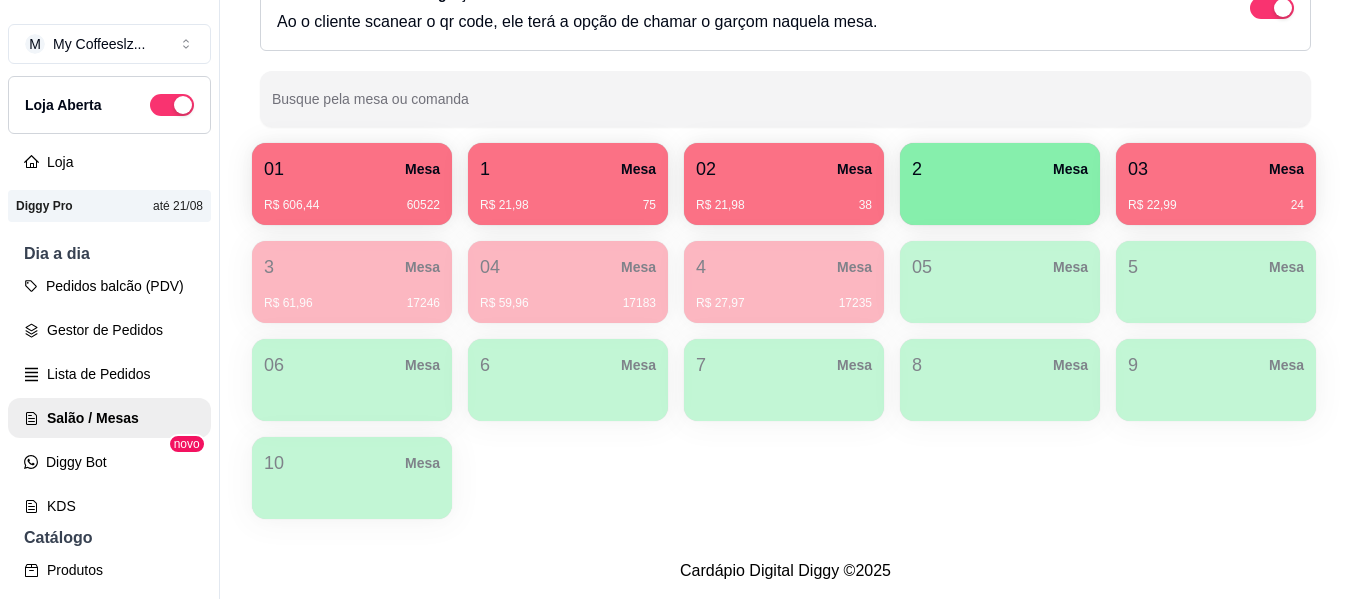 click on "R$ 21,98 75" at bounding box center (568, 205) 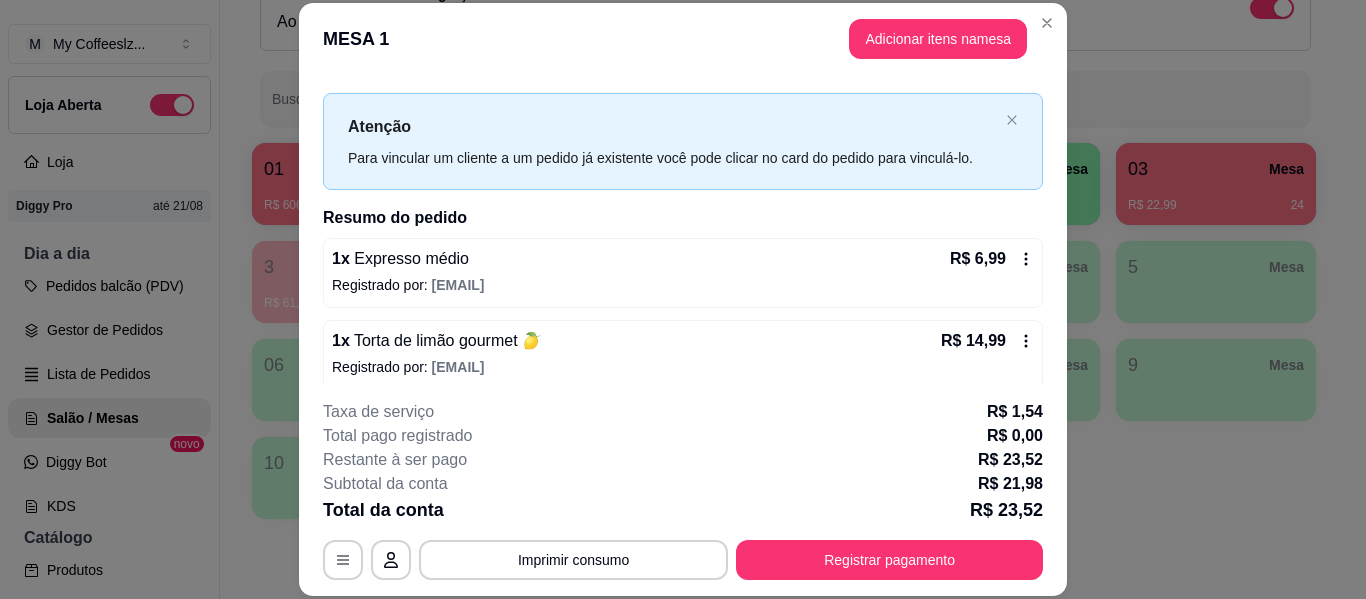 scroll, scrollTop: 40, scrollLeft: 0, axis: vertical 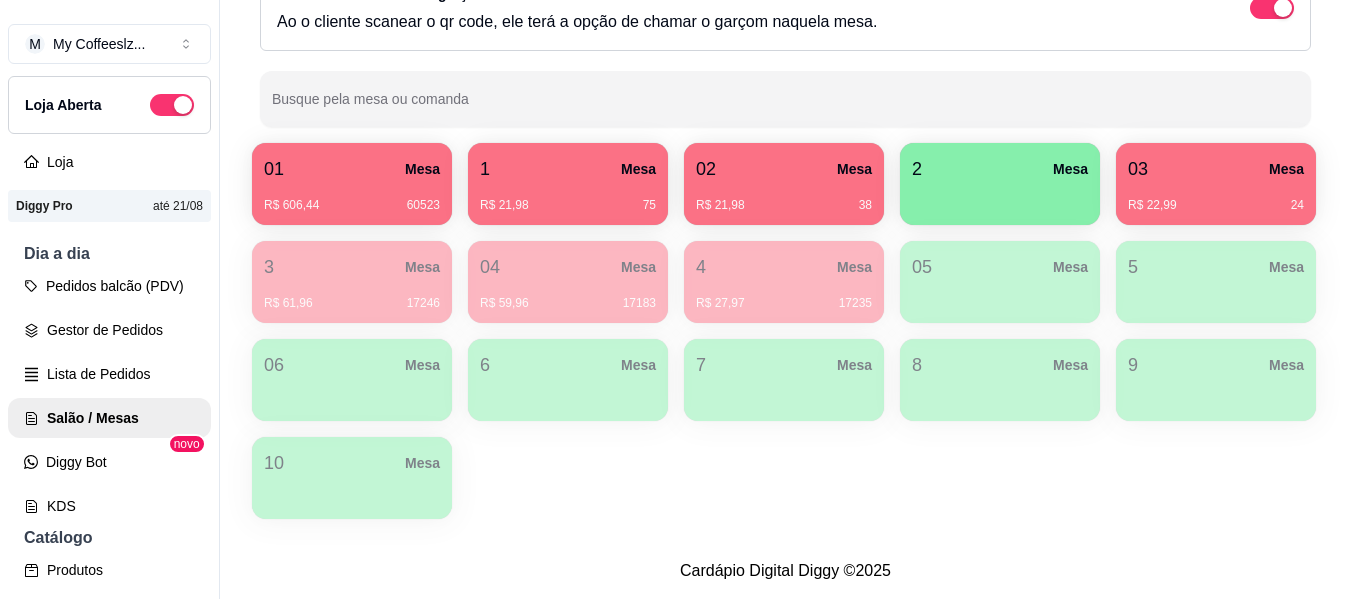 click on "02 Mesa" at bounding box center (784, 169) 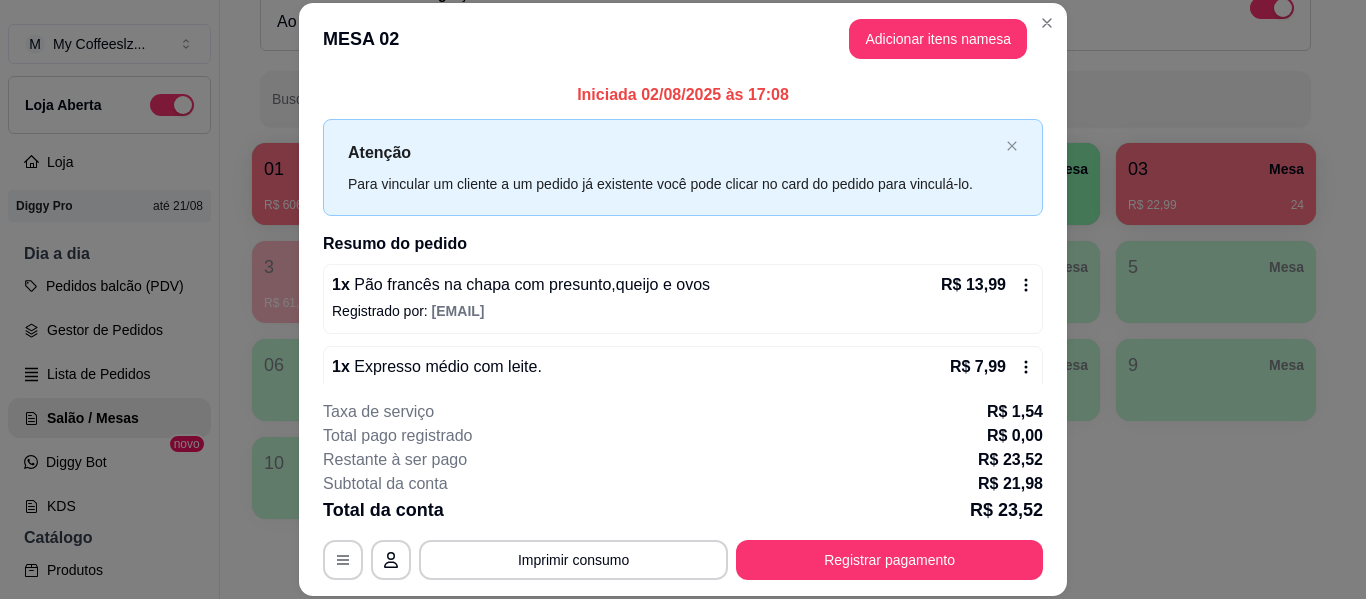 scroll, scrollTop: 40, scrollLeft: 0, axis: vertical 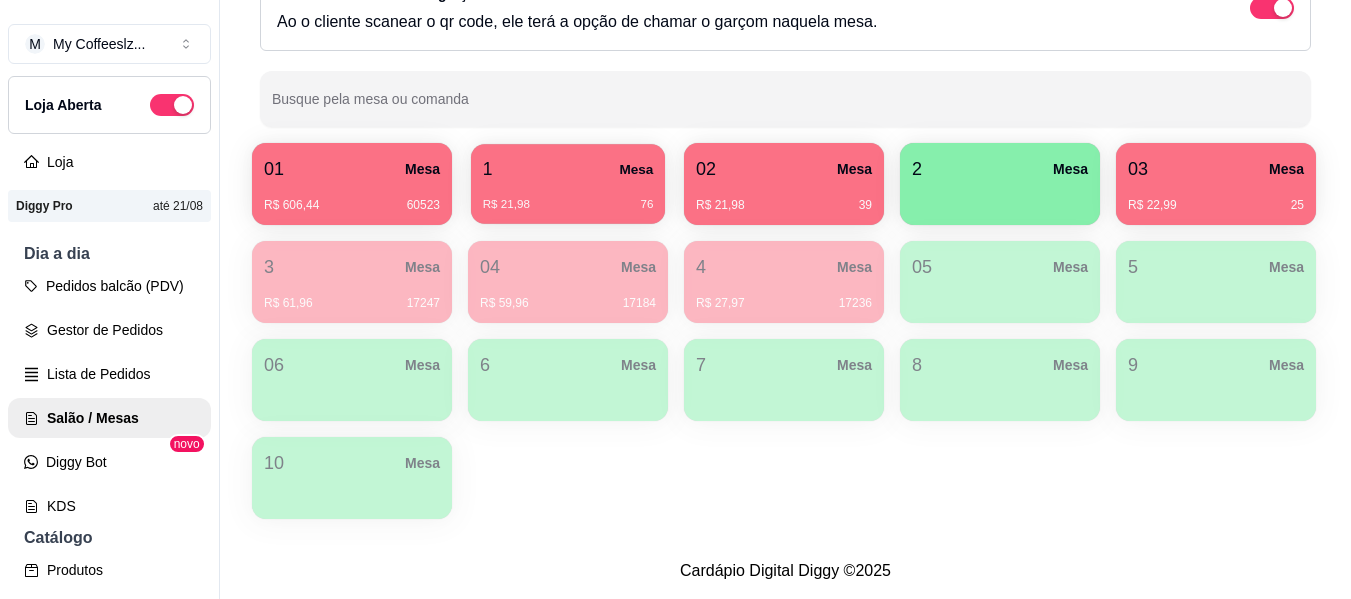 click on "R$ 21,98 76" at bounding box center [568, 197] 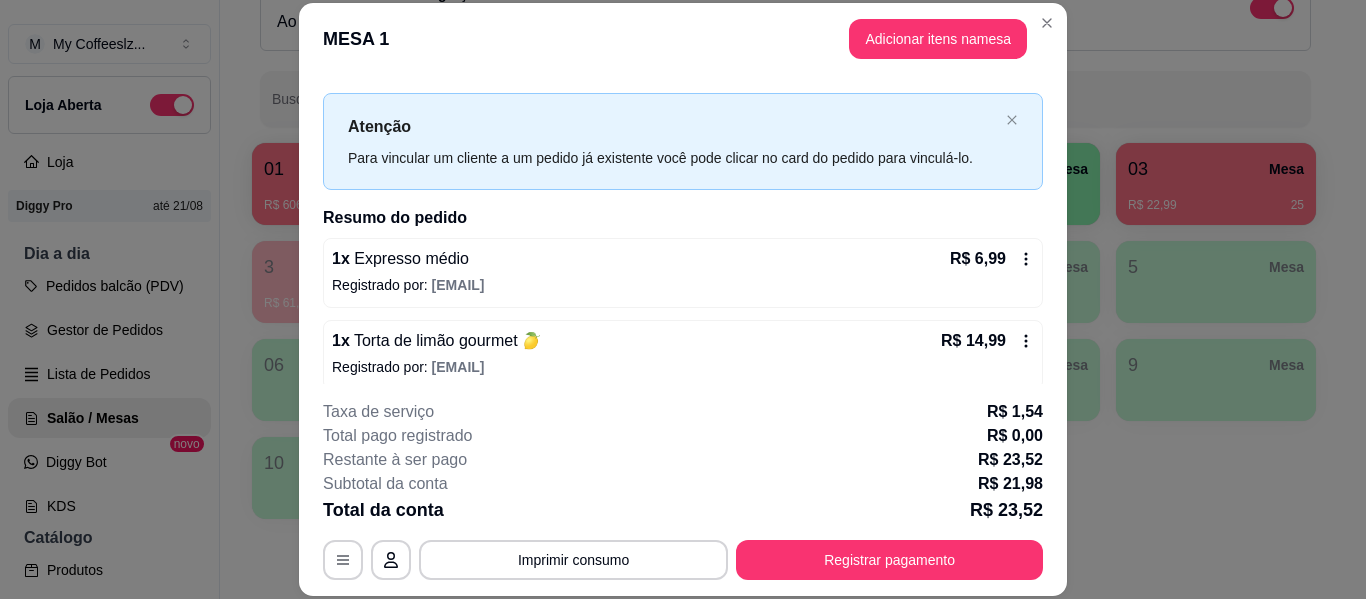 scroll, scrollTop: 40, scrollLeft: 0, axis: vertical 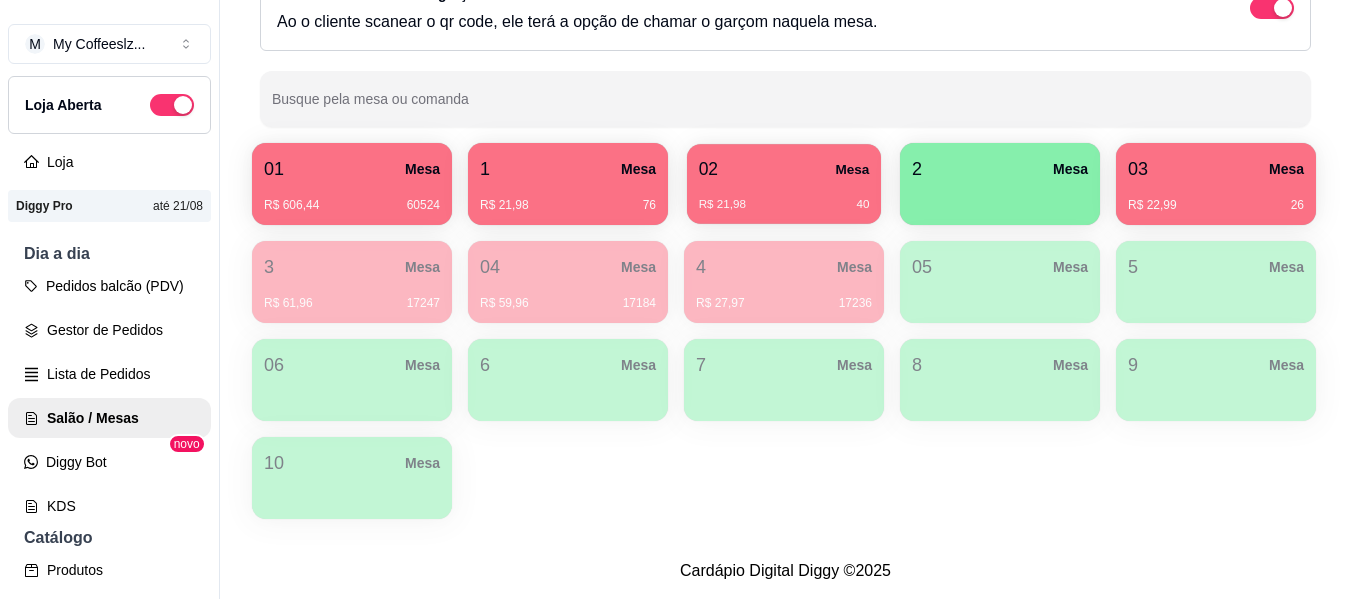 click on "R$ 21,98 40" at bounding box center (784, 197) 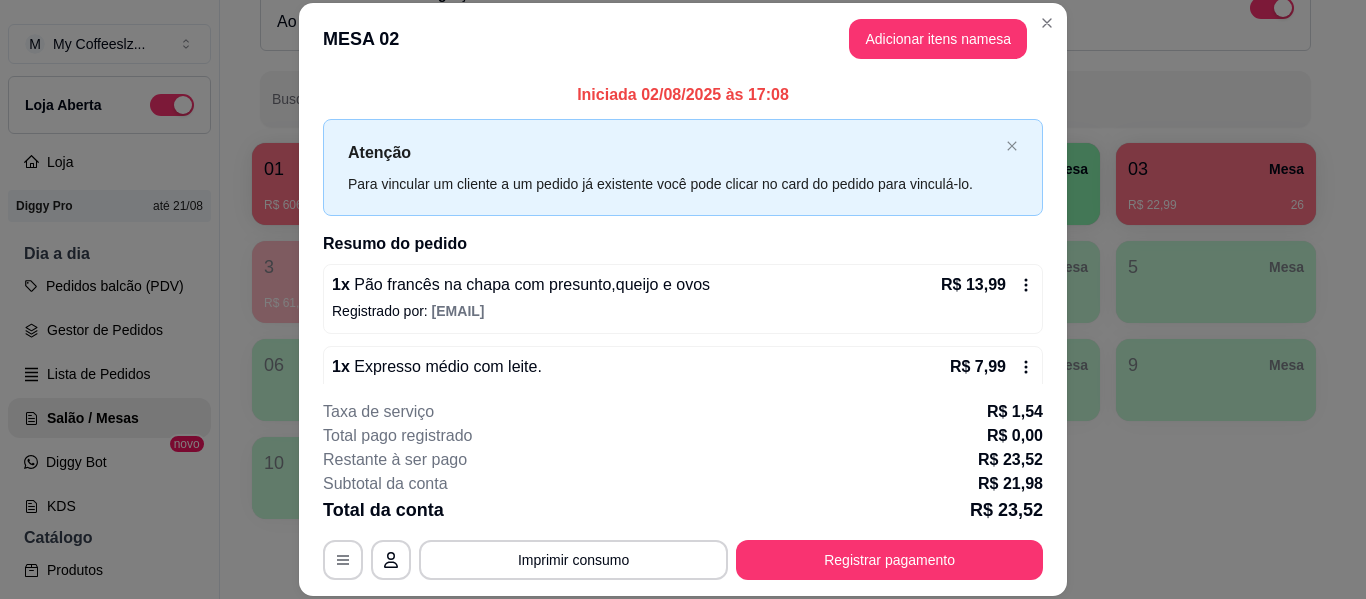 scroll, scrollTop: 40, scrollLeft: 0, axis: vertical 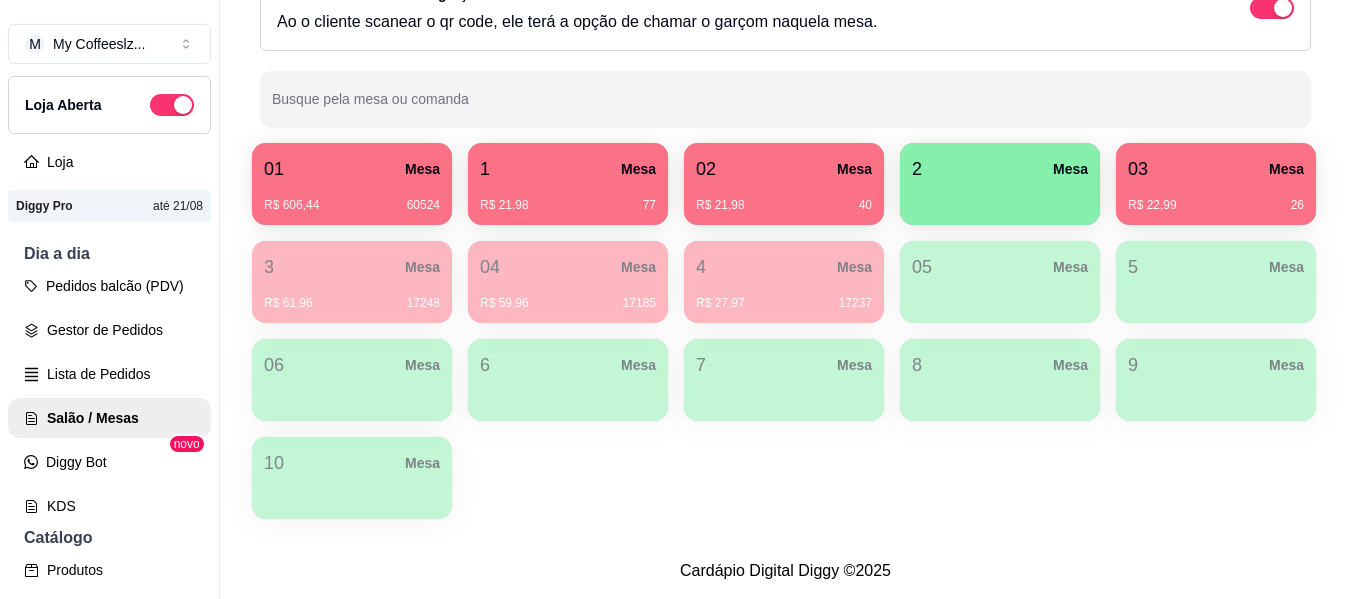 click on "1 Mesa" at bounding box center [568, 169] 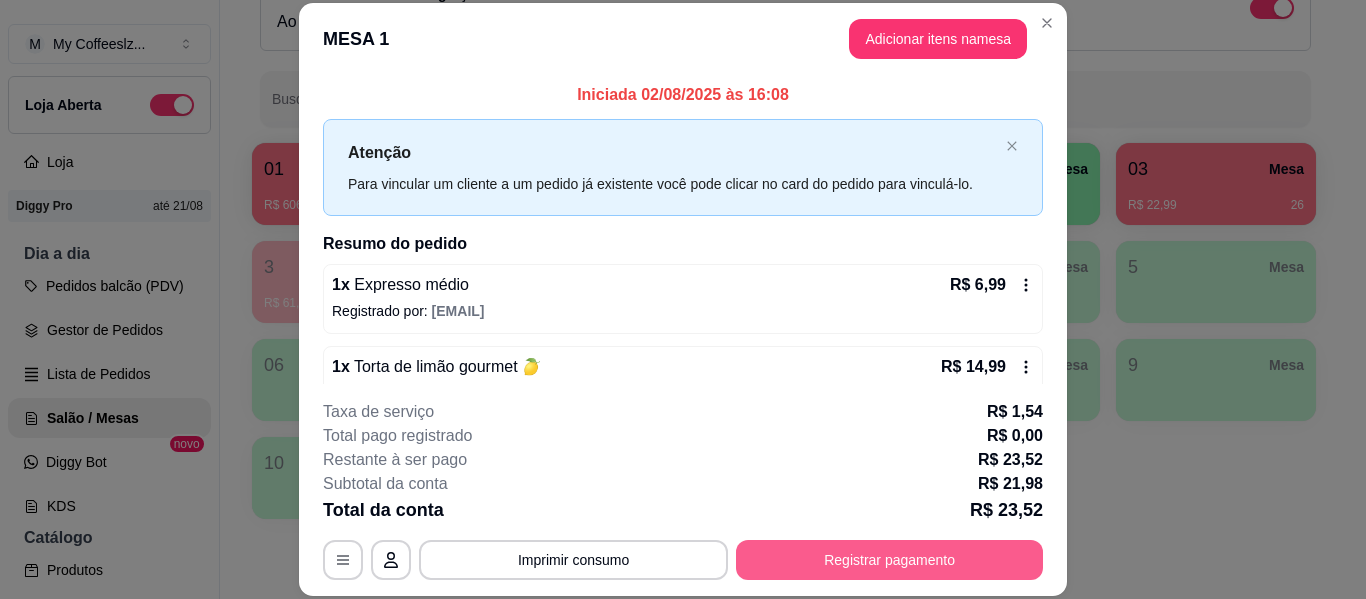 click on "Registrar pagamento" at bounding box center [889, 560] 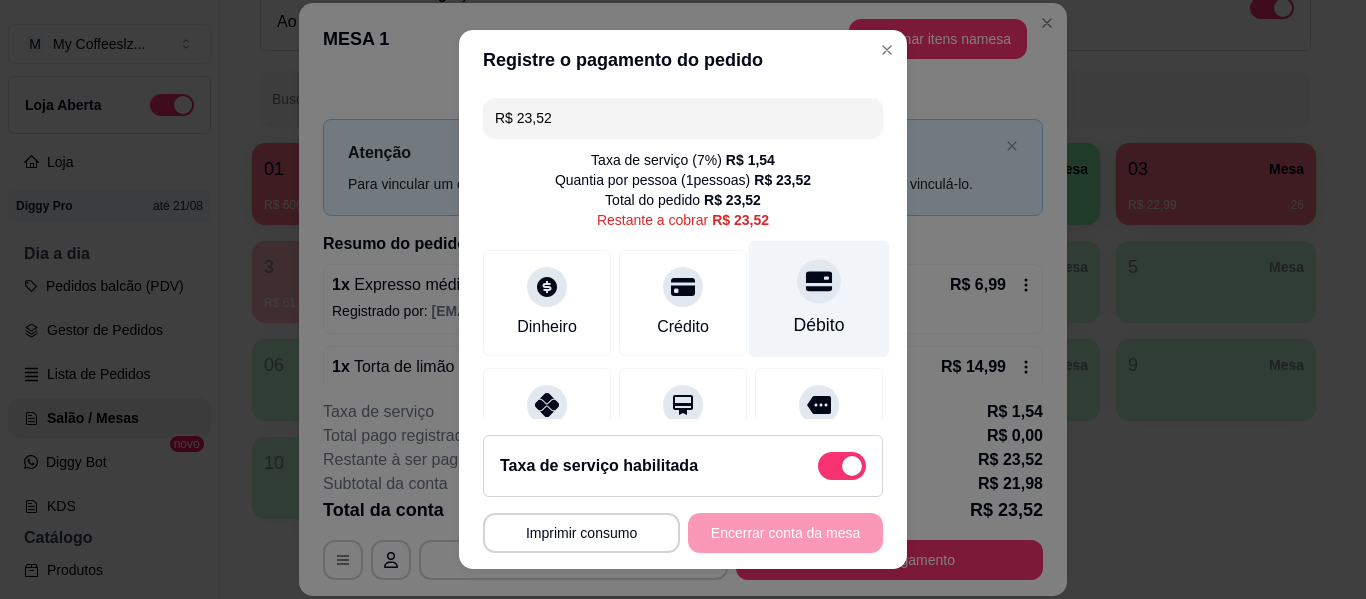 click at bounding box center (819, 281) 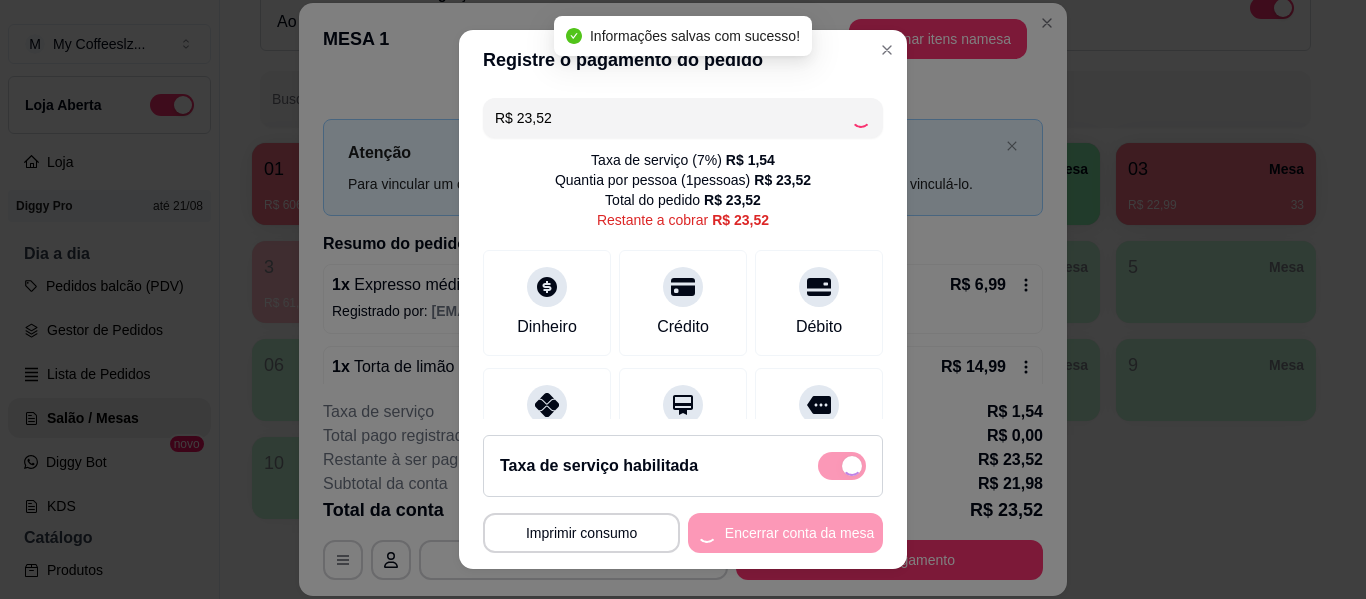 type on "R$ 0,00" 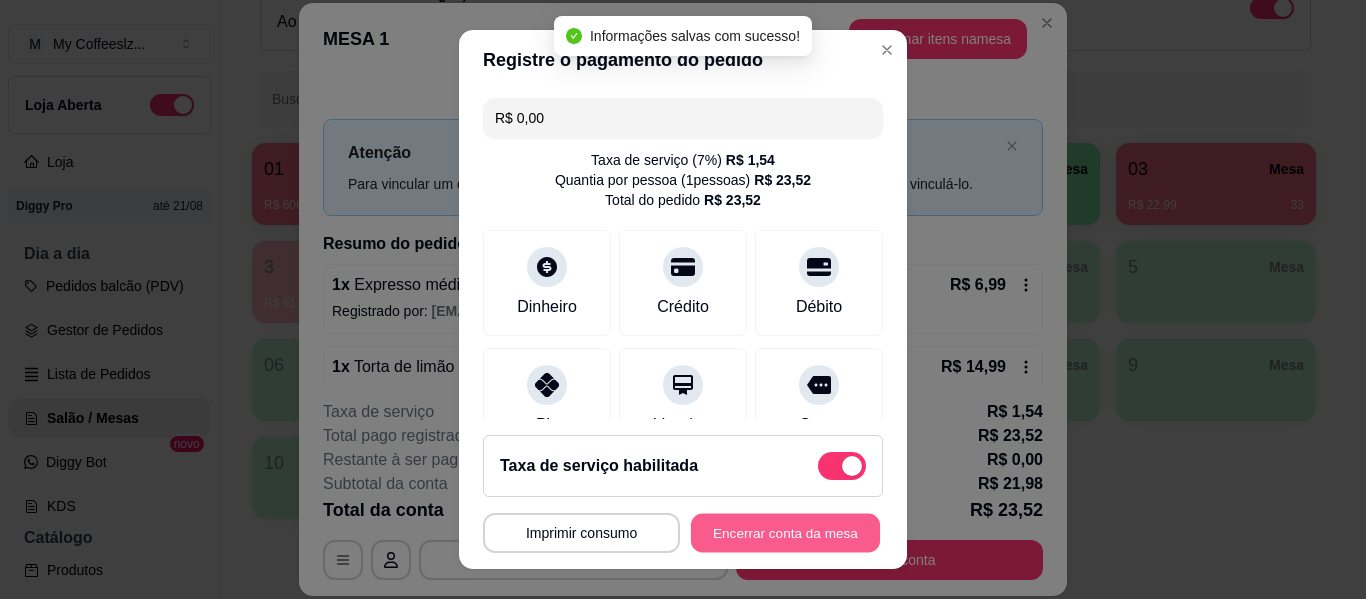 click on "Encerrar conta da mesa" at bounding box center (785, 533) 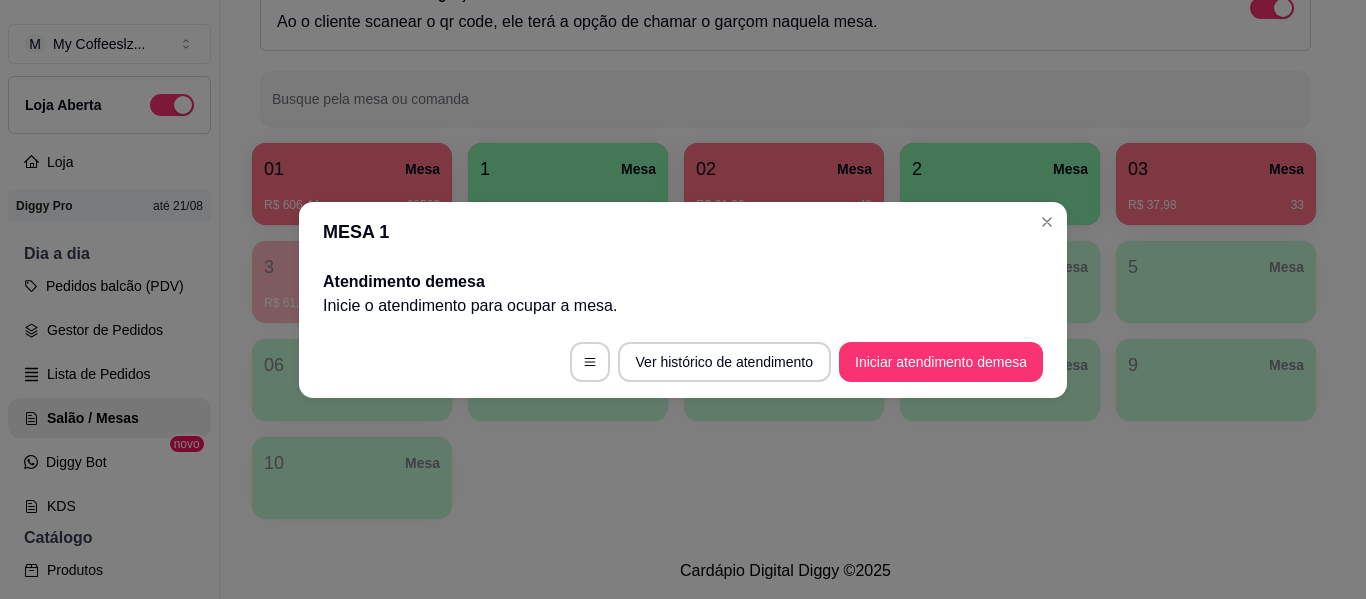 click on "02 Mesa" at bounding box center [784, 169] 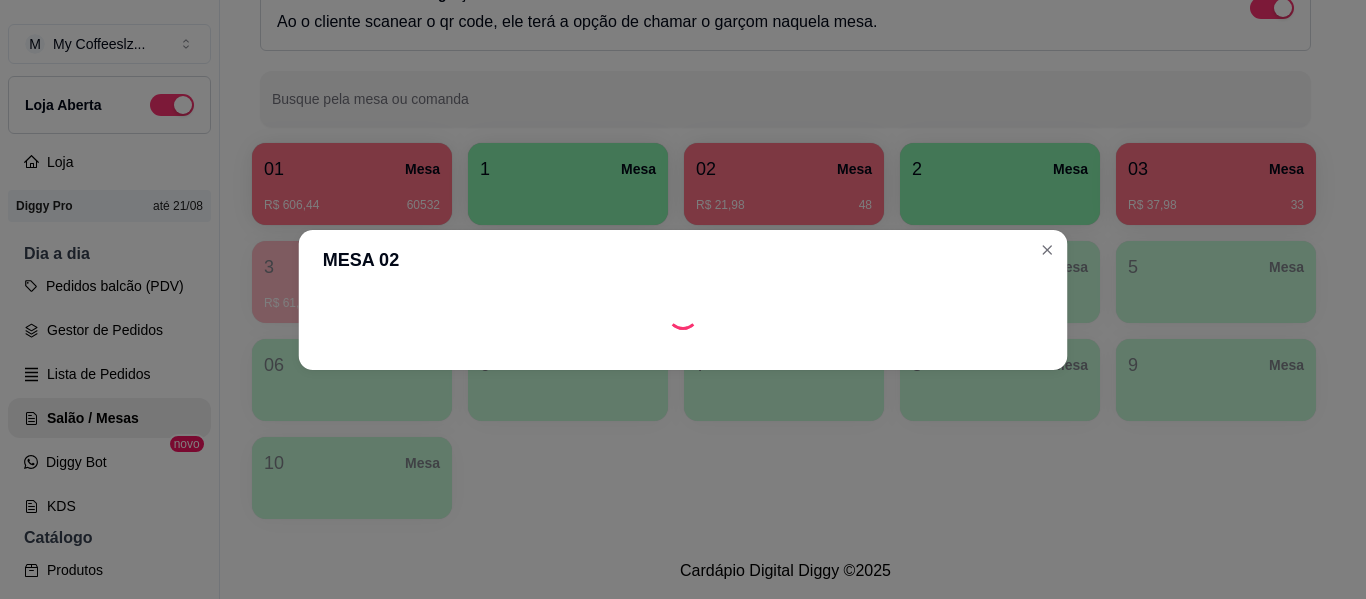 click on "MESA 02" at bounding box center (683, 299) 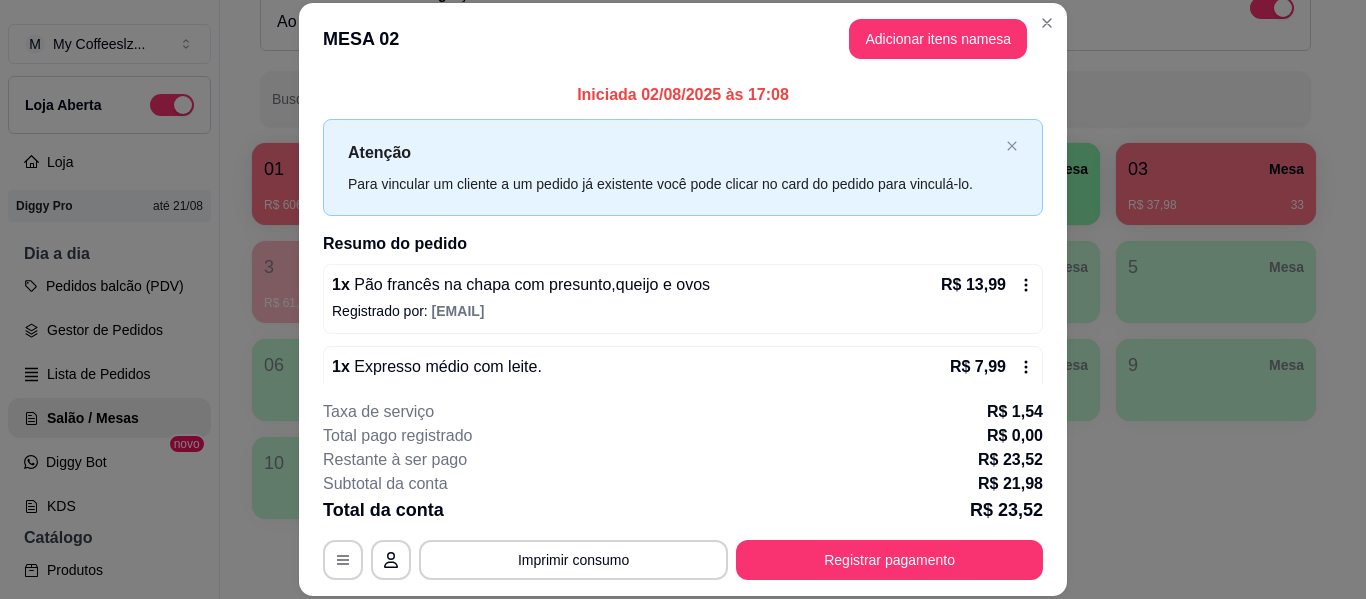 scroll, scrollTop: 40, scrollLeft: 0, axis: vertical 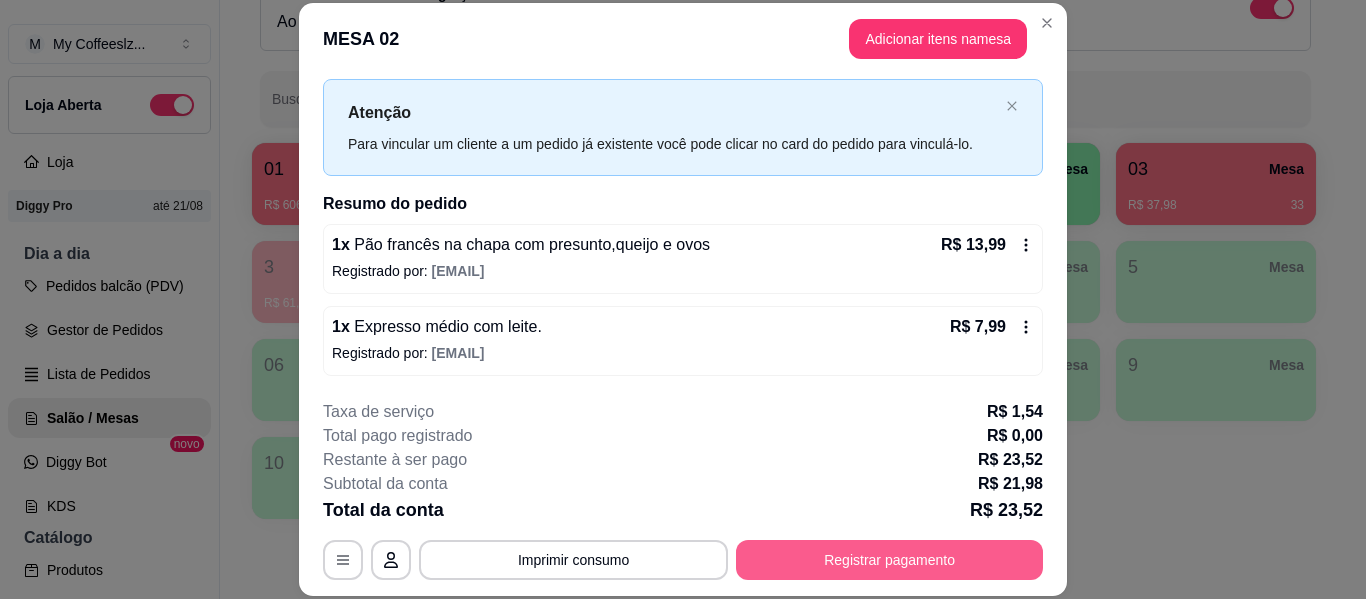 click on "Registrar pagamento" at bounding box center (889, 560) 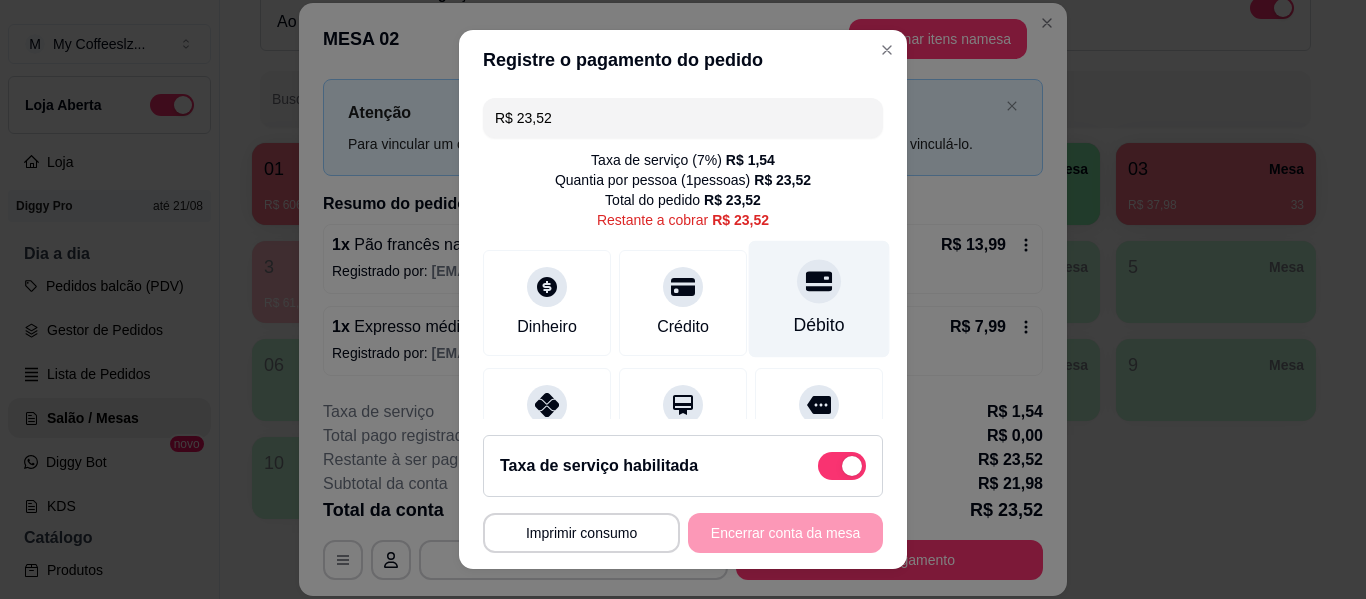 click on "Débito" at bounding box center [819, 299] 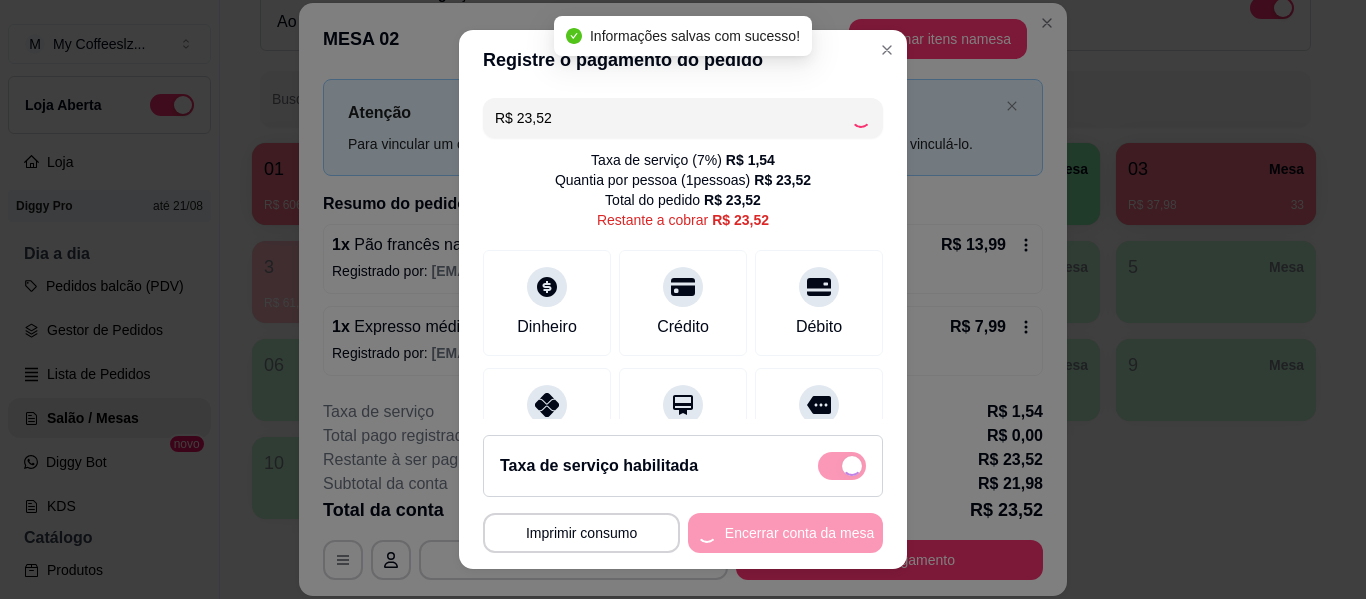 type on "R$ 0,00" 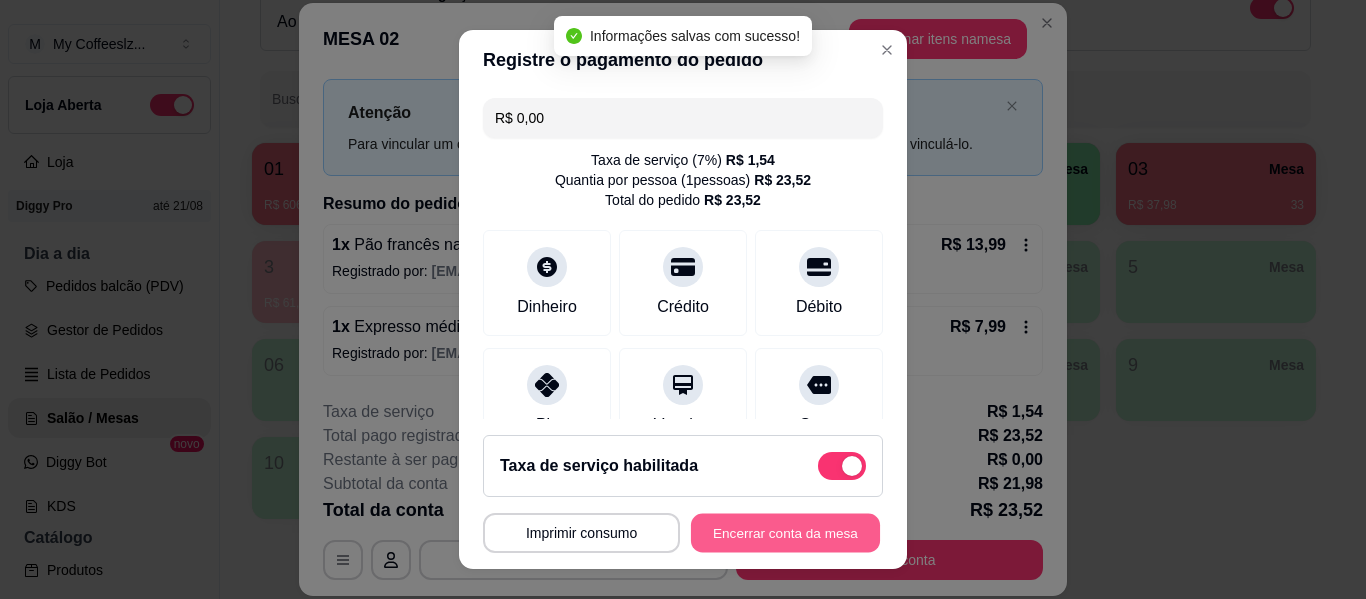 click on "Encerrar conta da mesa" at bounding box center [785, 533] 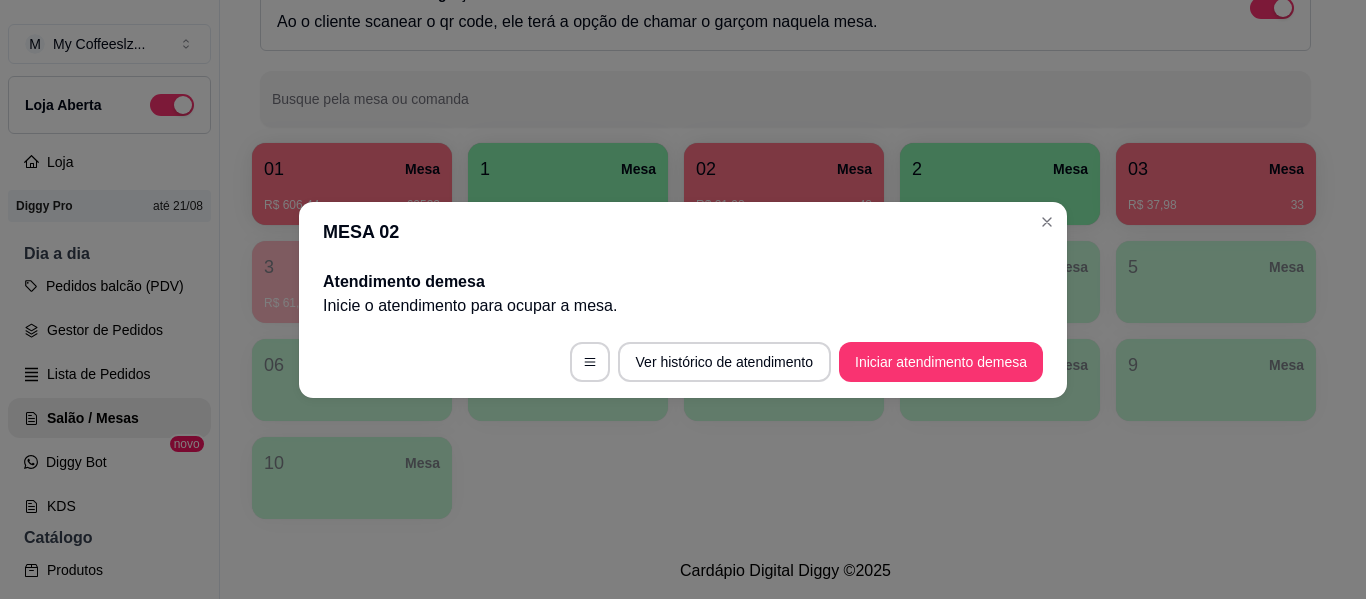 scroll, scrollTop: 0, scrollLeft: 0, axis: both 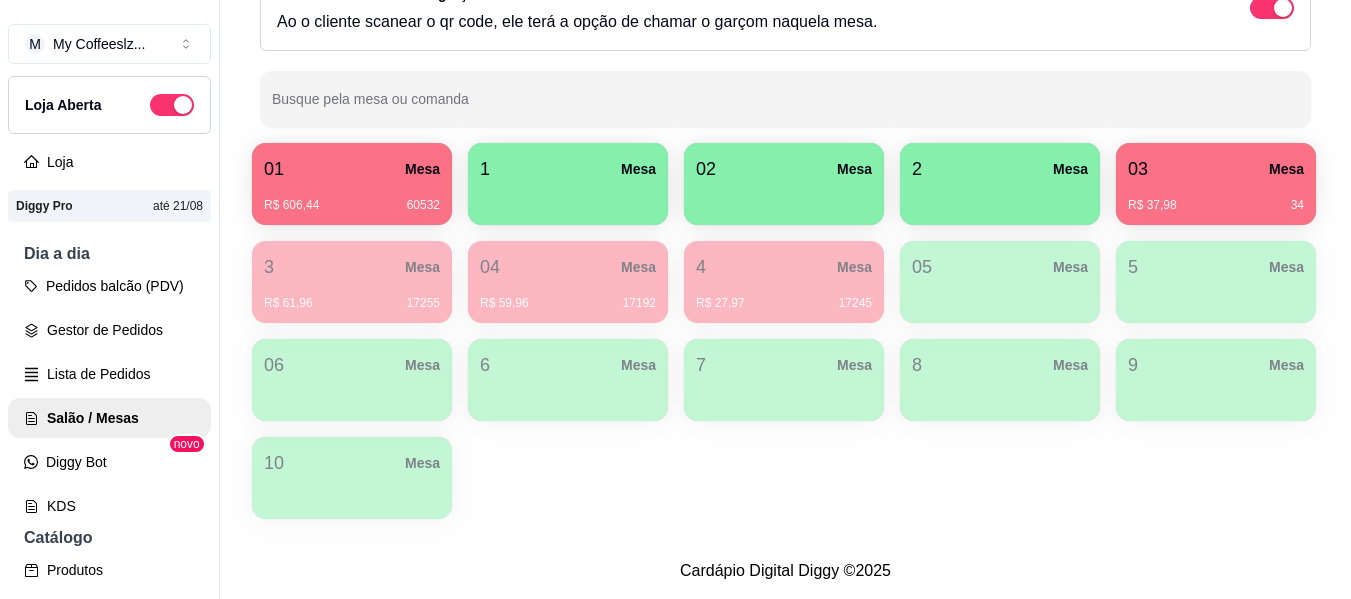 click on "03 Mesa" at bounding box center (1216, 169) 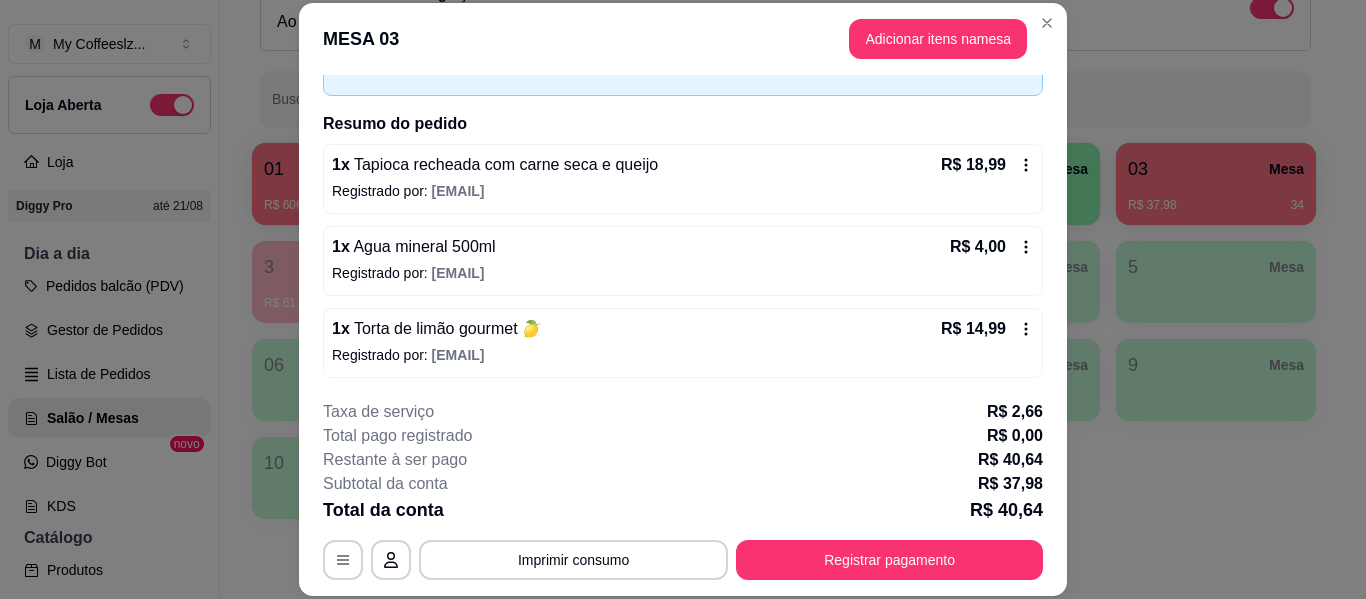 scroll, scrollTop: 122, scrollLeft: 0, axis: vertical 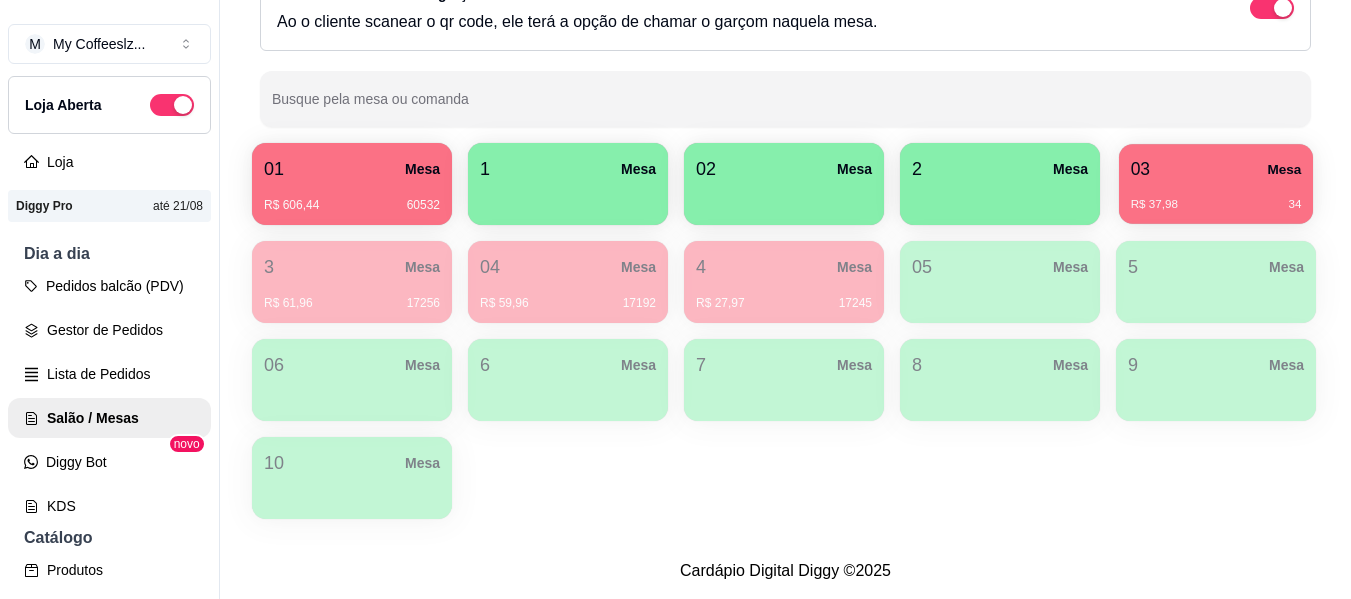 click on "R$ 37,98 34" at bounding box center (1216, 197) 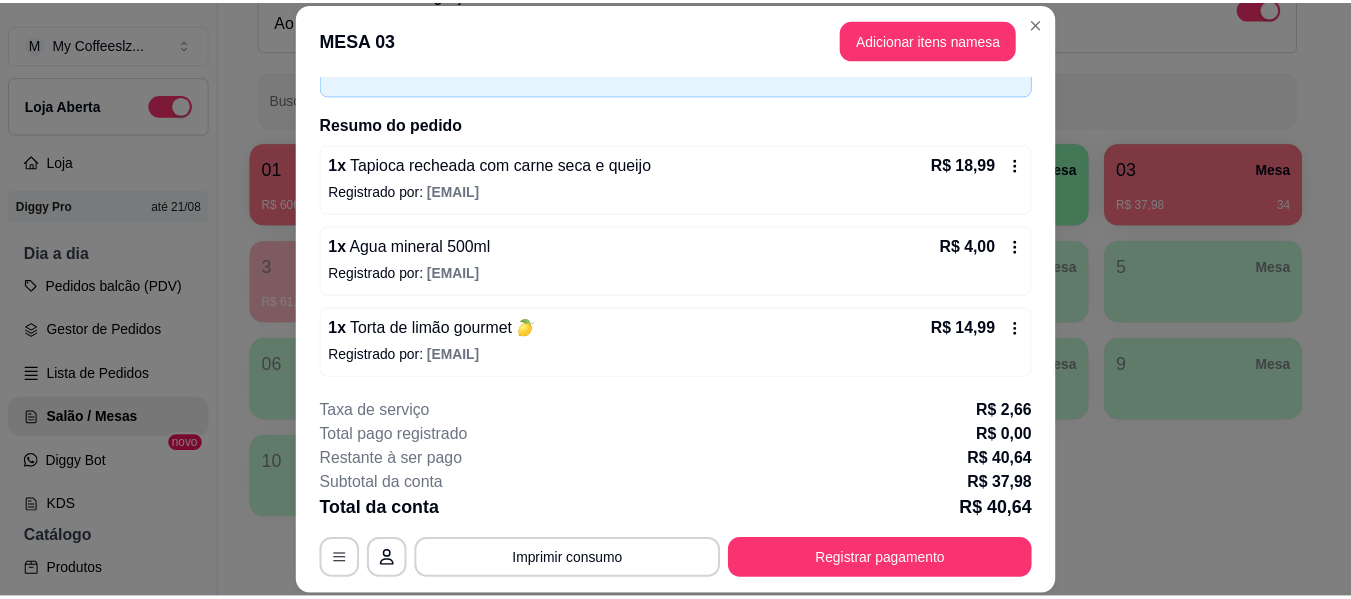 scroll, scrollTop: 122, scrollLeft: 0, axis: vertical 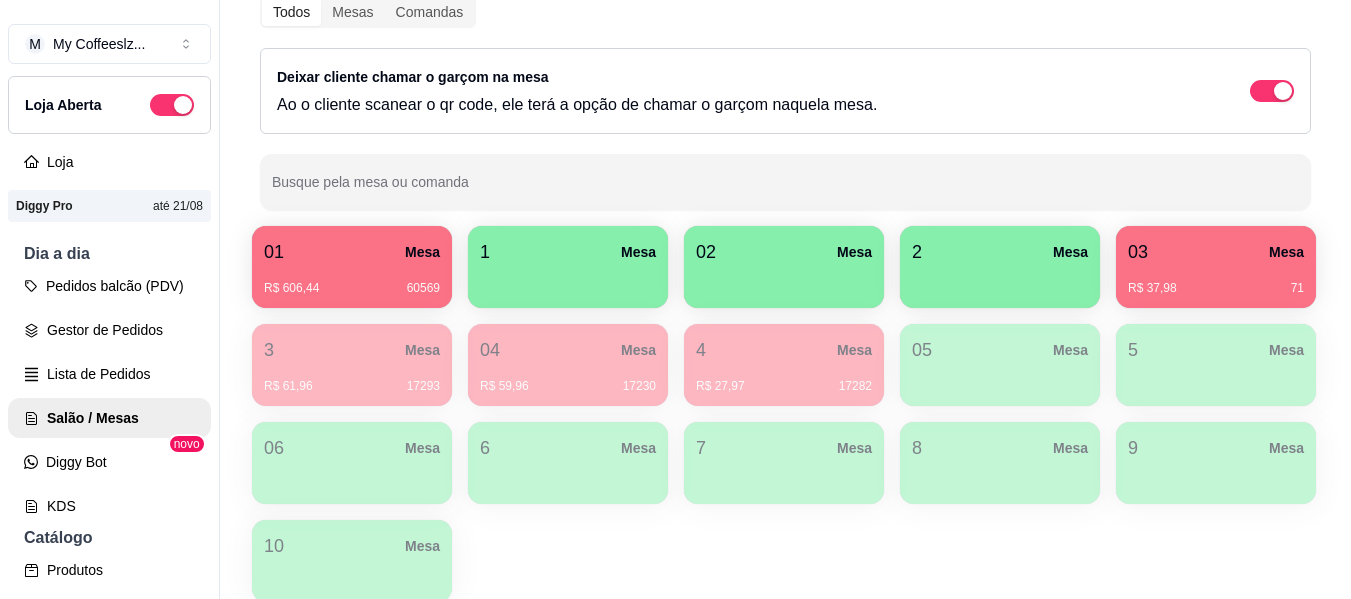 click at bounding box center (568, 281) 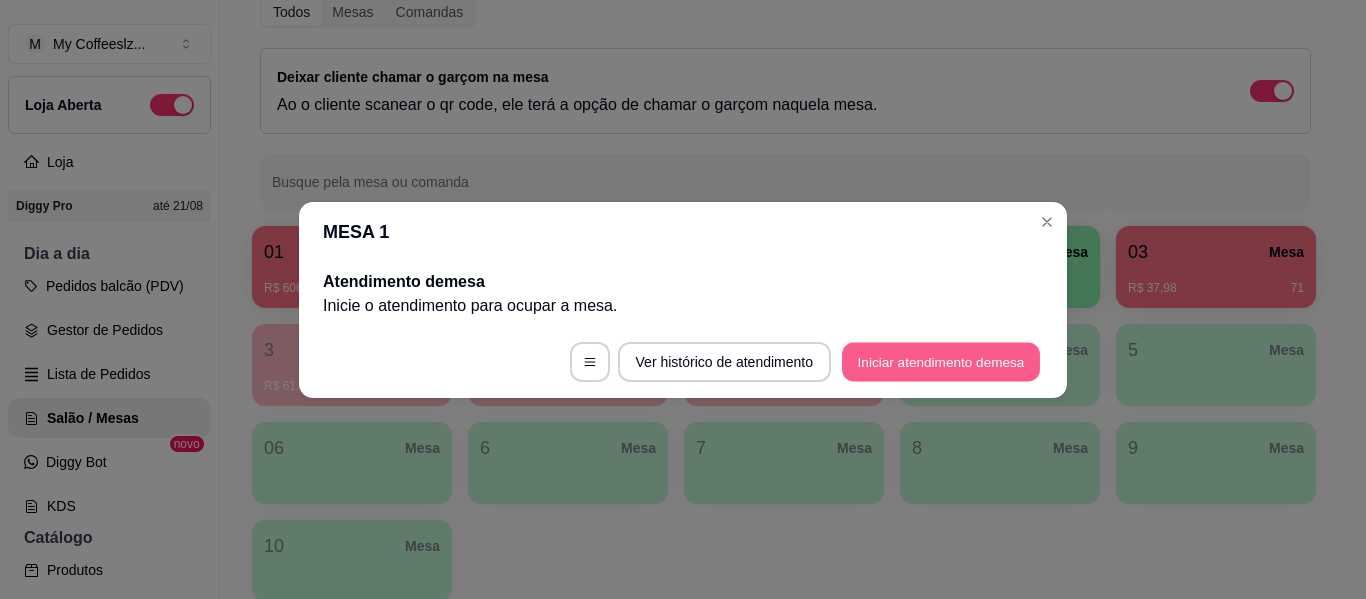 click on "Iniciar atendimento de  mesa" at bounding box center [941, 361] 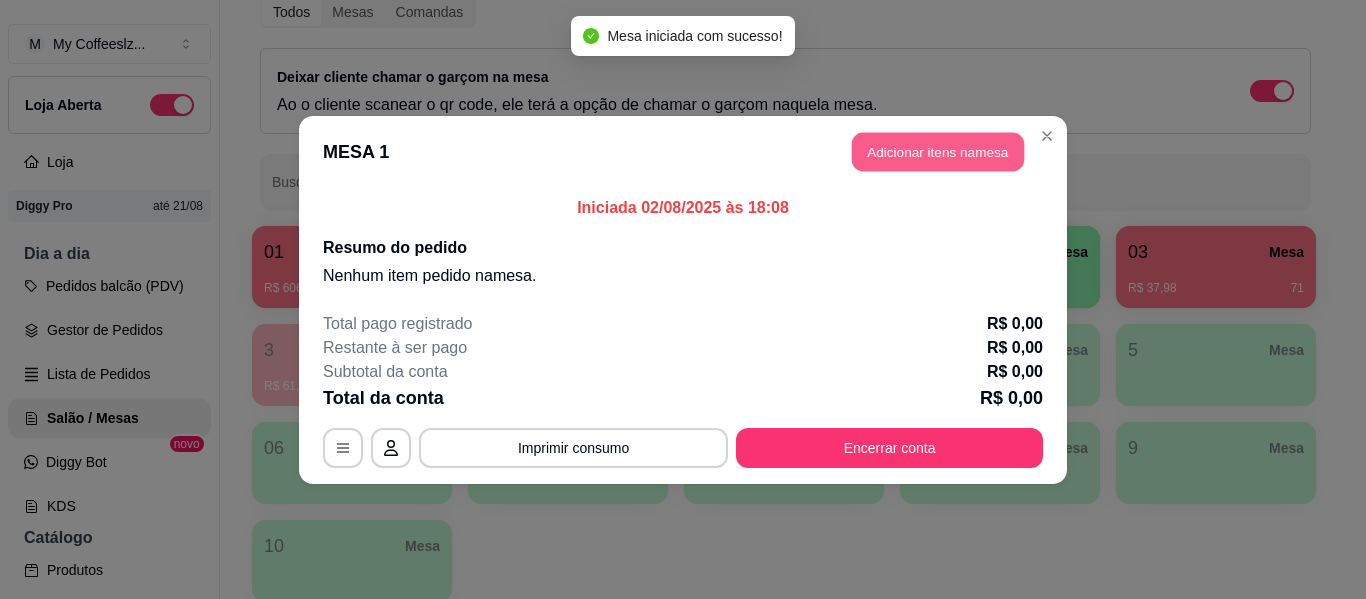 click on "Adicionar itens na  mesa" at bounding box center [938, 151] 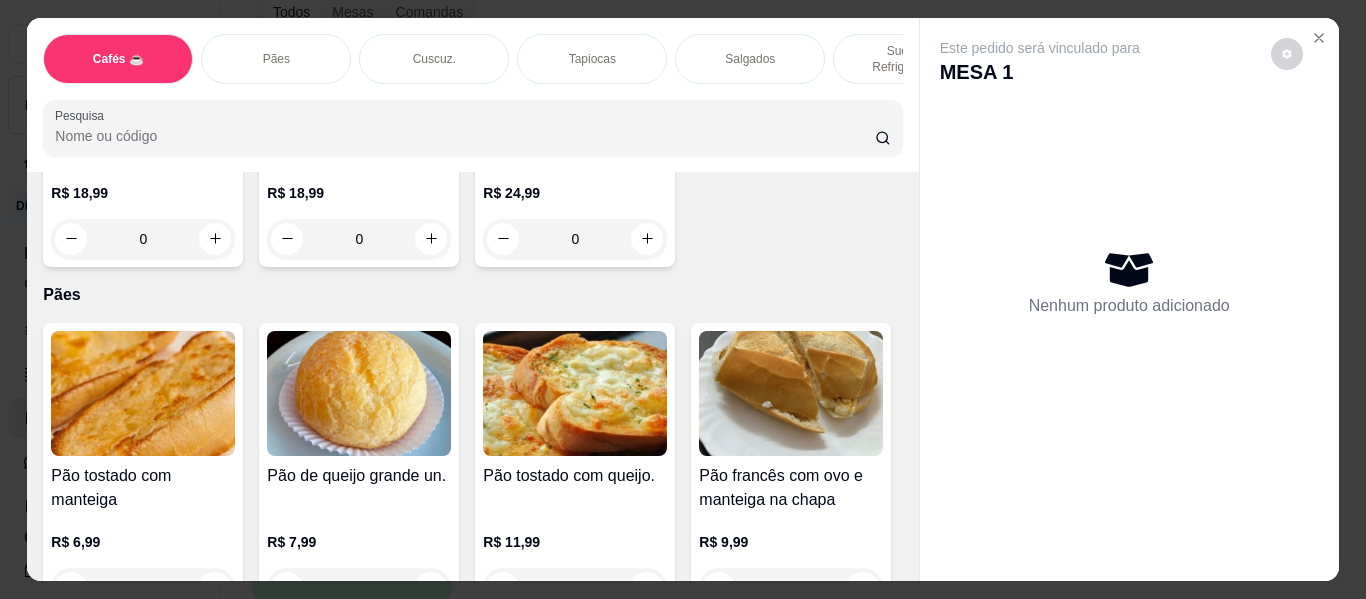scroll, scrollTop: 2700, scrollLeft: 0, axis: vertical 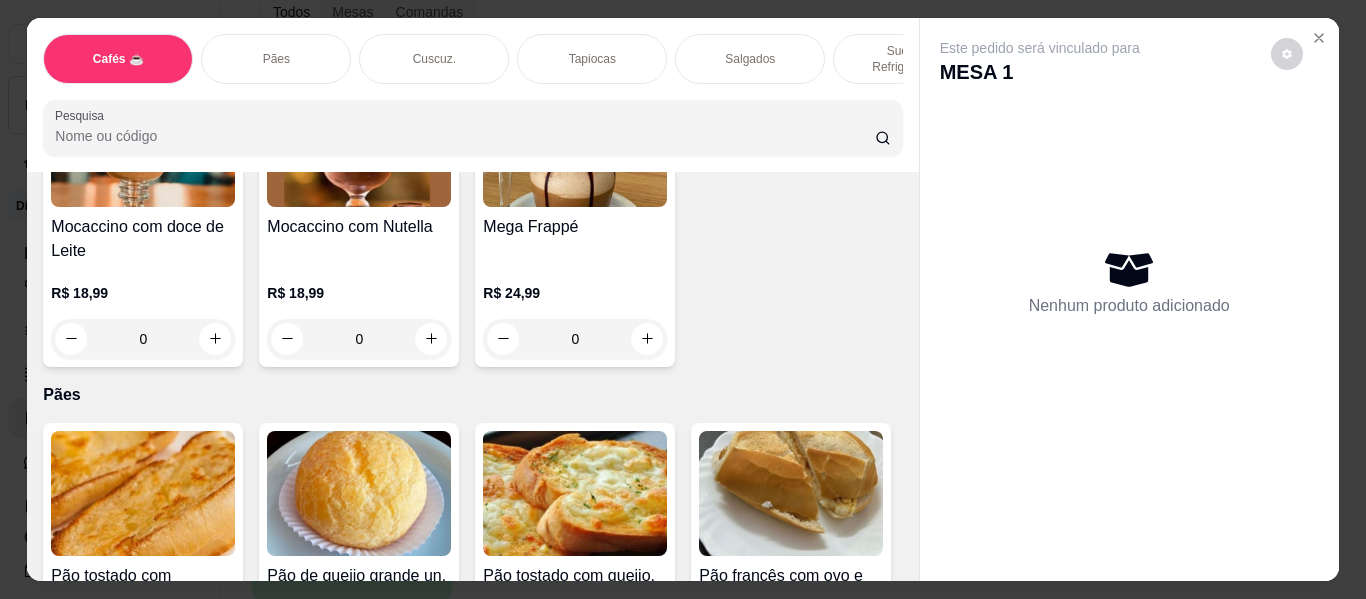 click 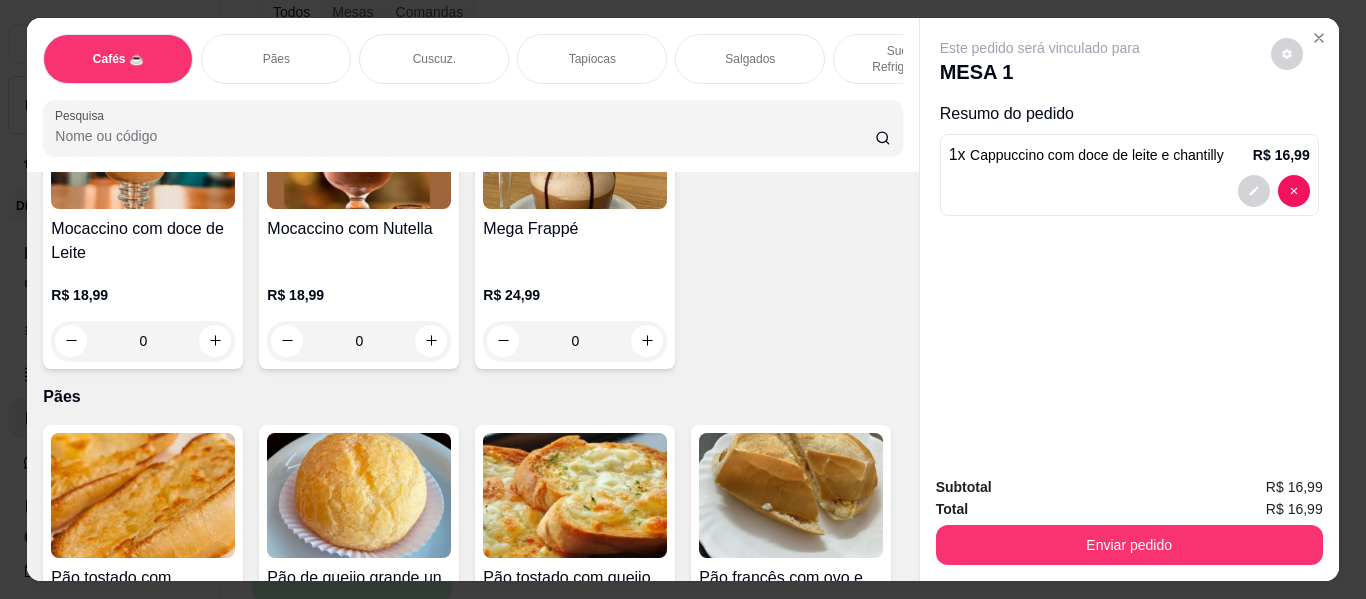click on "Tapiocas" at bounding box center [592, 59] 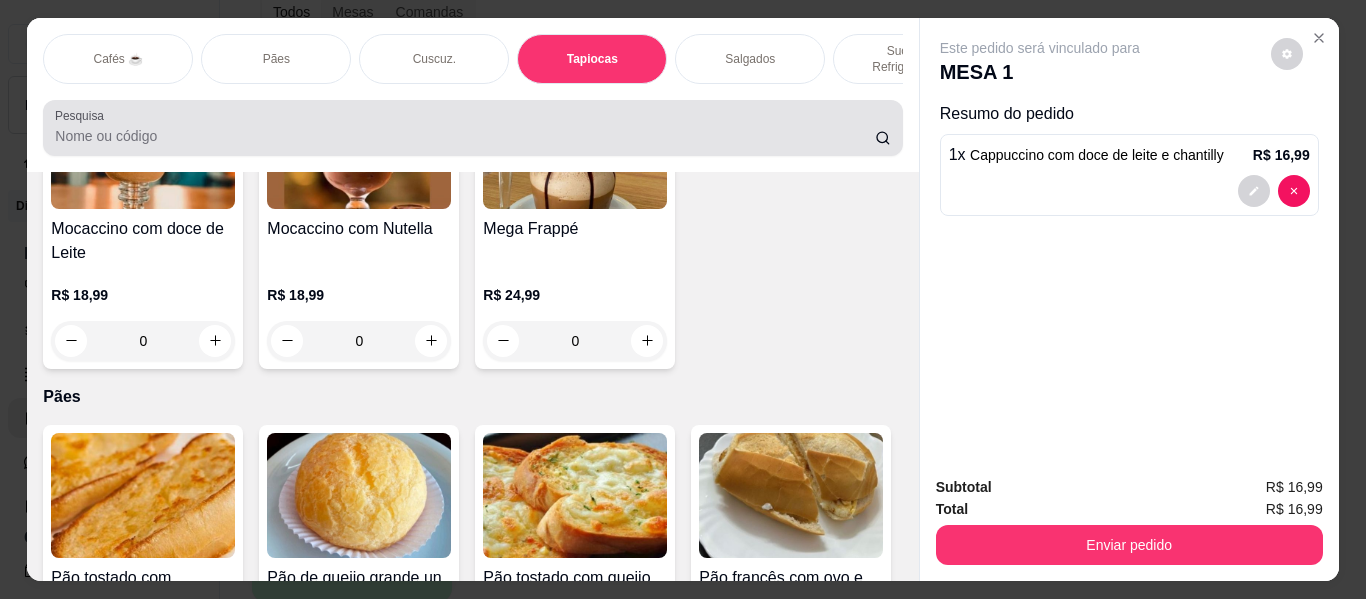 scroll, scrollTop: 6035, scrollLeft: 0, axis: vertical 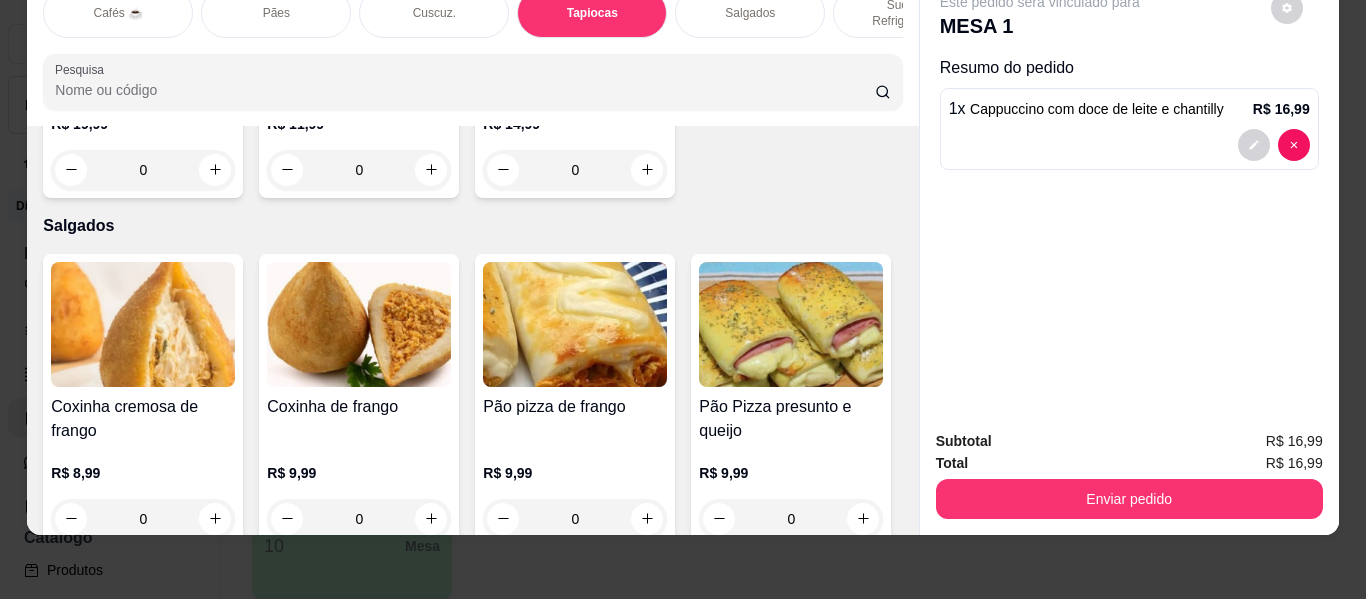 click 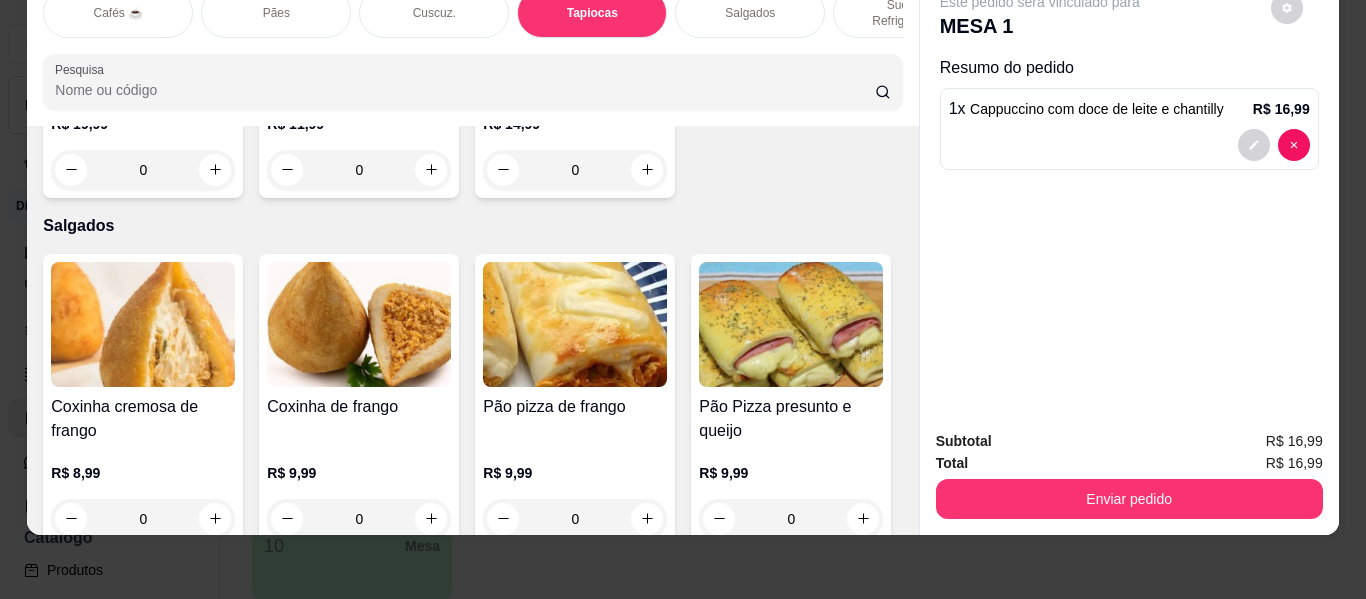 type on "1" 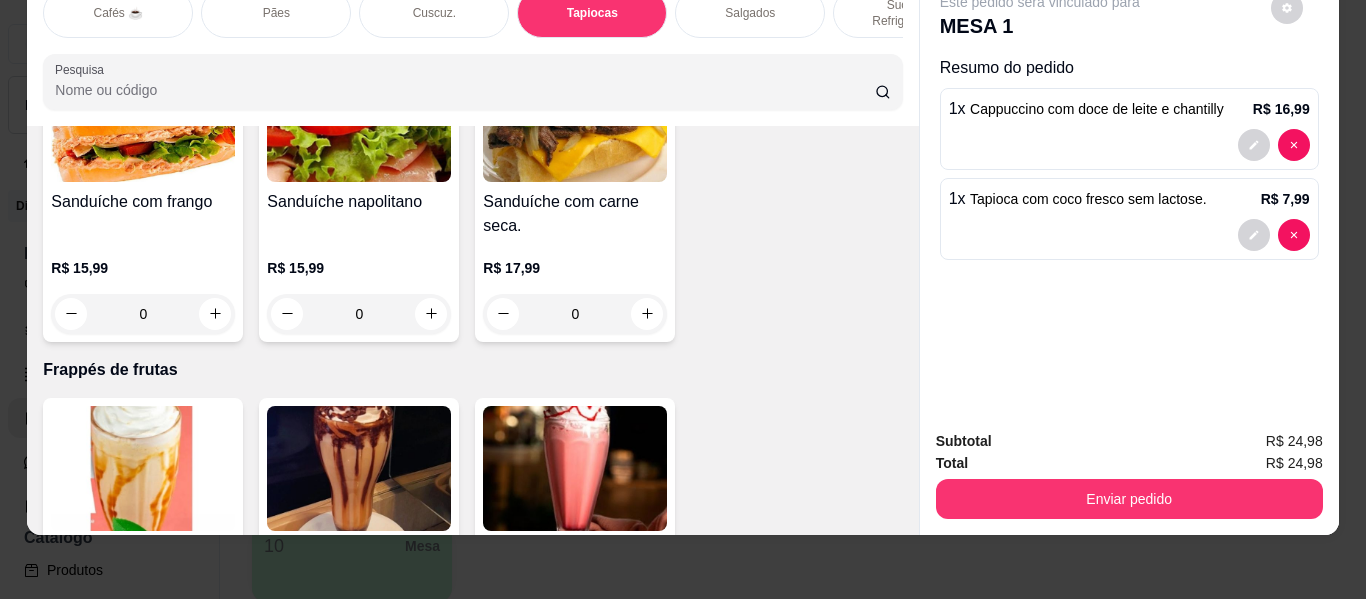 scroll, scrollTop: 9335, scrollLeft: 0, axis: vertical 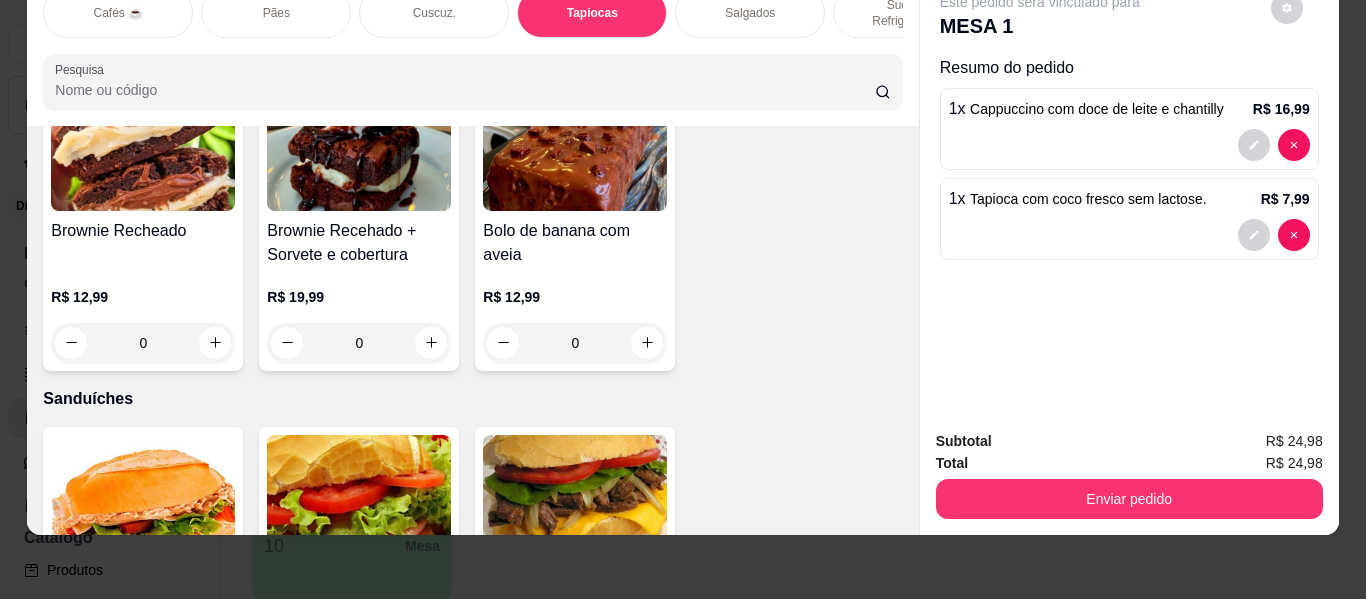 click at bounding box center (215, -1836) 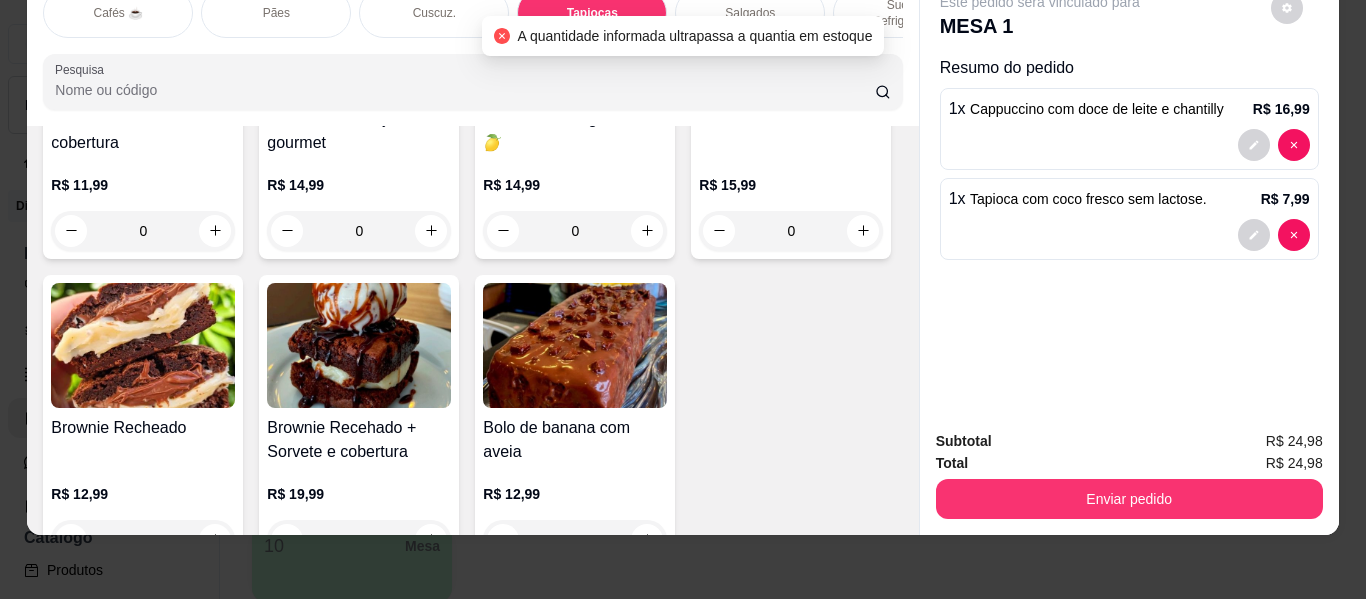 scroll, scrollTop: 9135, scrollLeft: 0, axis: vertical 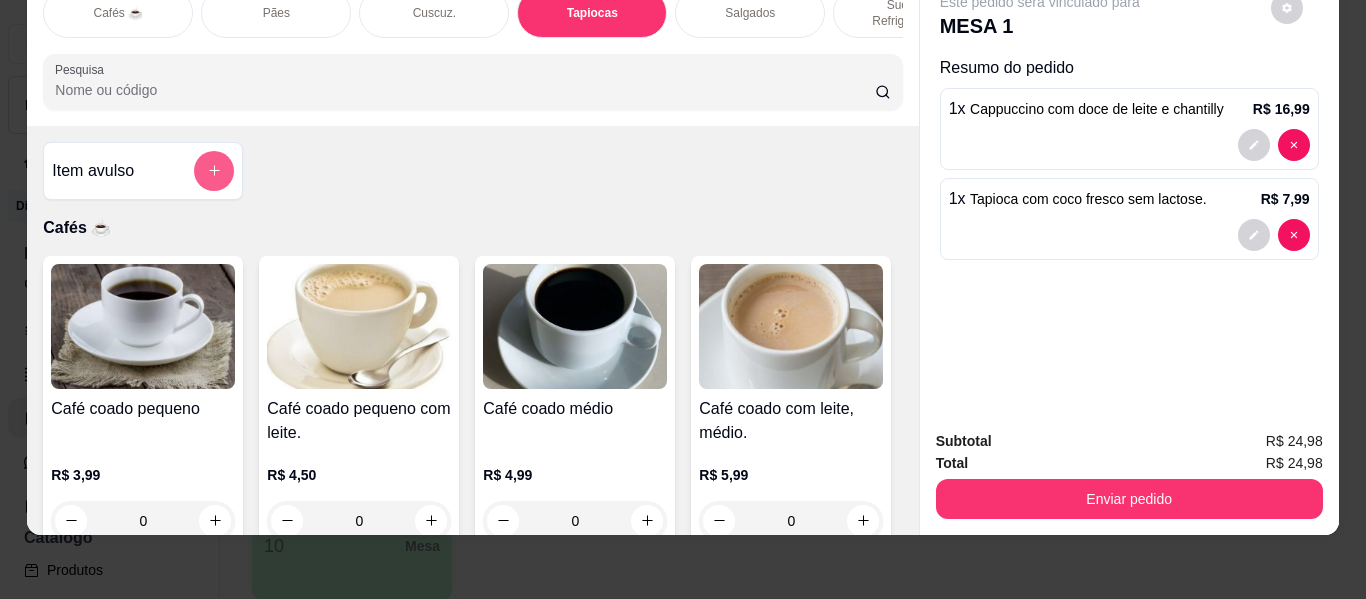 click 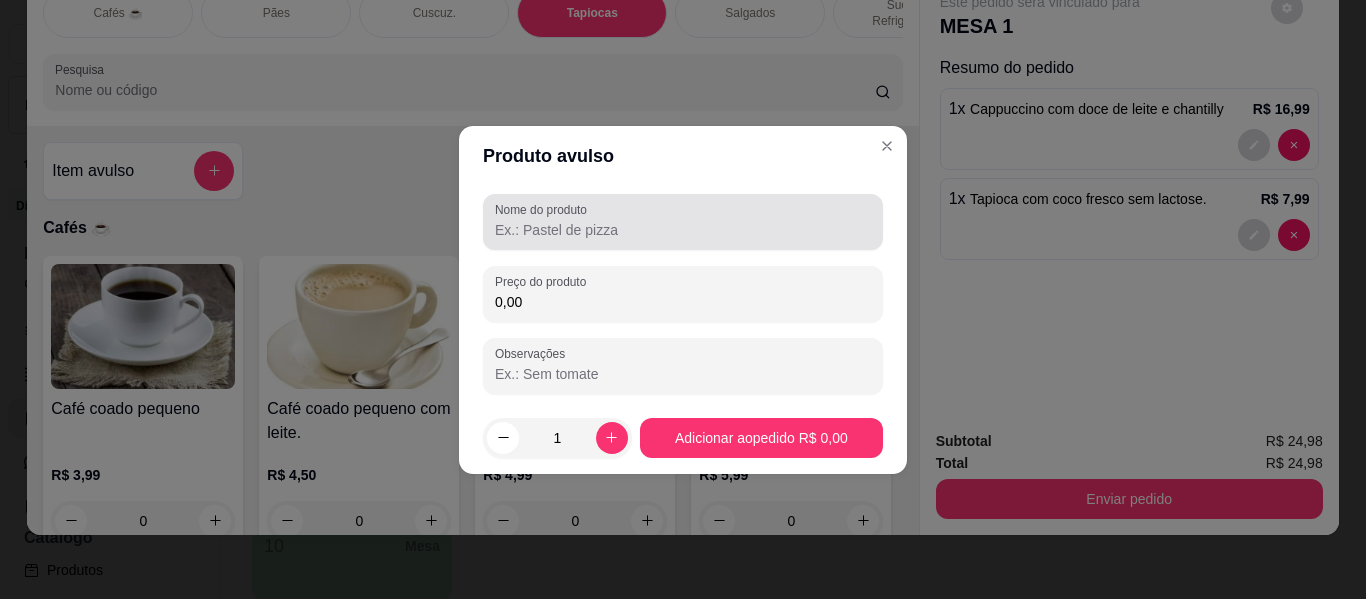 click on "Nome do produto" at bounding box center (683, 230) 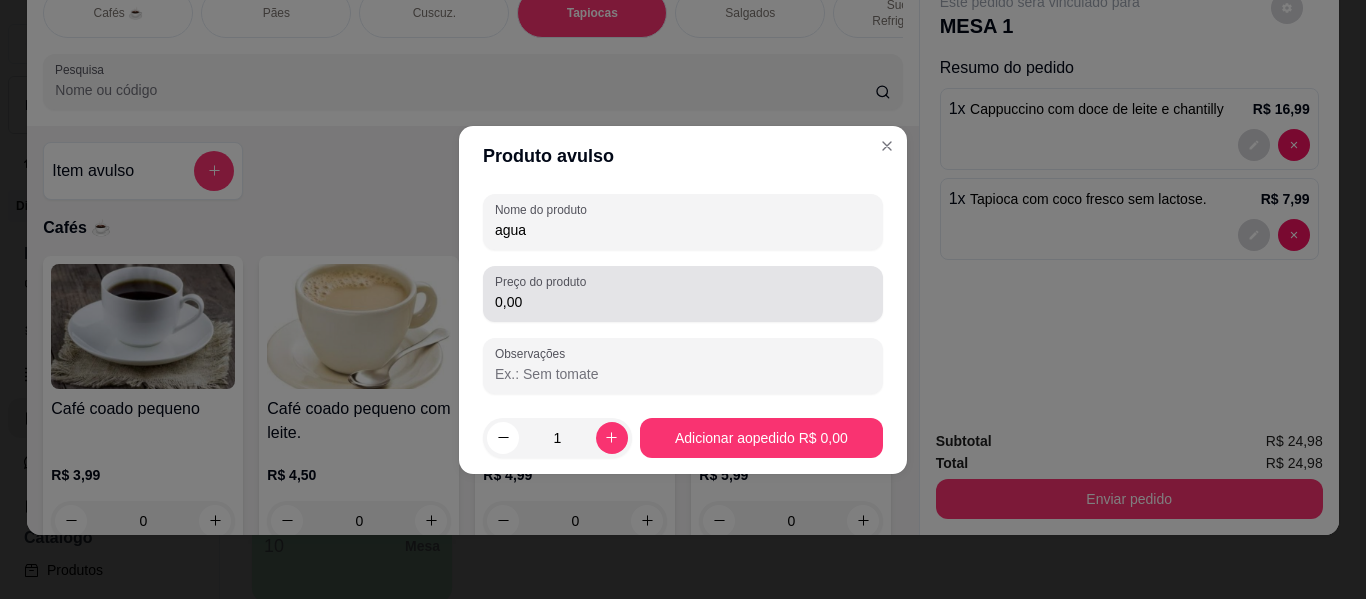 type on "agua" 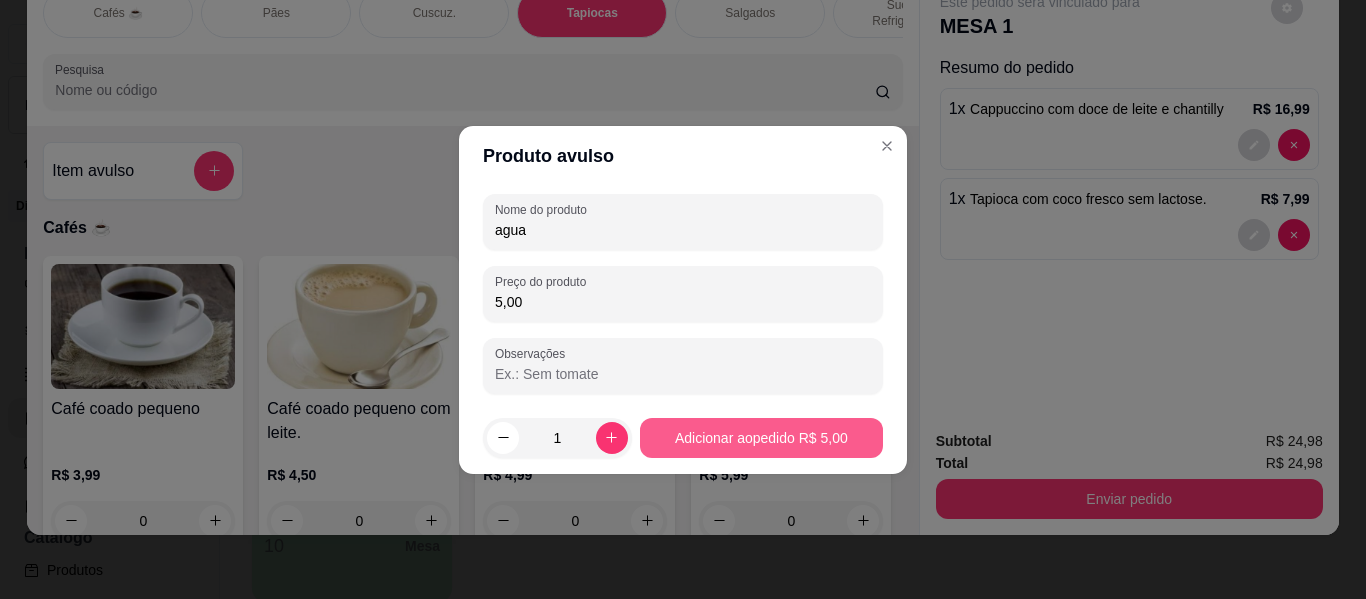 type on "5,00" 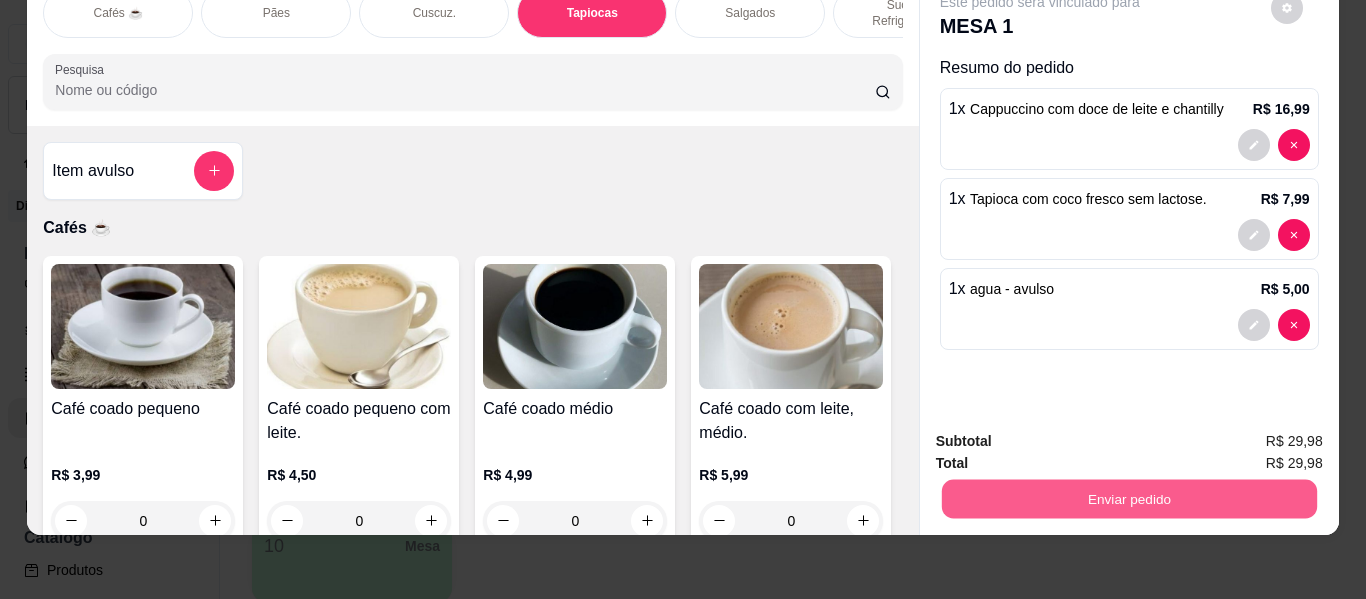 click on "Enviar pedido" at bounding box center (1128, 499) 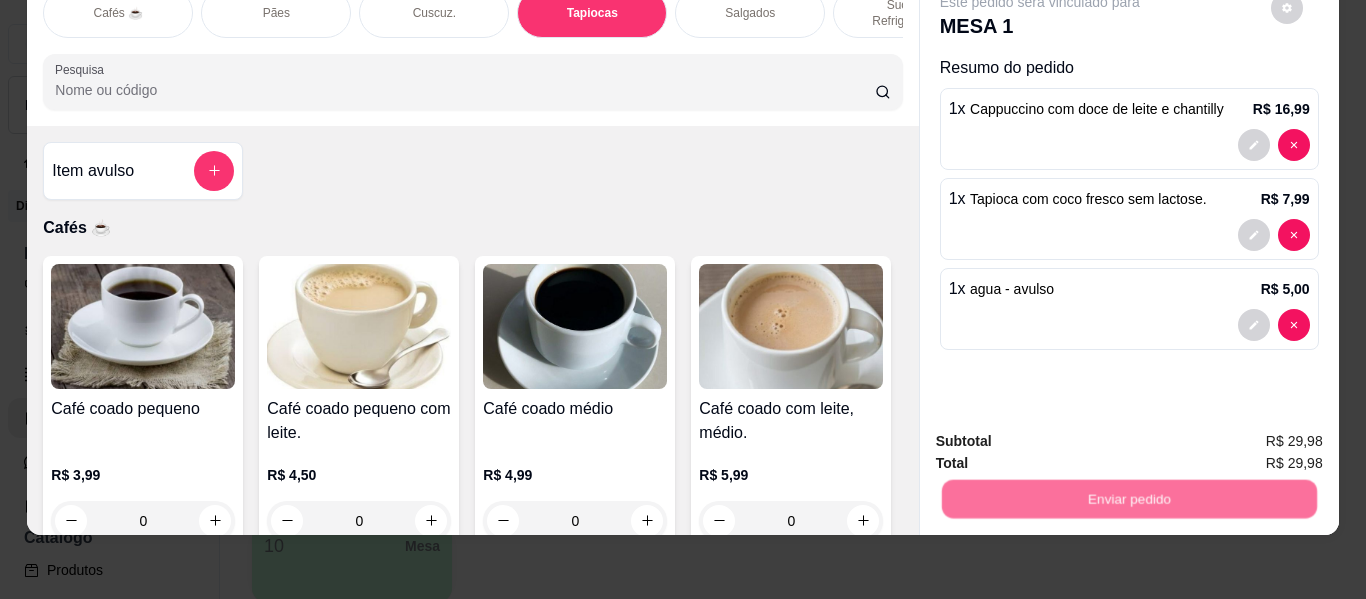 click on "Não registrar e enviar pedido" at bounding box center (1063, 434) 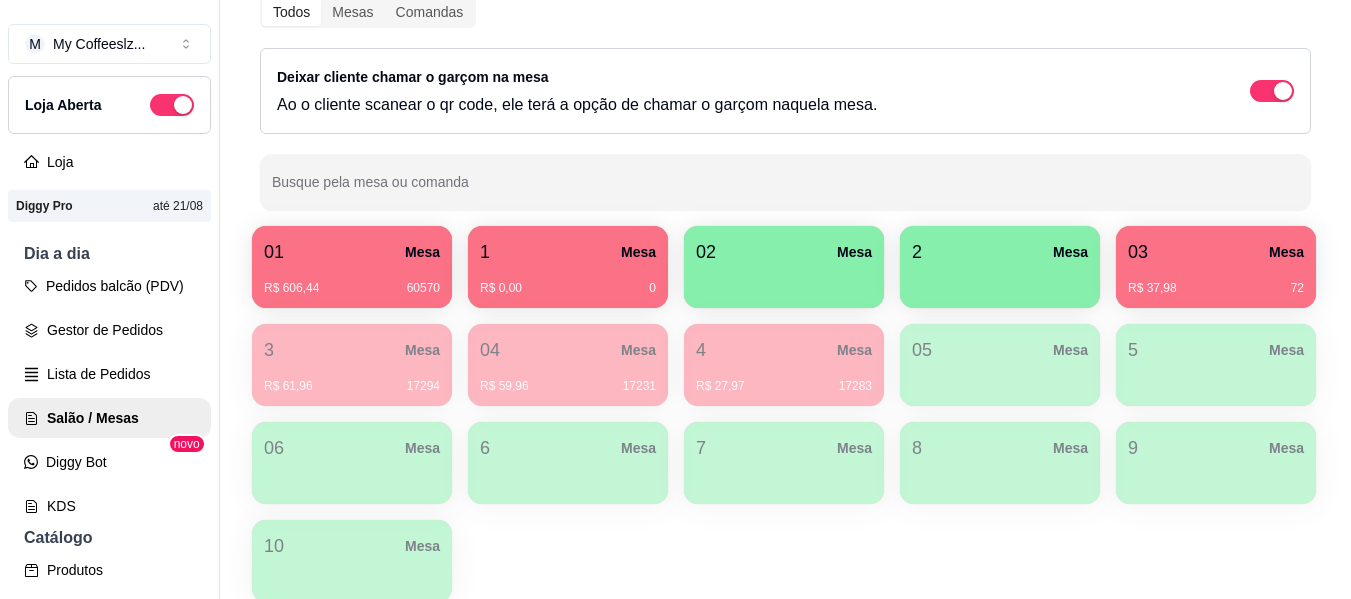 click on "R$ 37,98 72" at bounding box center (1216, 288) 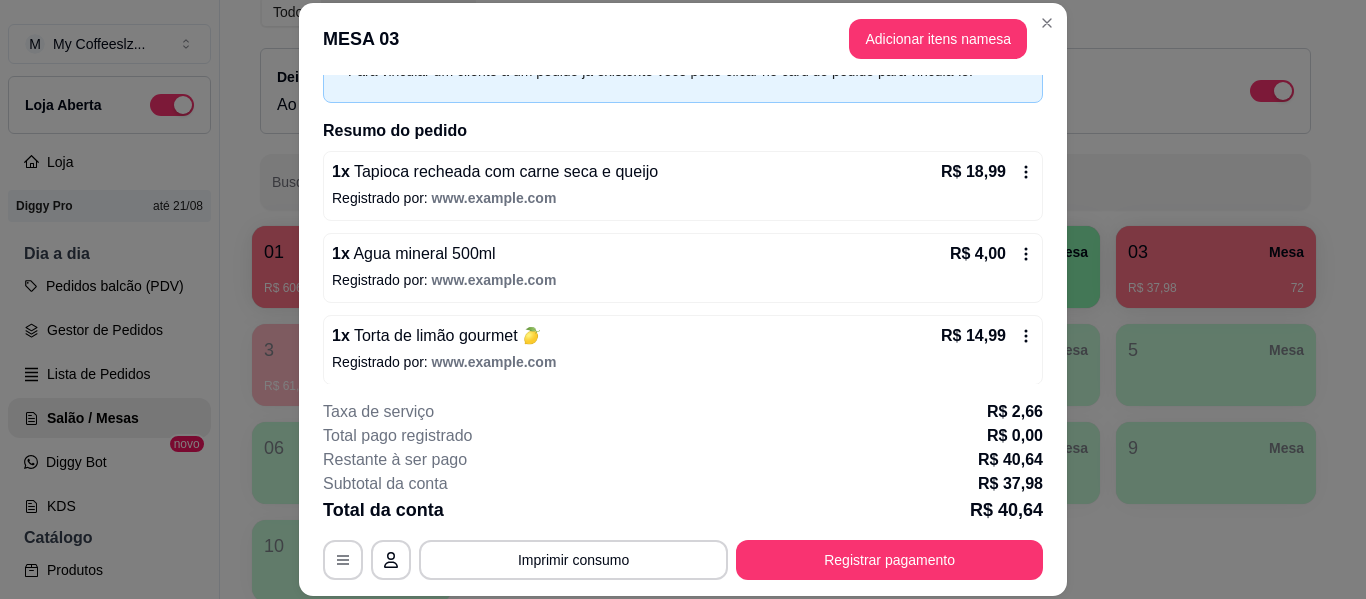 scroll, scrollTop: 122, scrollLeft: 0, axis: vertical 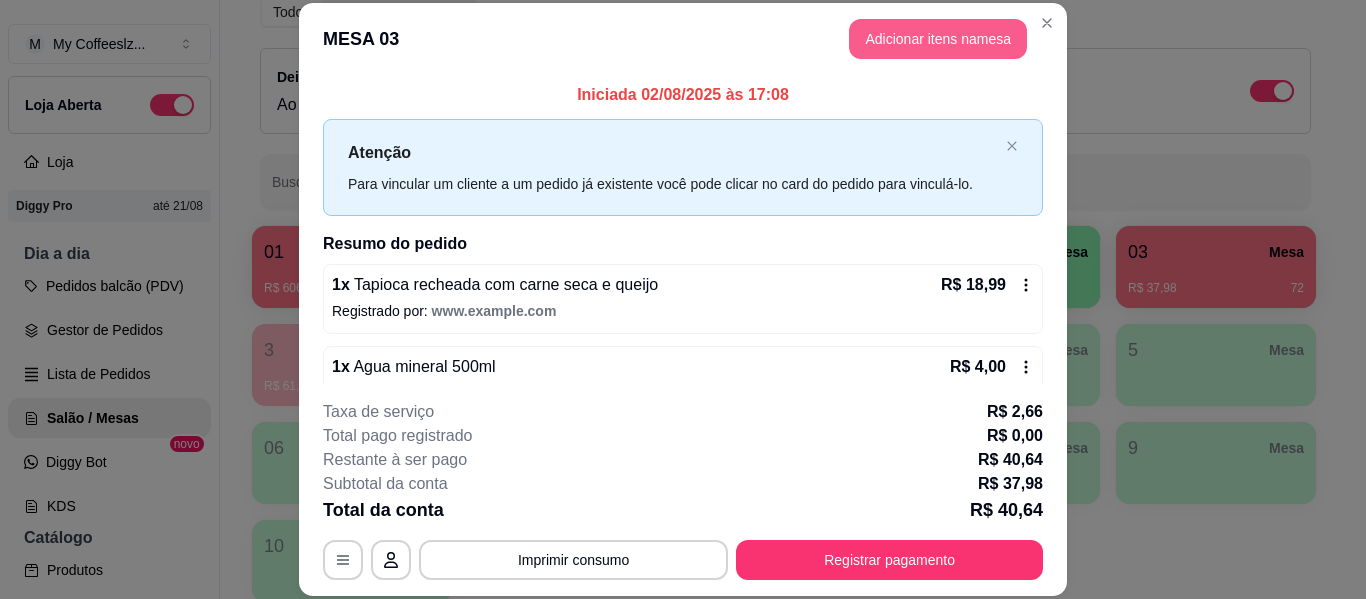click on "Adicionar itens na  mesa" at bounding box center (938, 39) 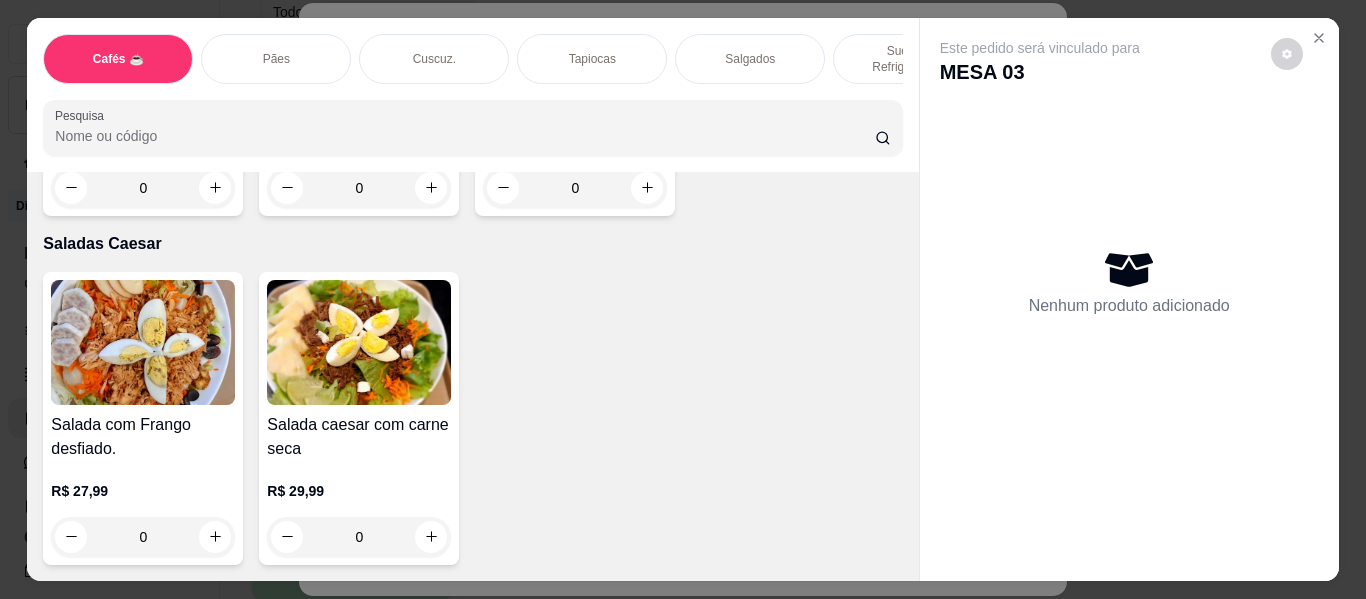 scroll, scrollTop: 11300, scrollLeft: 0, axis: vertical 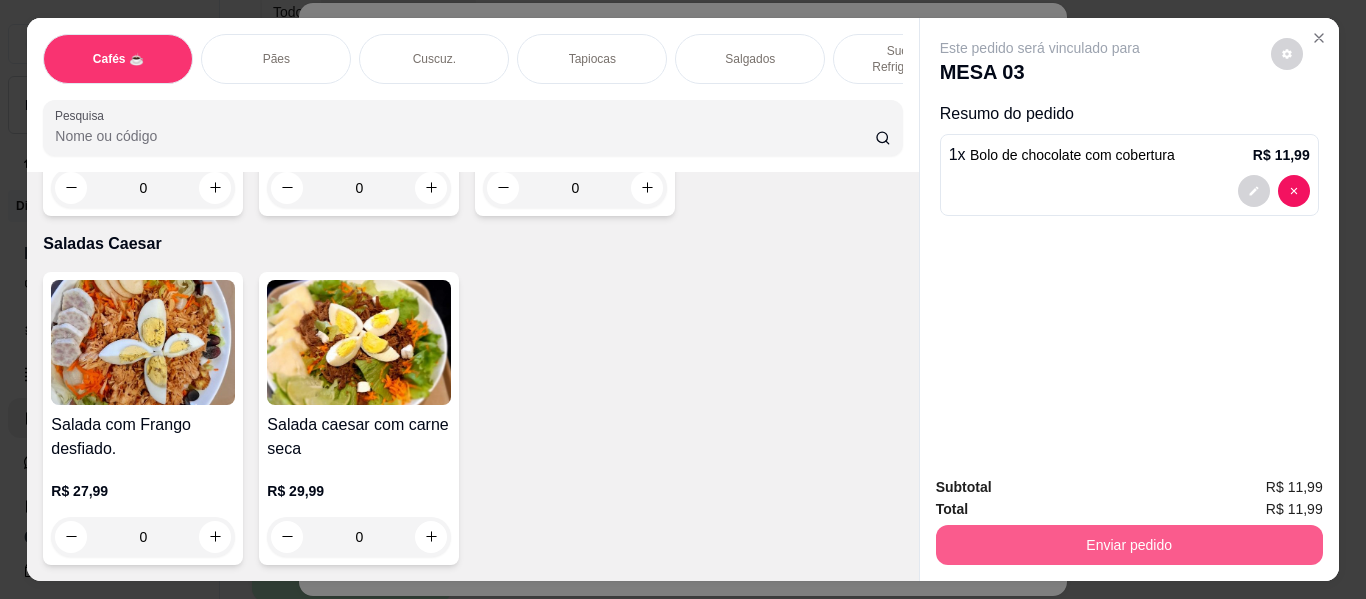 click on "Enviar pedido" at bounding box center (1129, 545) 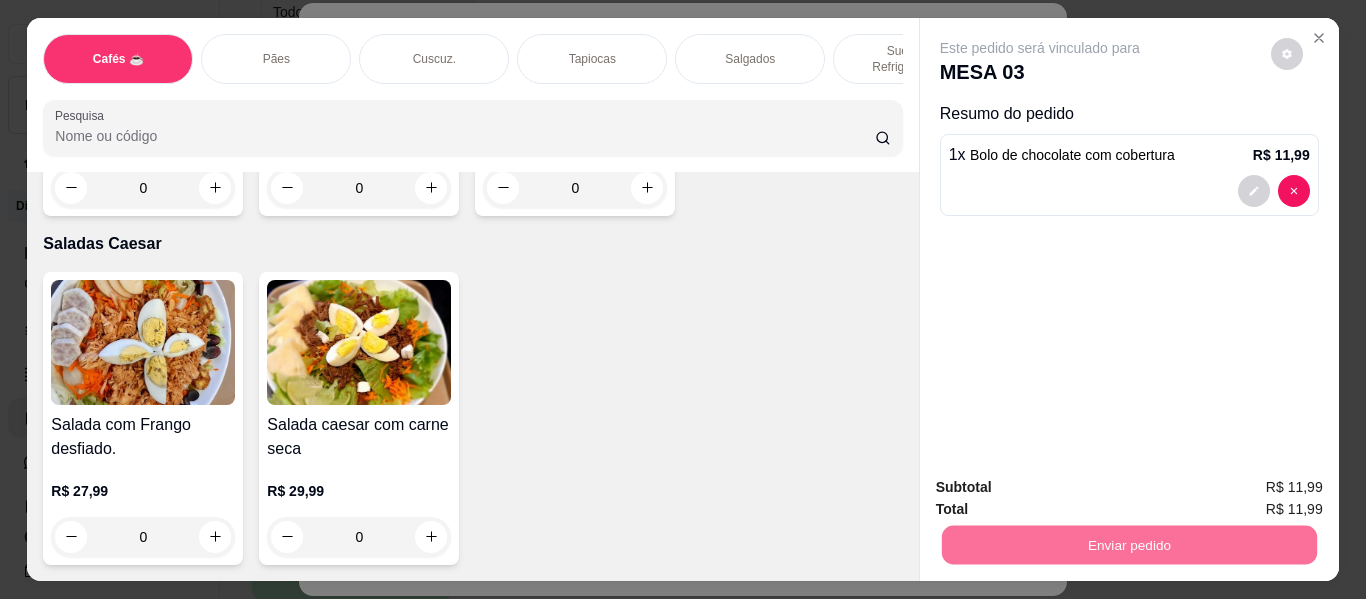click on "Não registrar e enviar pedido" at bounding box center (1063, 488) 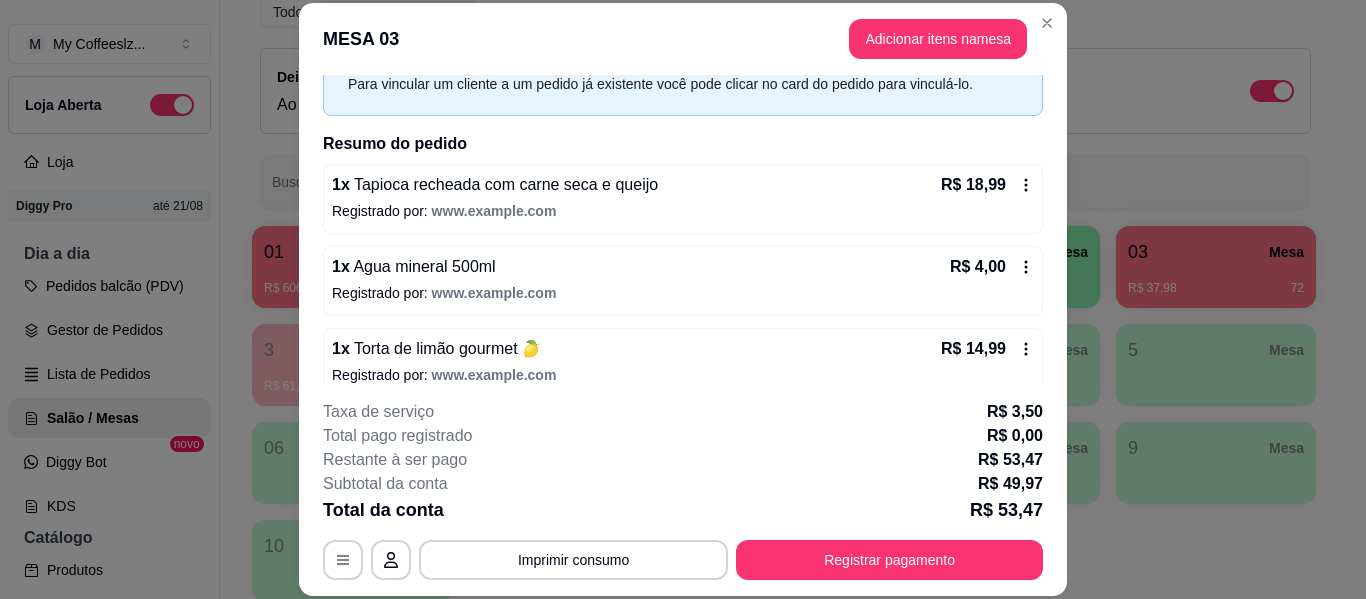 scroll, scrollTop: 204, scrollLeft: 0, axis: vertical 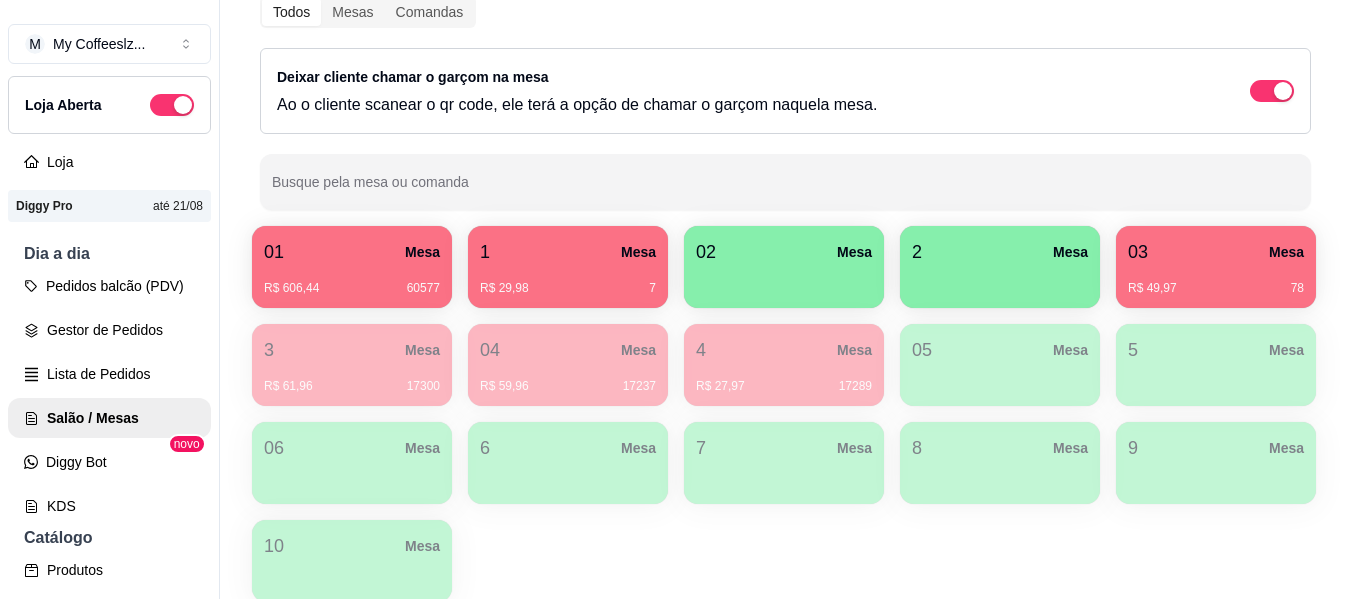 click on "R$ 29,98 7" at bounding box center (568, 281) 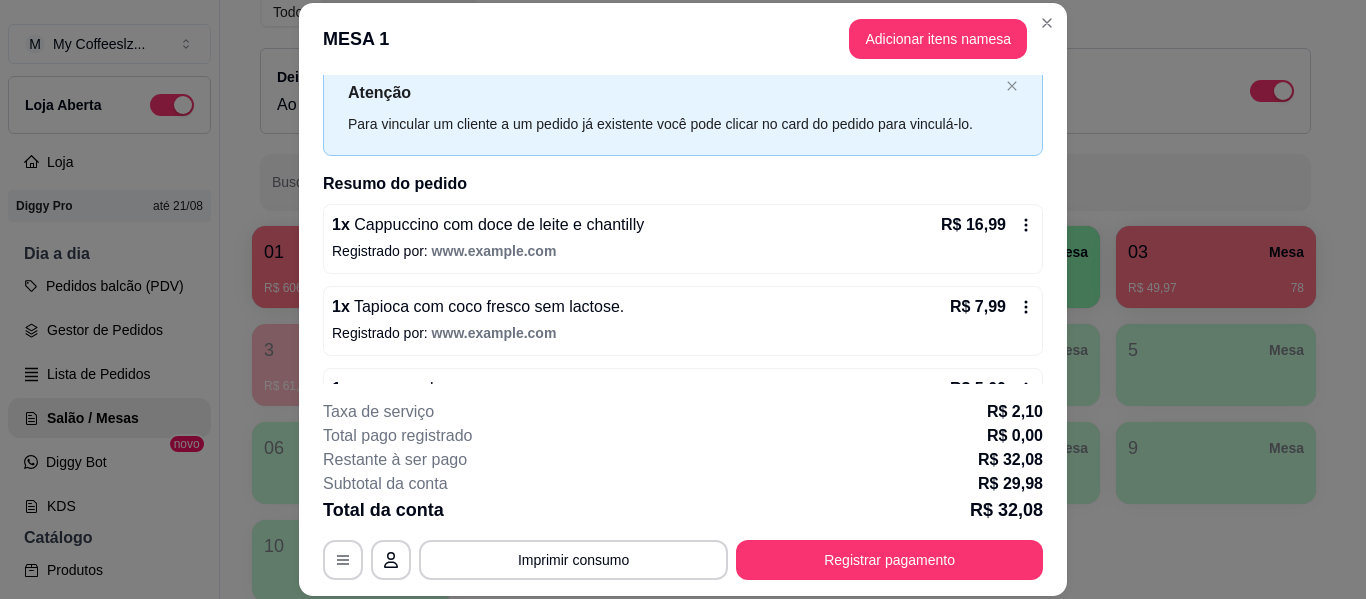 scroll, scrollTop: 122, scrollLeft: 0, axis: vertical 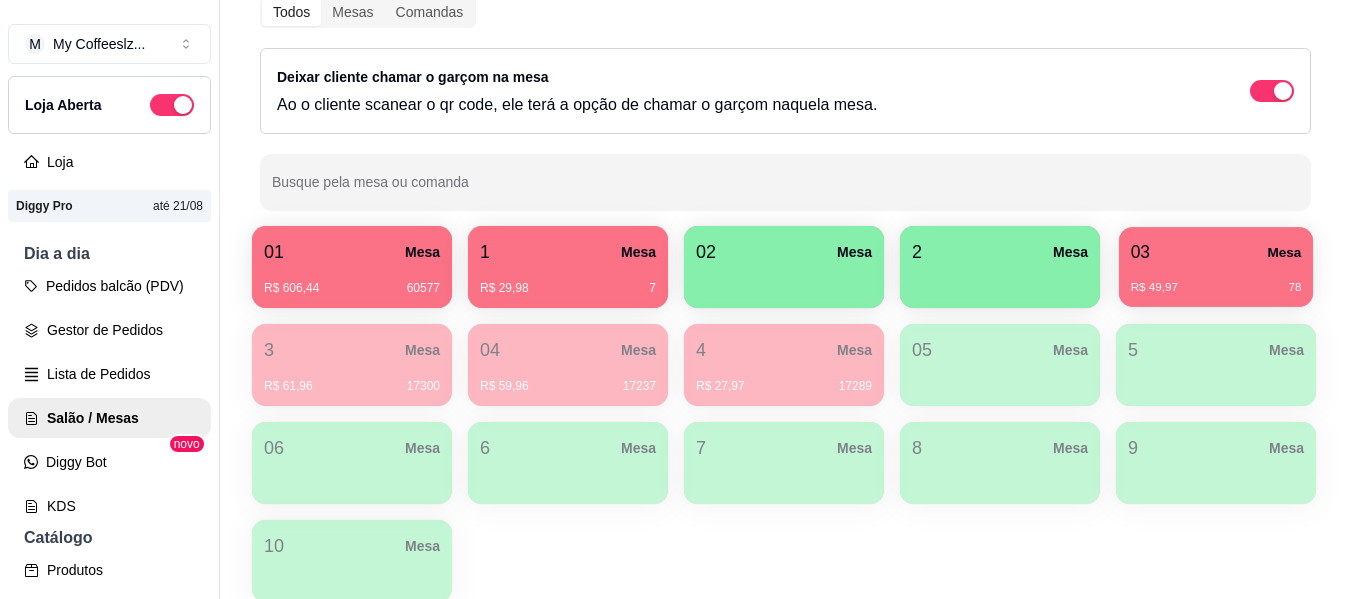 click on "R$ 49,97 78" at bounding box center [1216, 280] 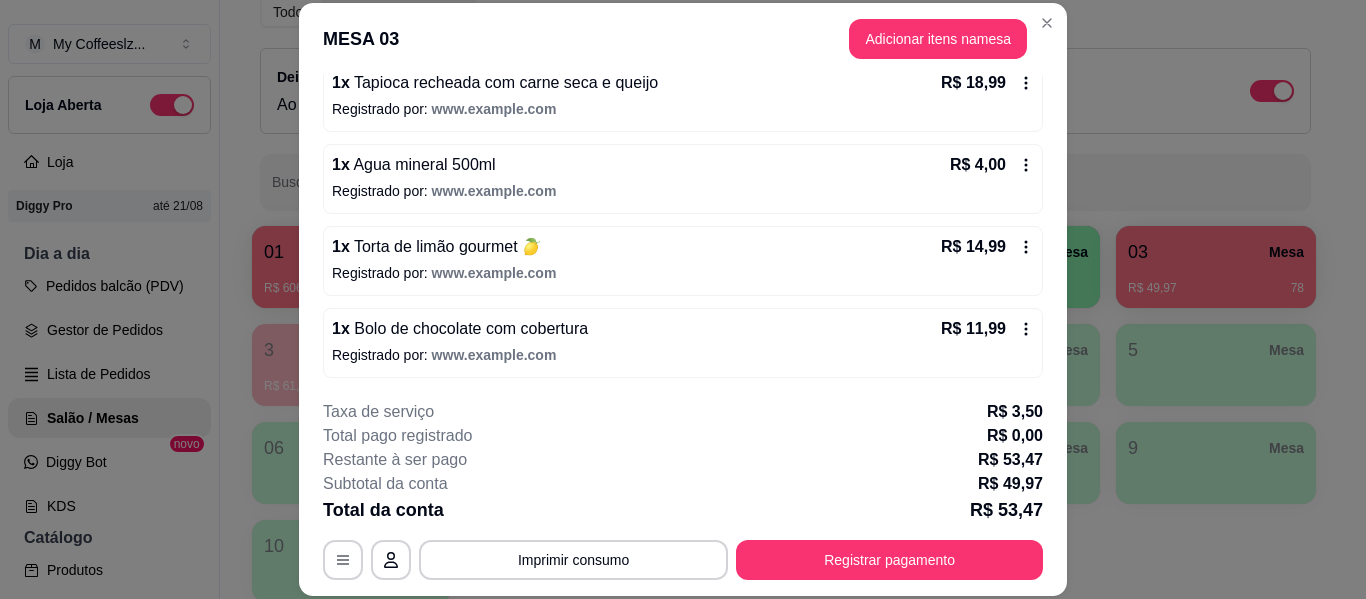 scroll, scrollTop: 204, scrollLeft: 0, axis: vertical 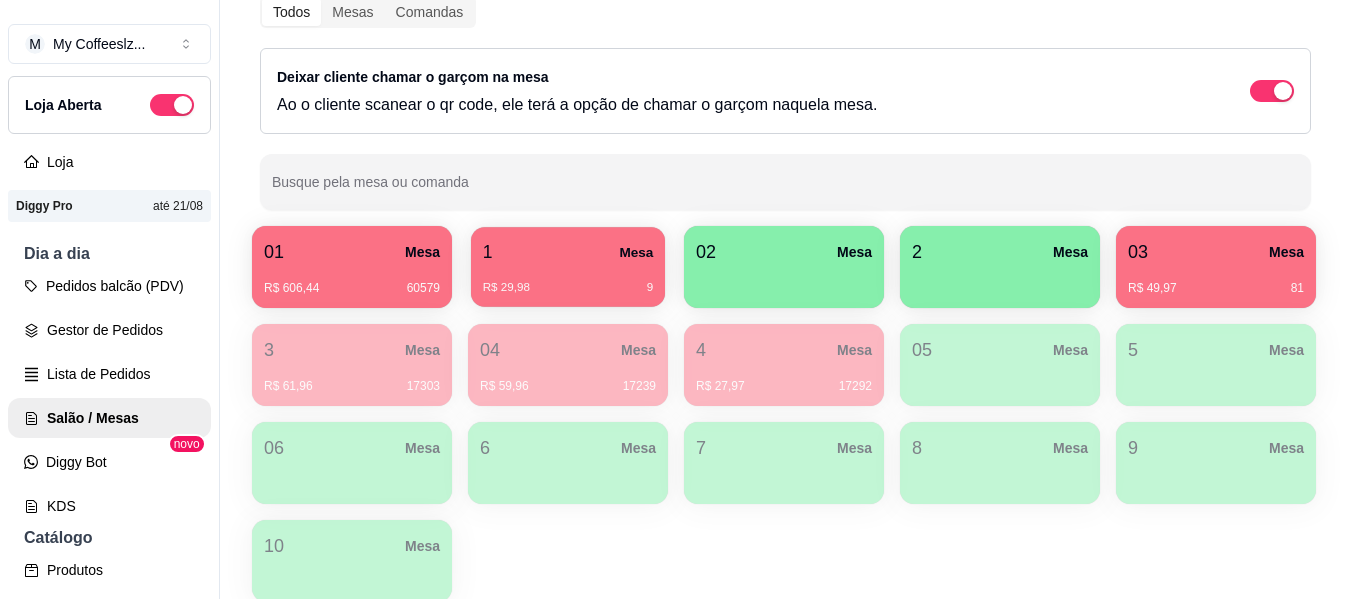 click on "1 Mesa" at bounding box center [568, 252] 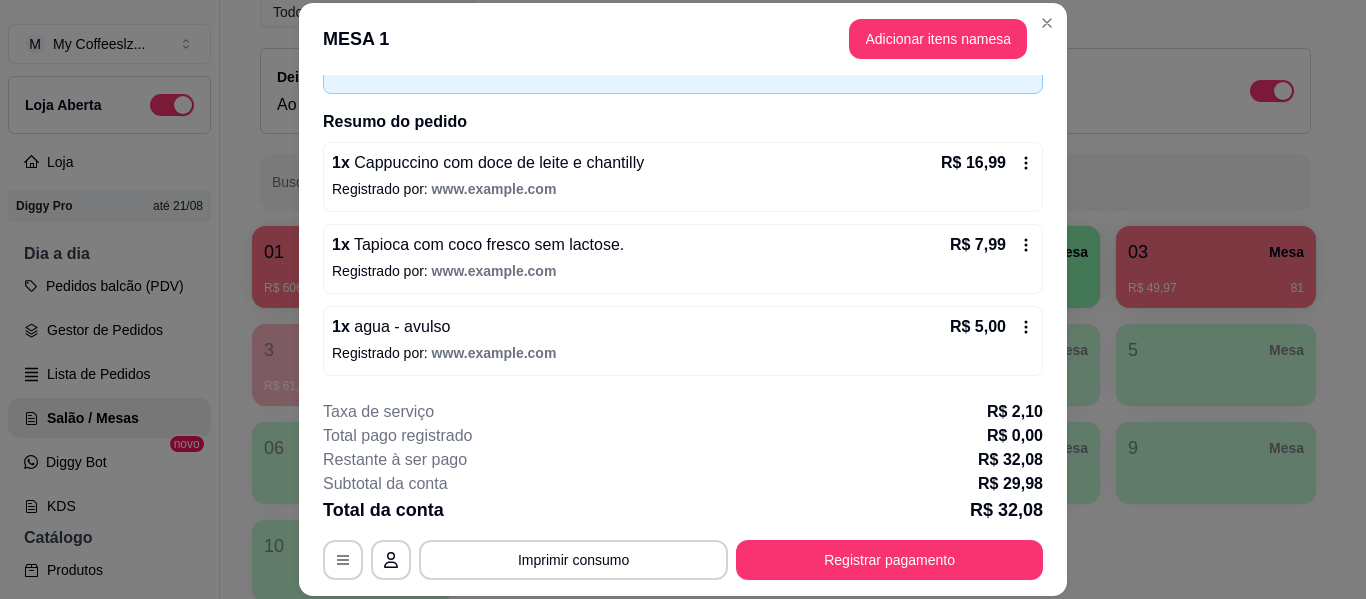 scroll, scrollTop: 22, scrollLeft: 0, axis: vertical 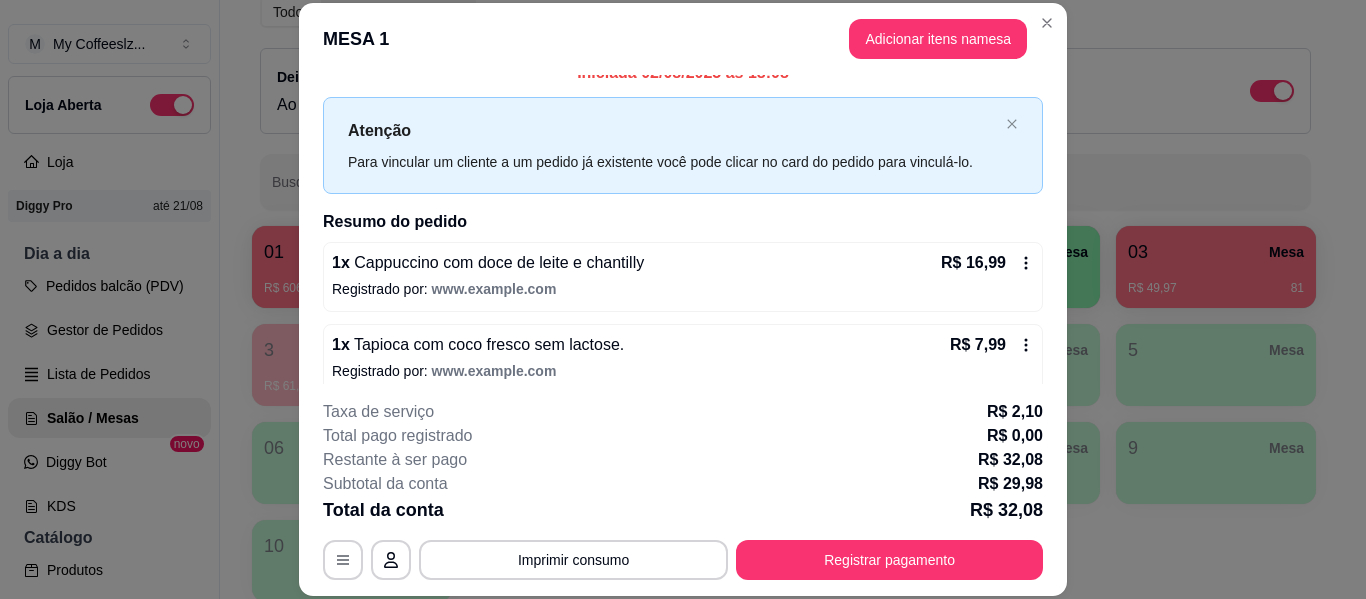click on "[EMAIL]" at bounding box center (494, 289) 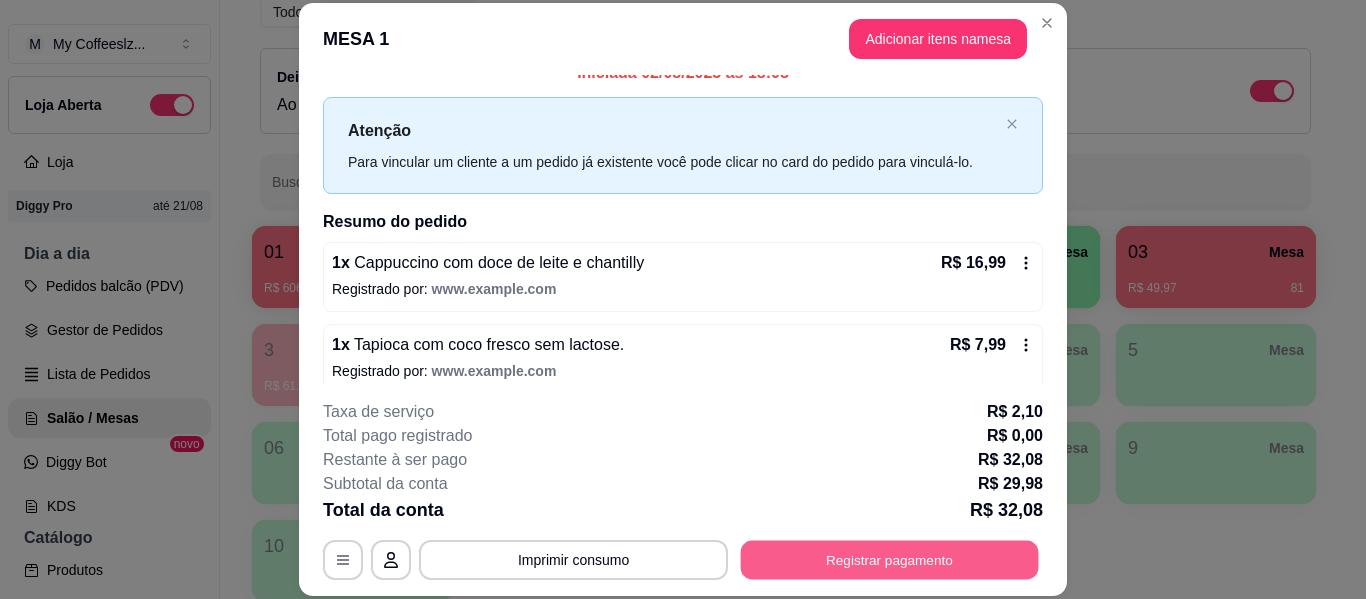 click on "Registrar pagamento" at bounding box center [890, 560] 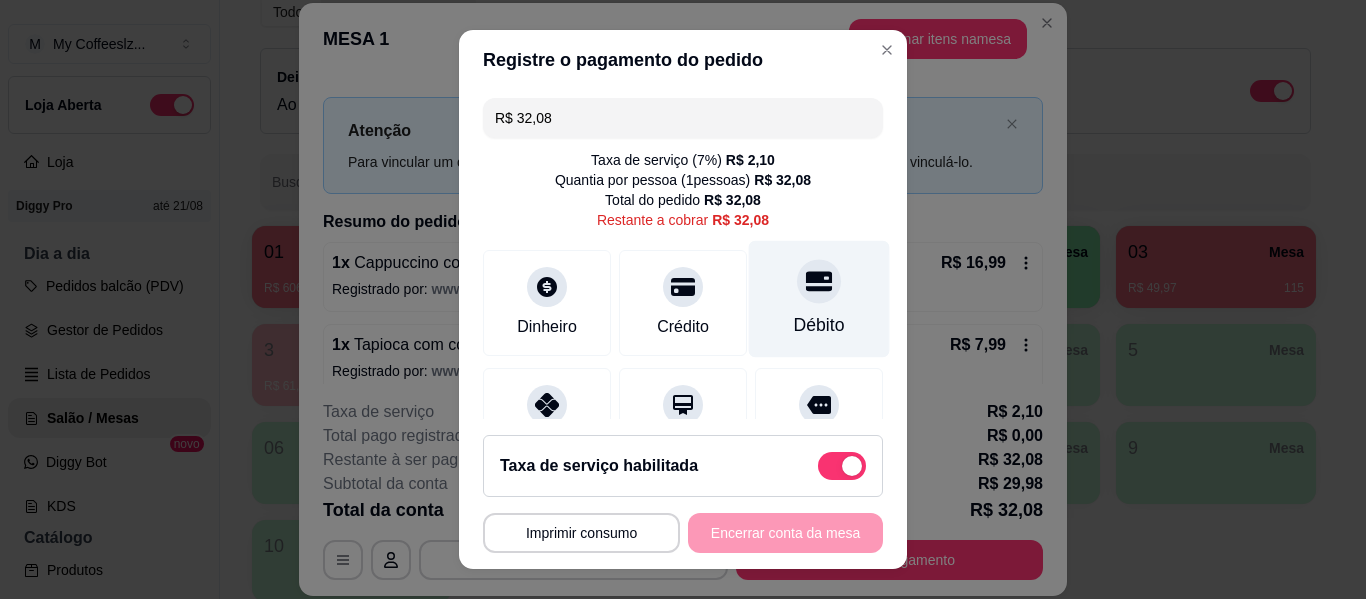 click at bounding box center (819, 281) 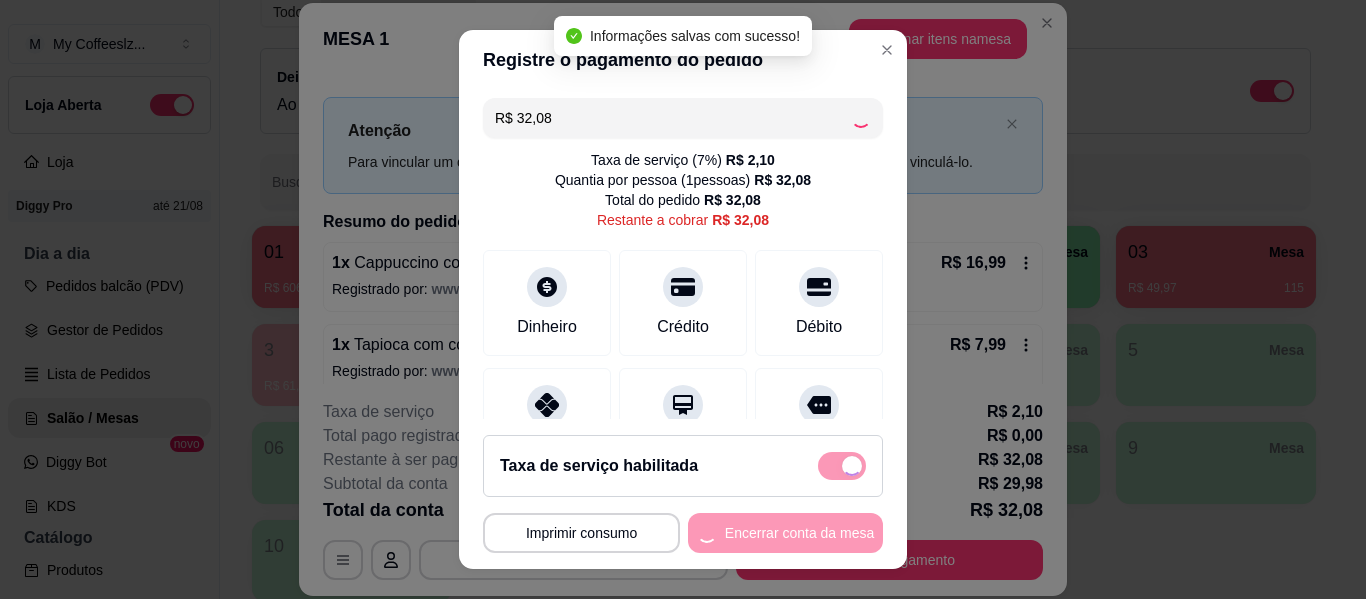 type on "R$ 0,00" 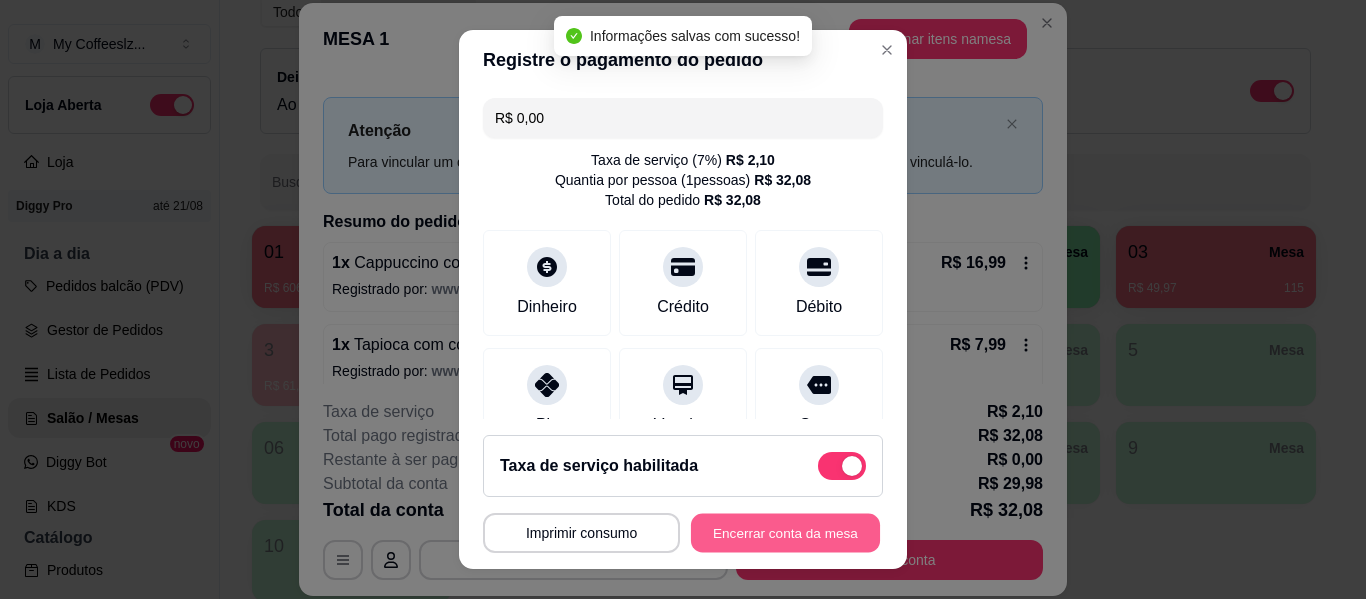 click on "Encerrar conta da mesa" at bounding box center (785, 533) 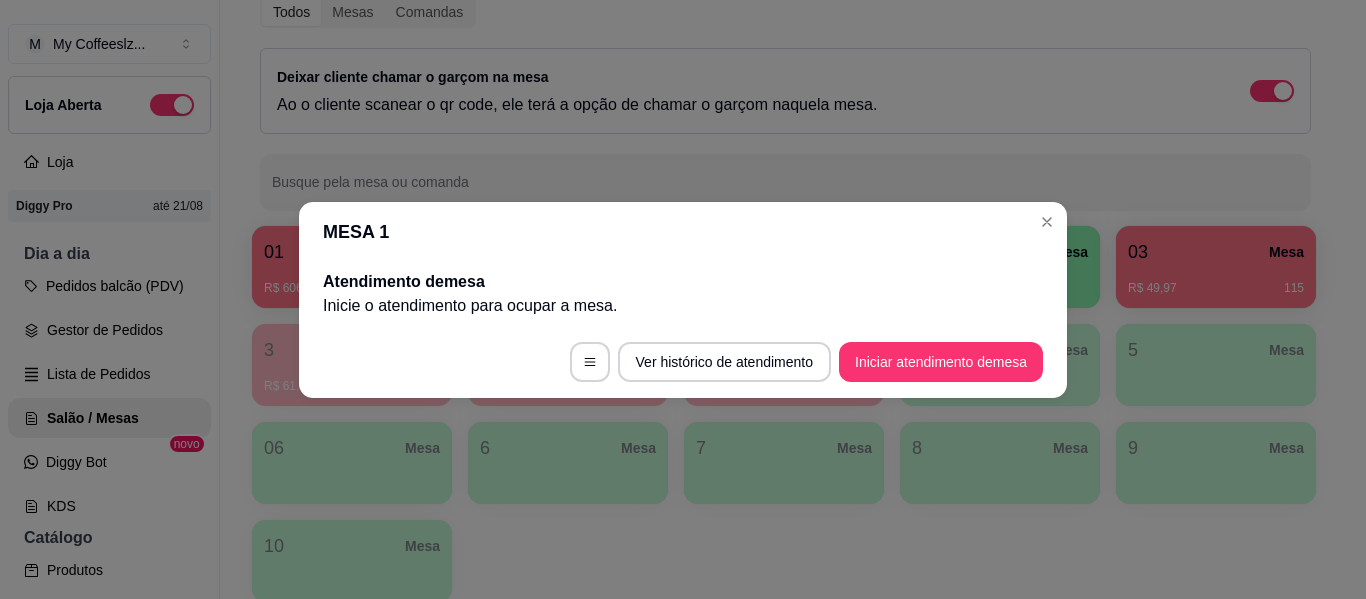 scroll, scrollTop: 0, scrollLeft: 0, axis: both 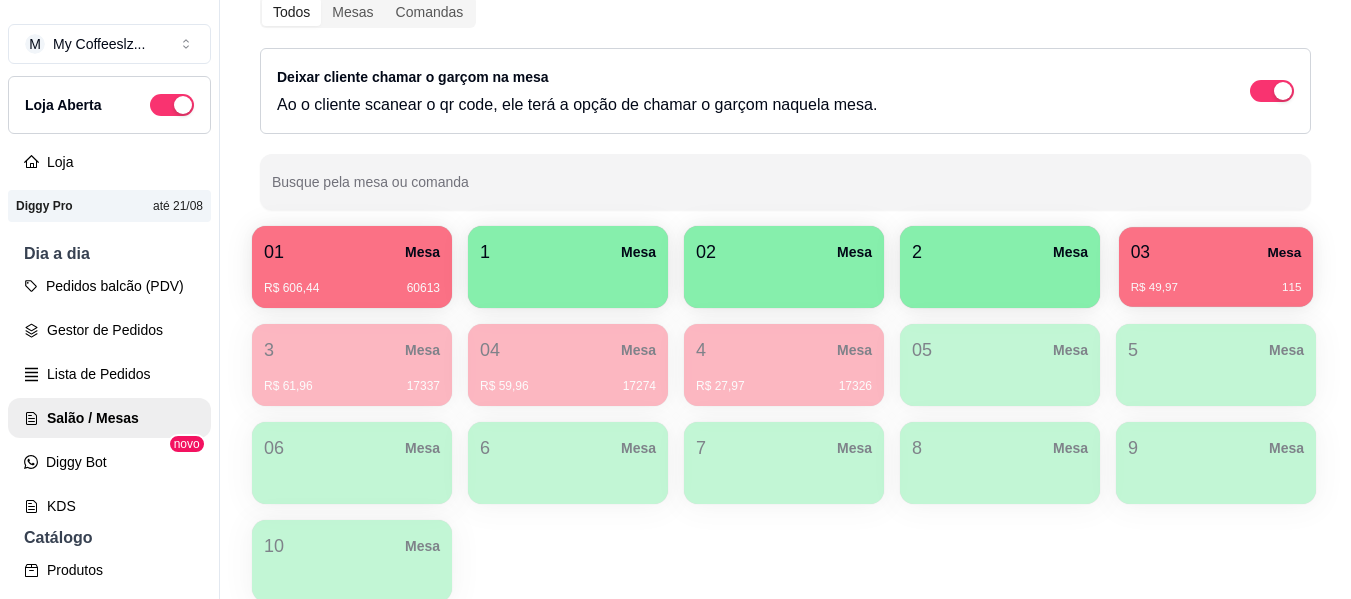 click on "R$ 49,97 115" at bounding box center (1216, 288) 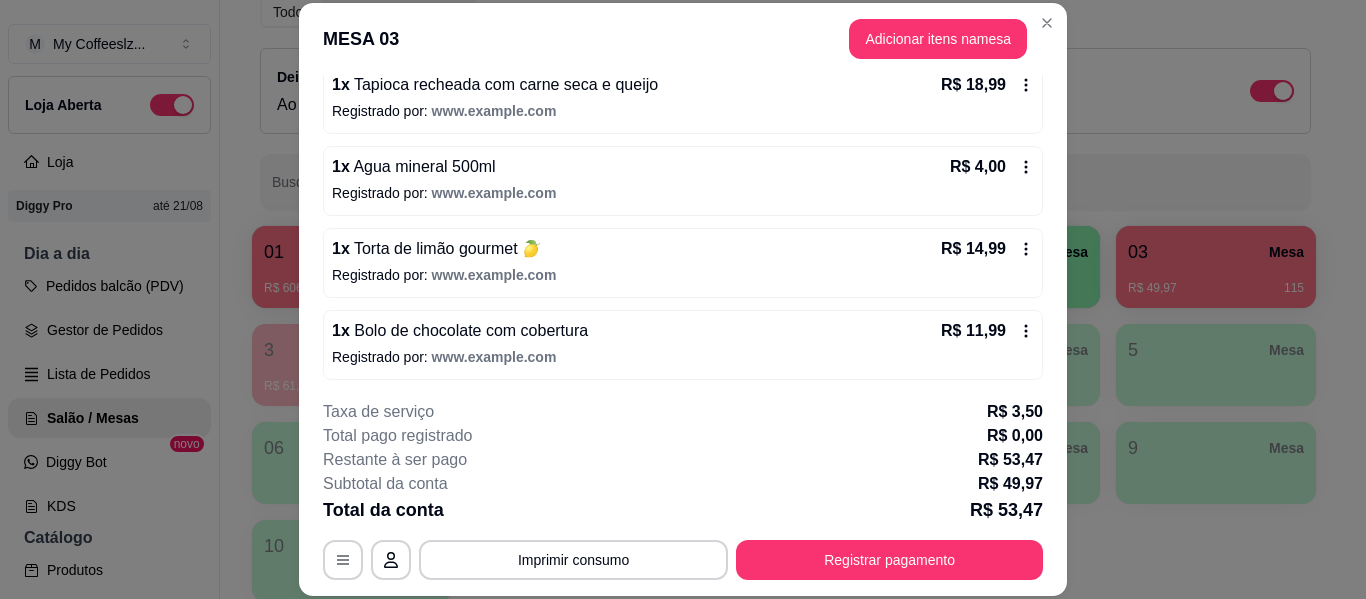 scroll, scrollTop: 204, scrollLeft: 0, axis: vertical 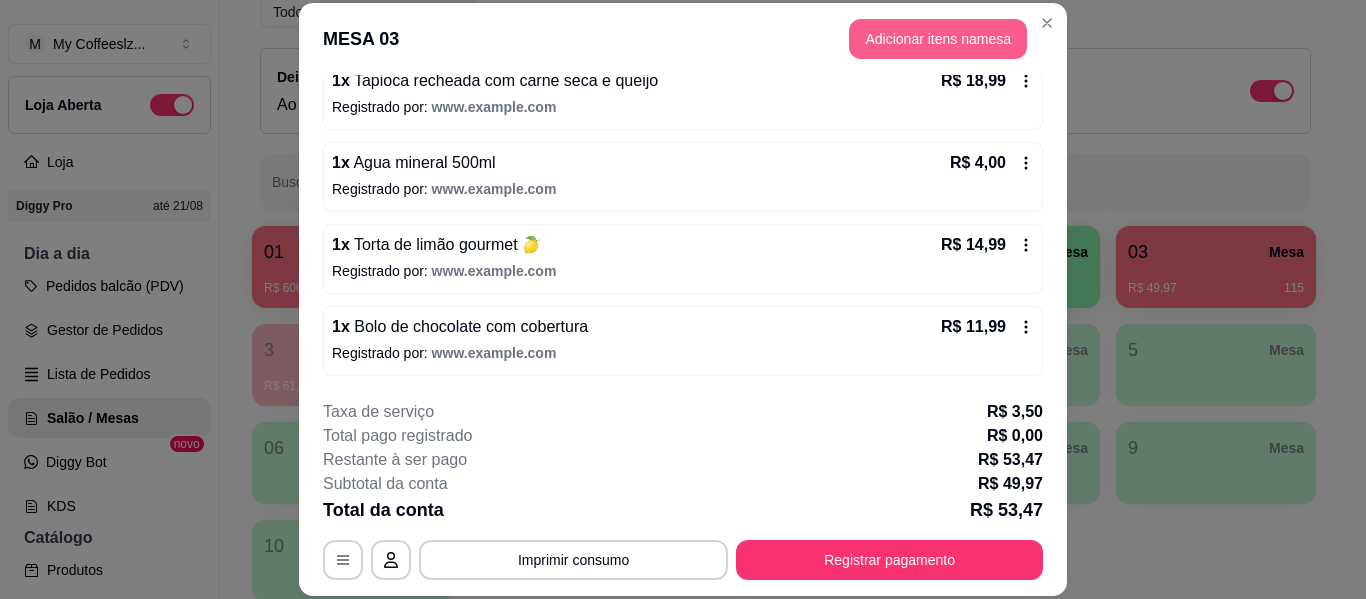 click on "Adicionar itens na  mesa" at bounding box center [938, 39] 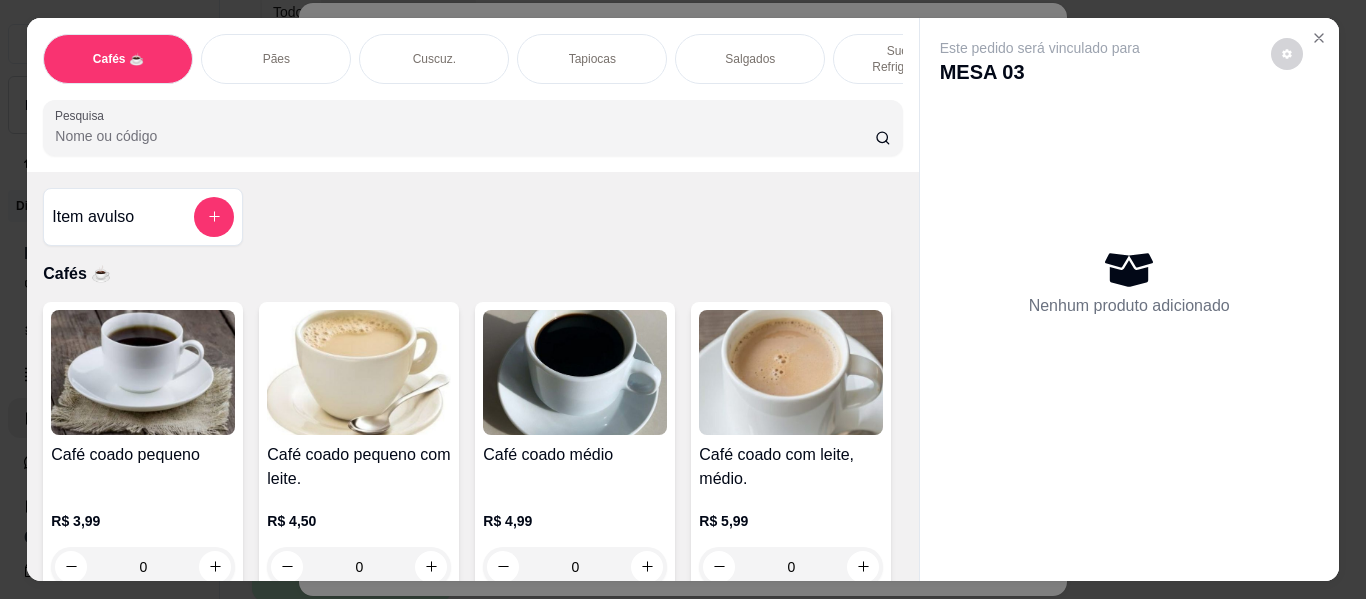 click on "Sucos e Refrigerantes" at bounding box center (908, 59) 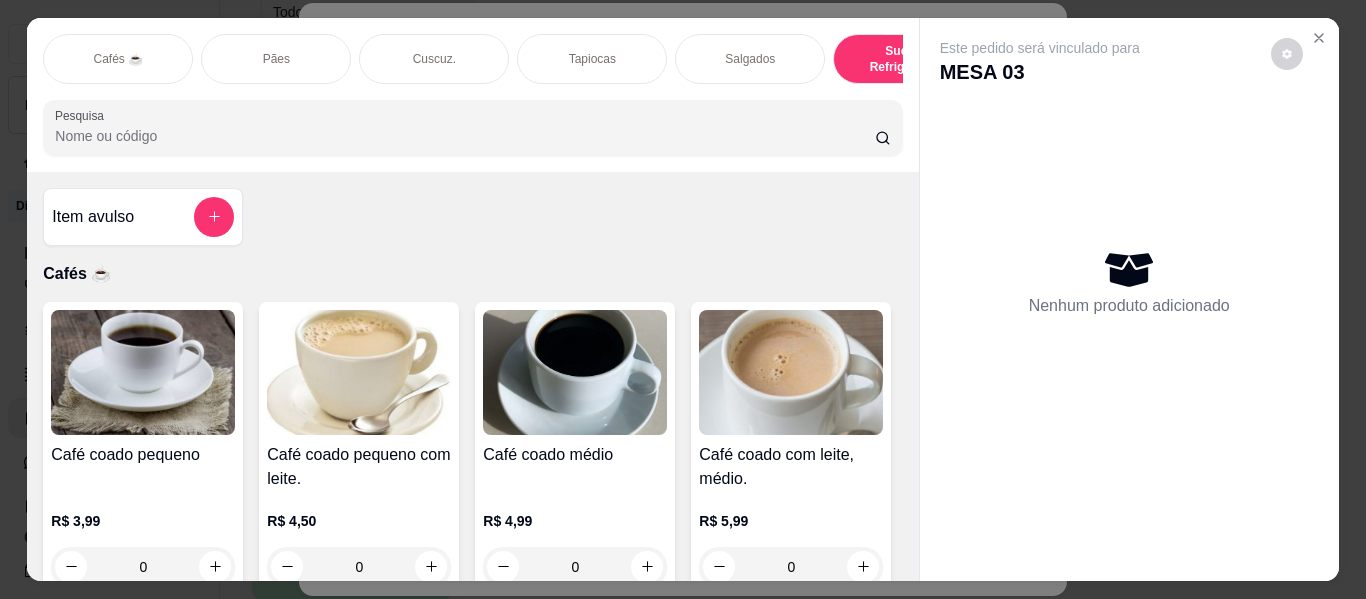 scroll, scrollTop: 9203, scrollLeft: 0, axis: vertical 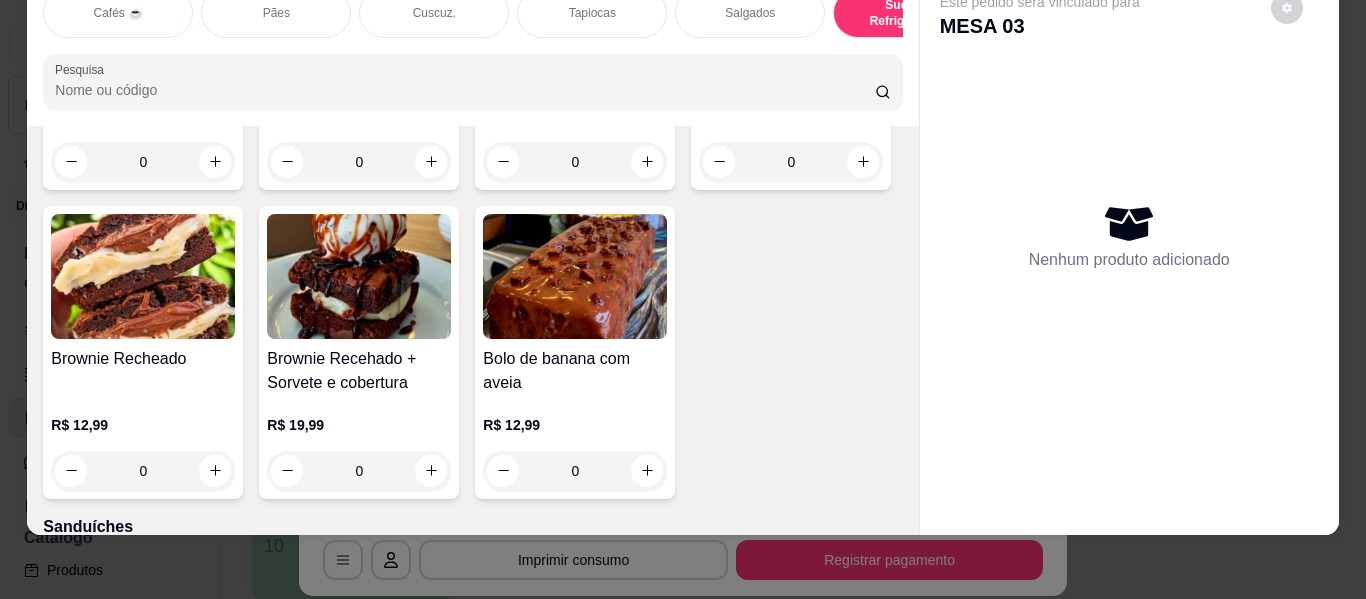 click at bounding box center [215, -1708] 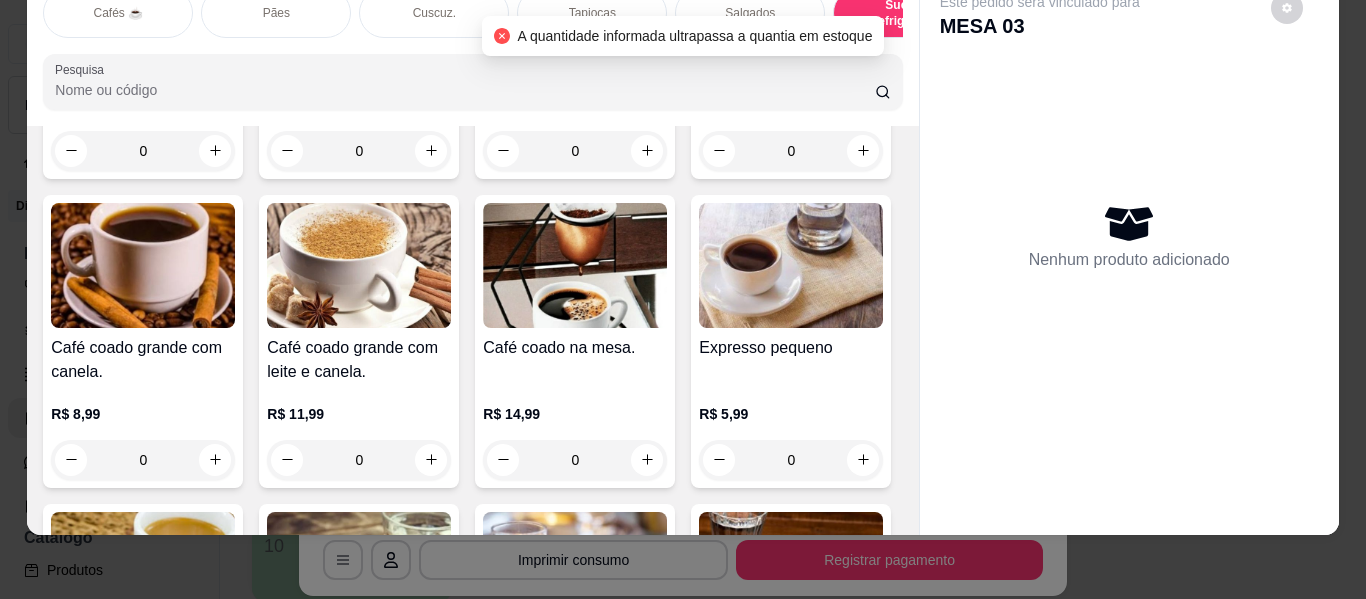 scroll, scrollTop: 0, scrollLeft: 0, axis: both 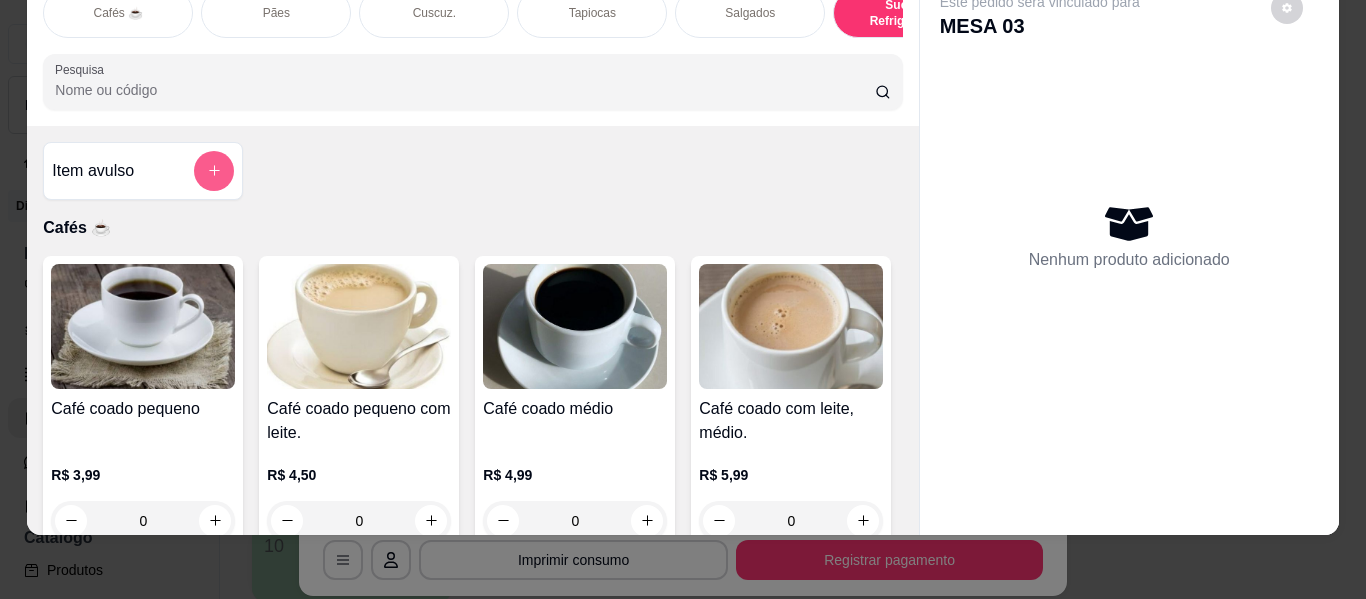 click 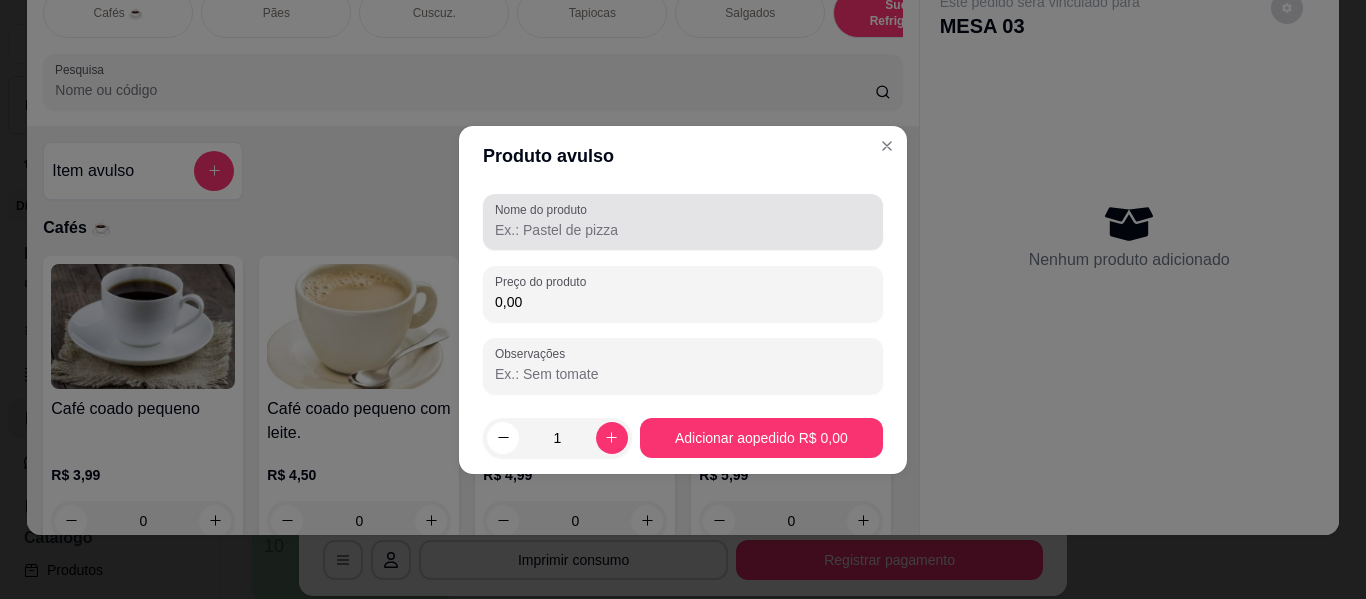 click on "Nome do produto" at bounding box center (544, 209) 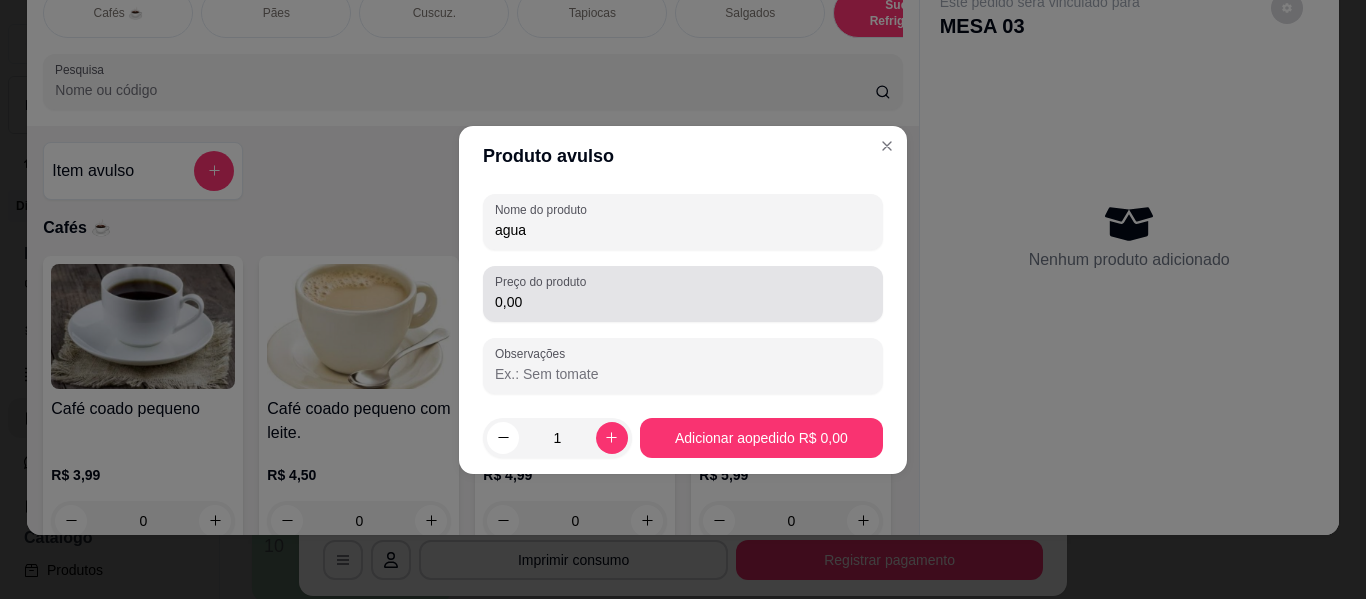type on "agua" 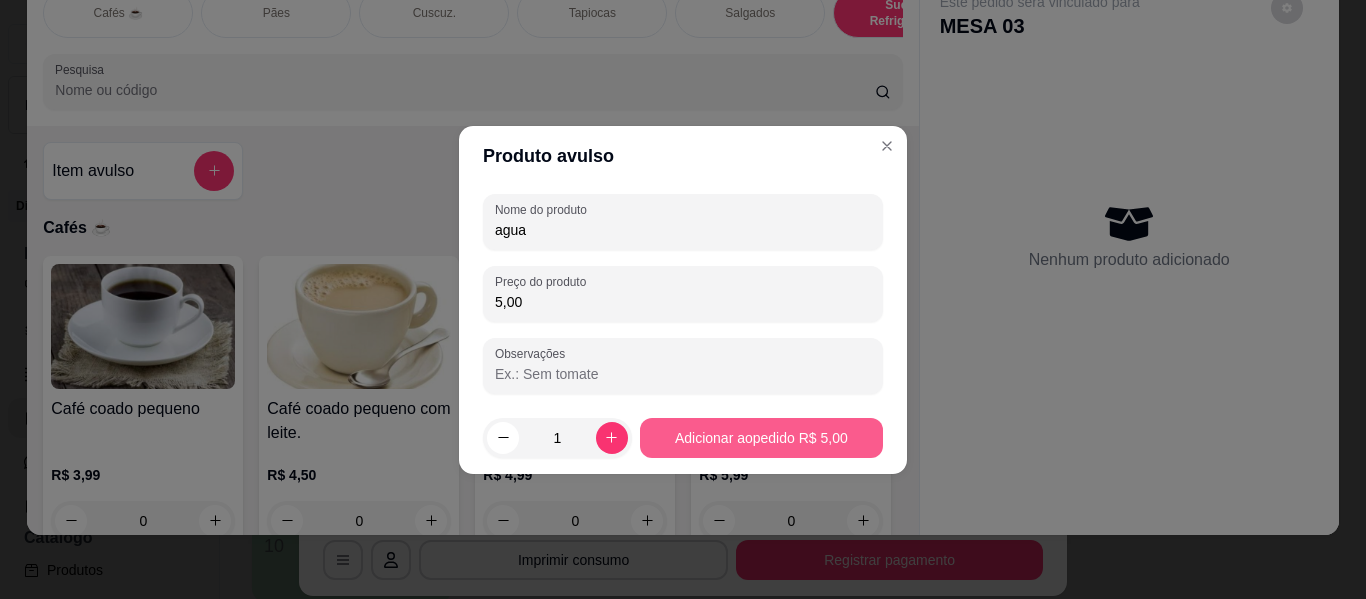 type on "5,00" 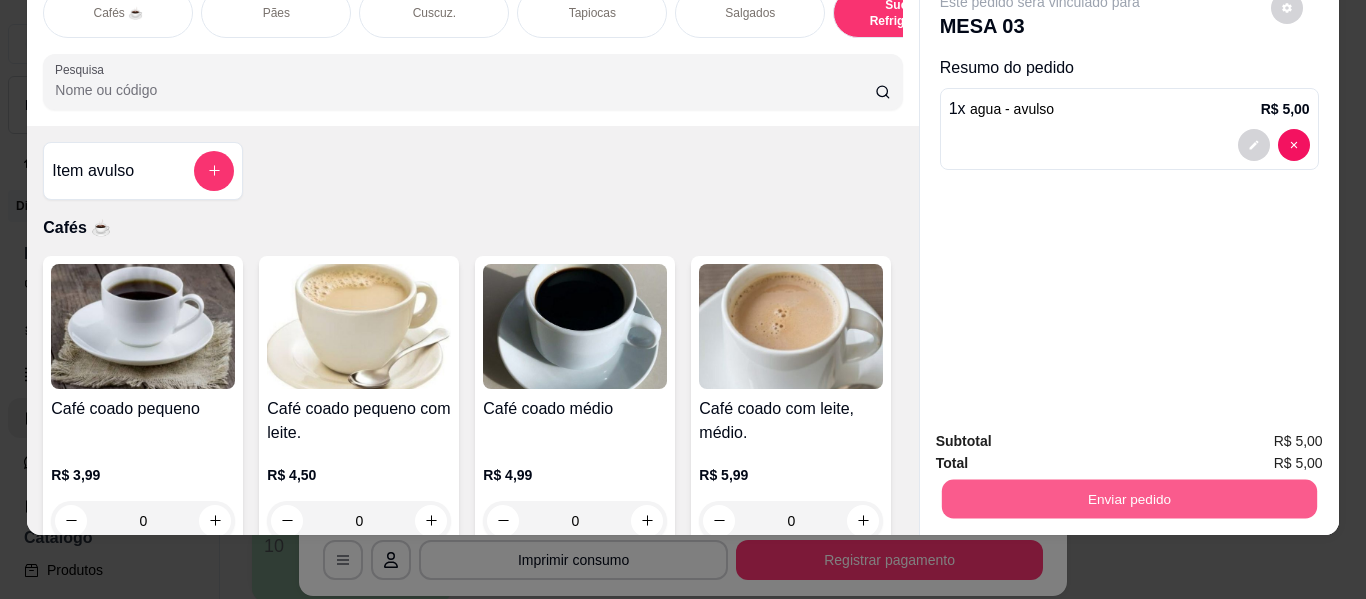 click on "Enviar pedido" at bounding box center (1128, 499) 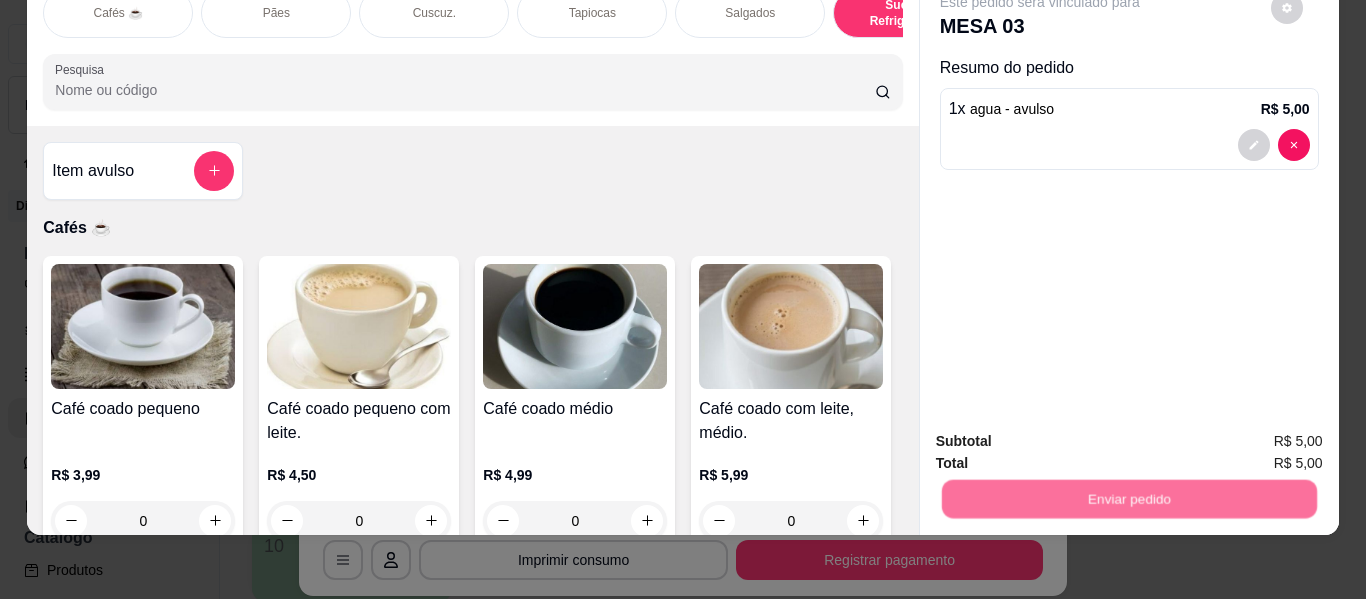 click on "Não registrar e enviar pedido" at bounding box center [1063, 433] 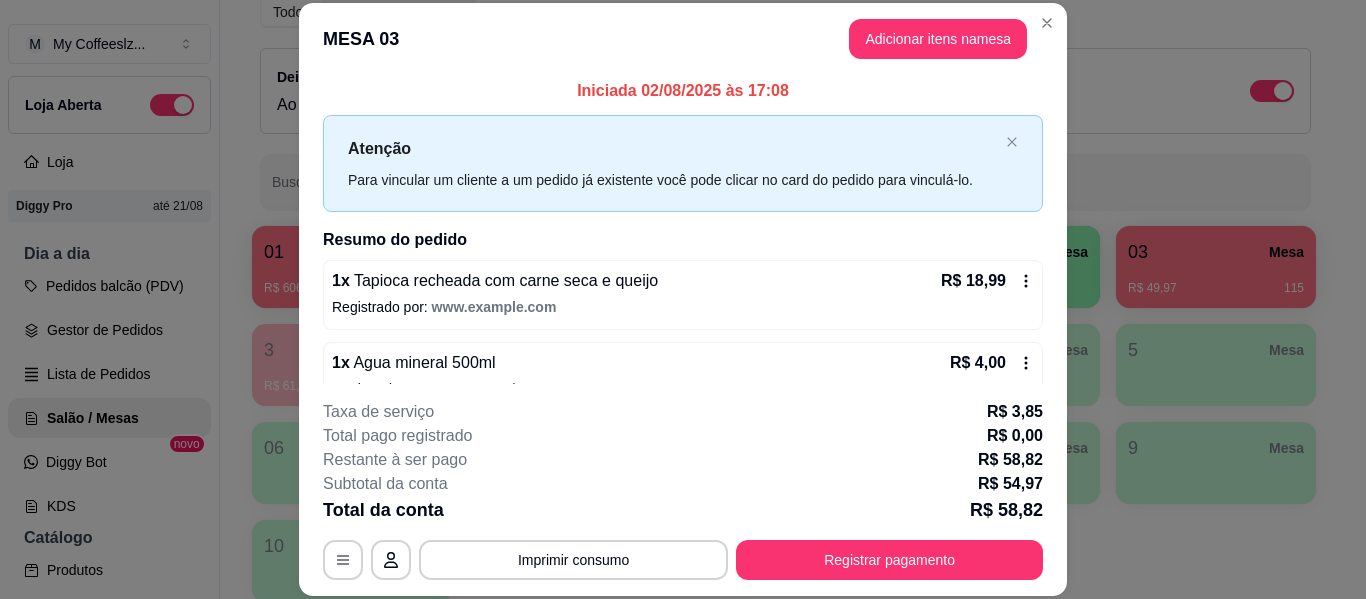 scroll, scrollTop: 0, scrollLeft: 0, axis: both 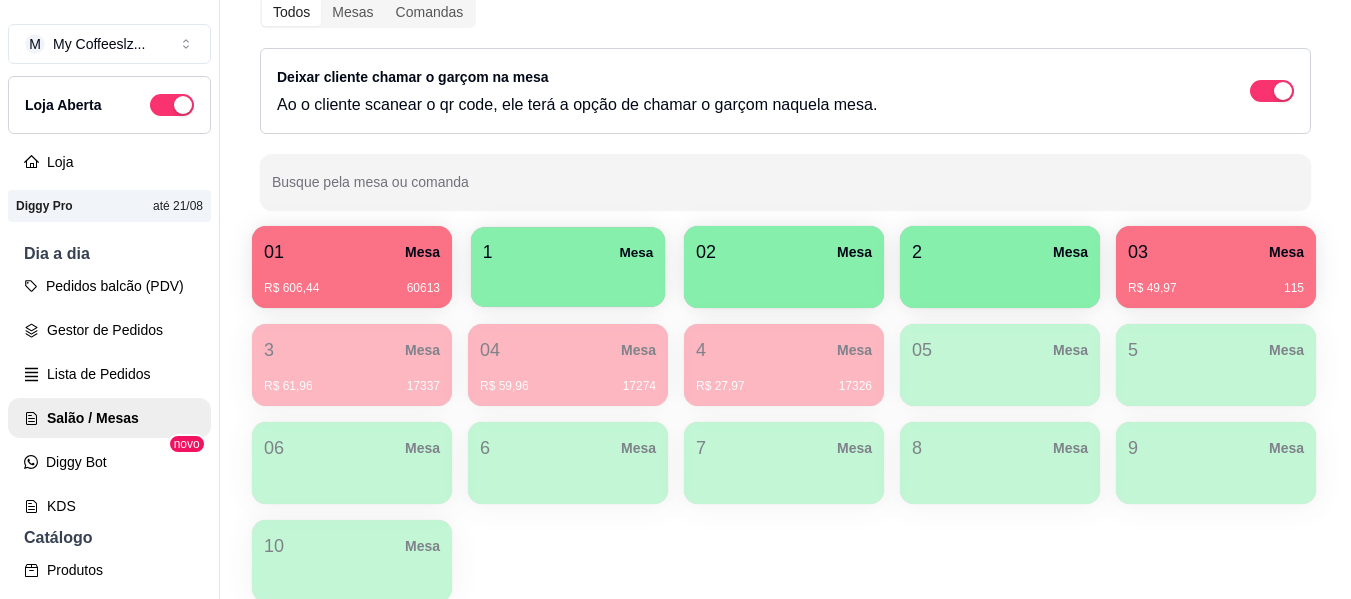 click on "1 Mesa" at bounding box center [568, 252] 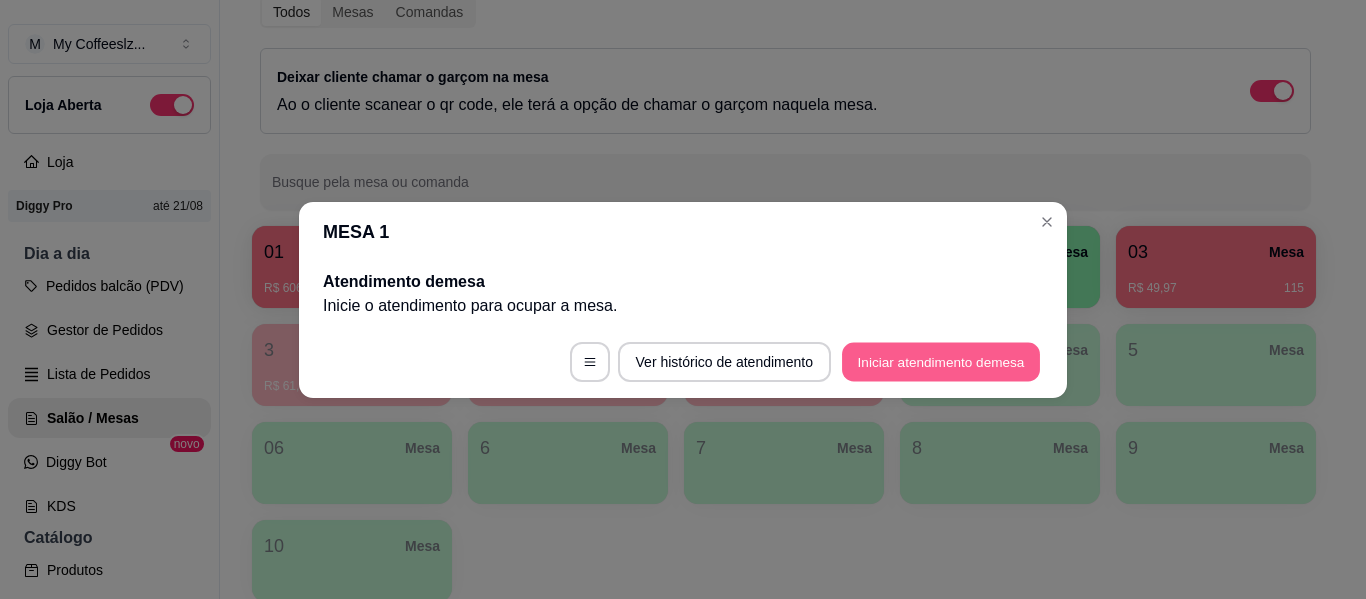 click on "Iniciar atendimento de  mesa" at bounding box center [941, 361] 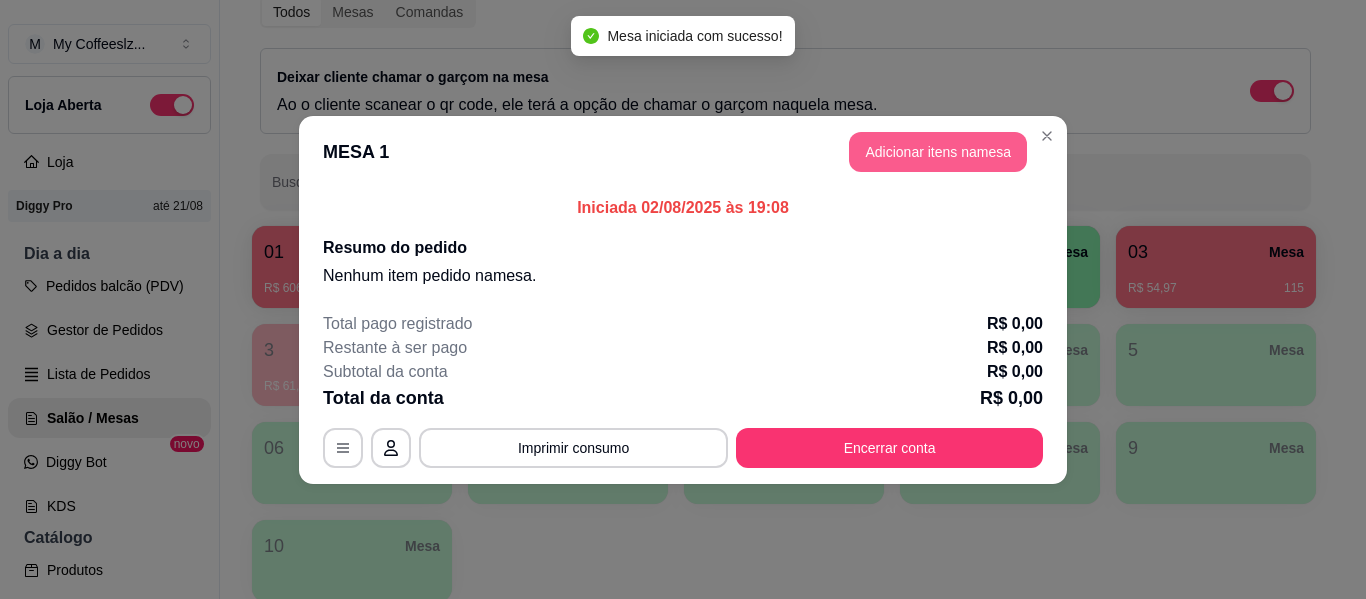 click on "Adicionar itens na  mesa" at bounding box center (938, 152) 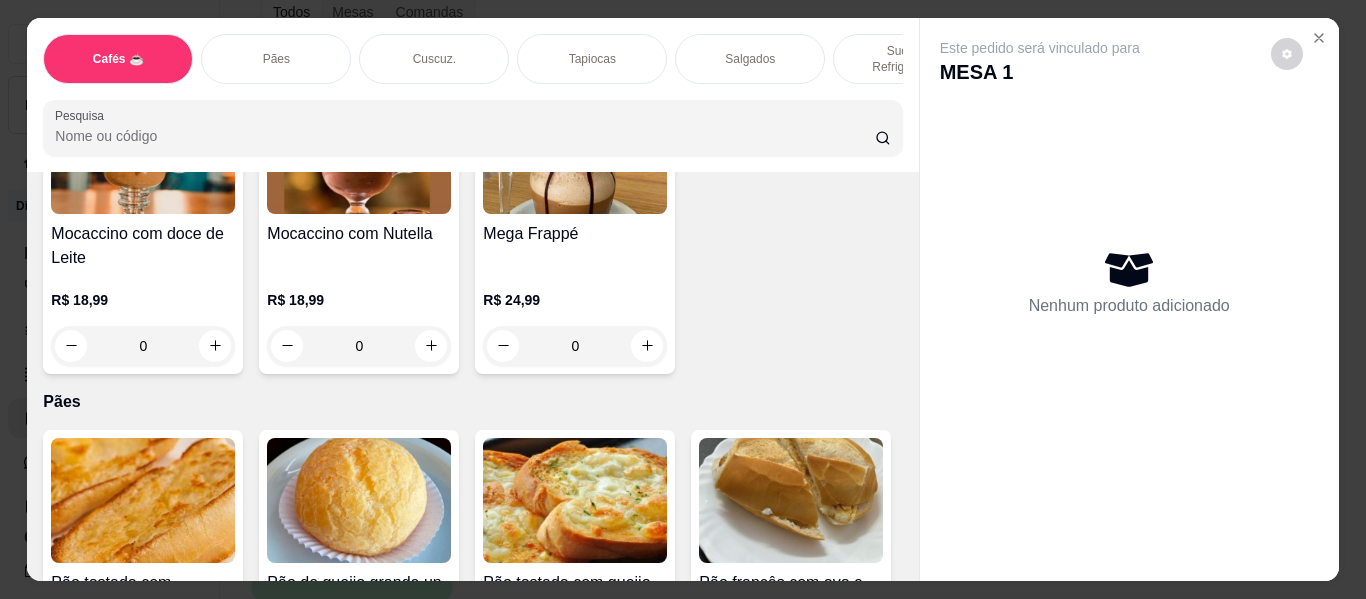 scroll, scrollTop: 2700, scrollLeft: 0, axis: vertical 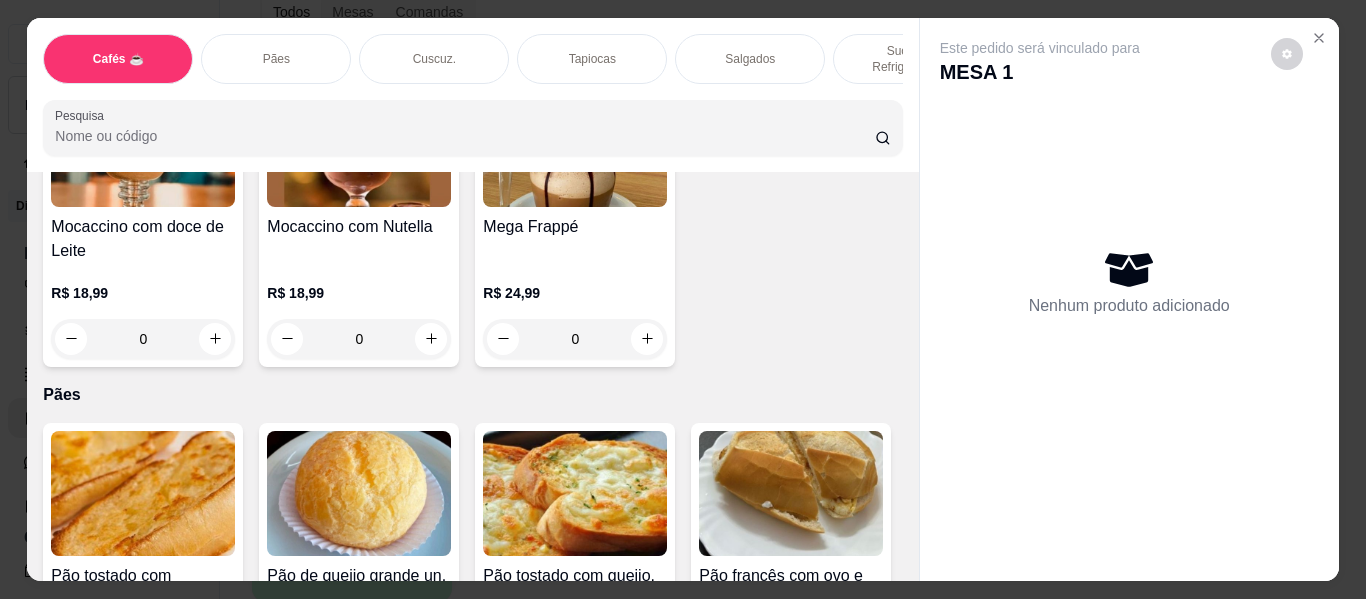 click at bounding box center (647, -279) 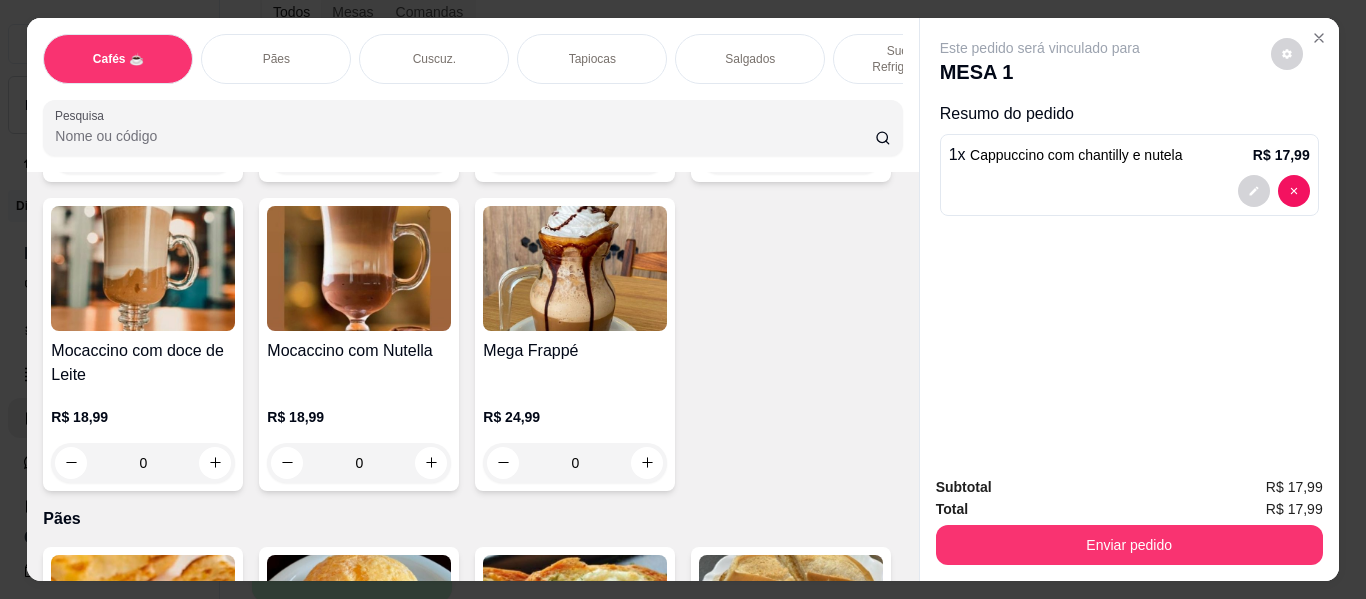 scroll, scrollTop: 2300, scrollLeft: 0, axis: vertical 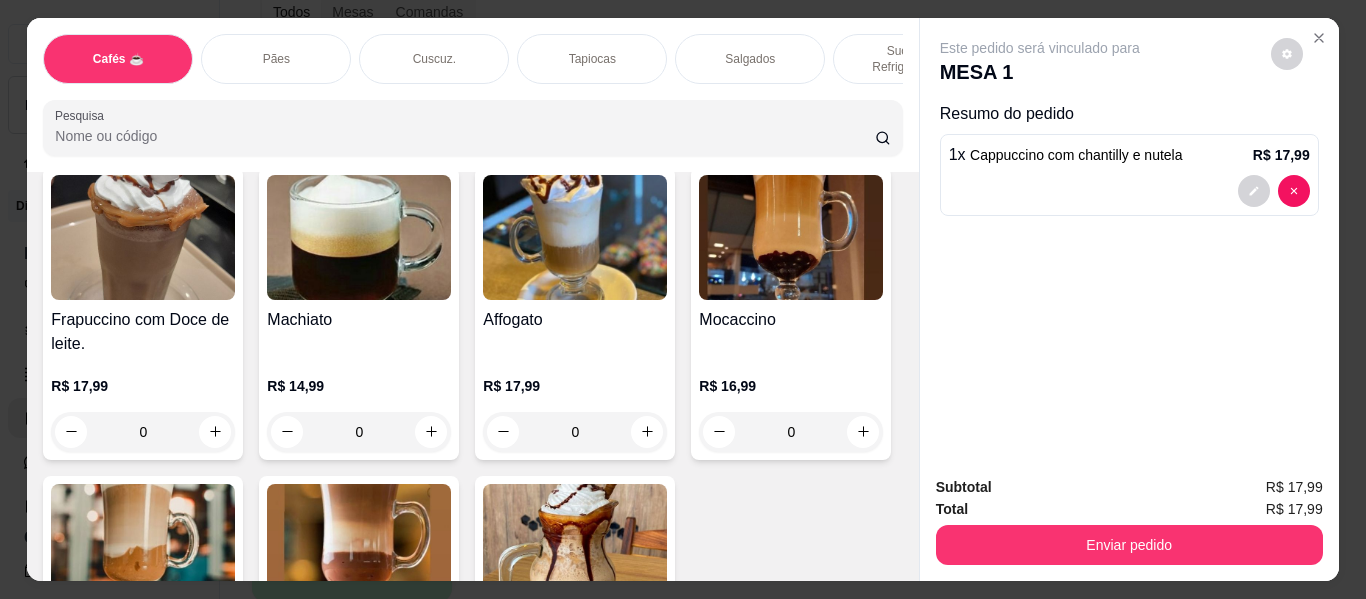click at bounding box center [647, -189] 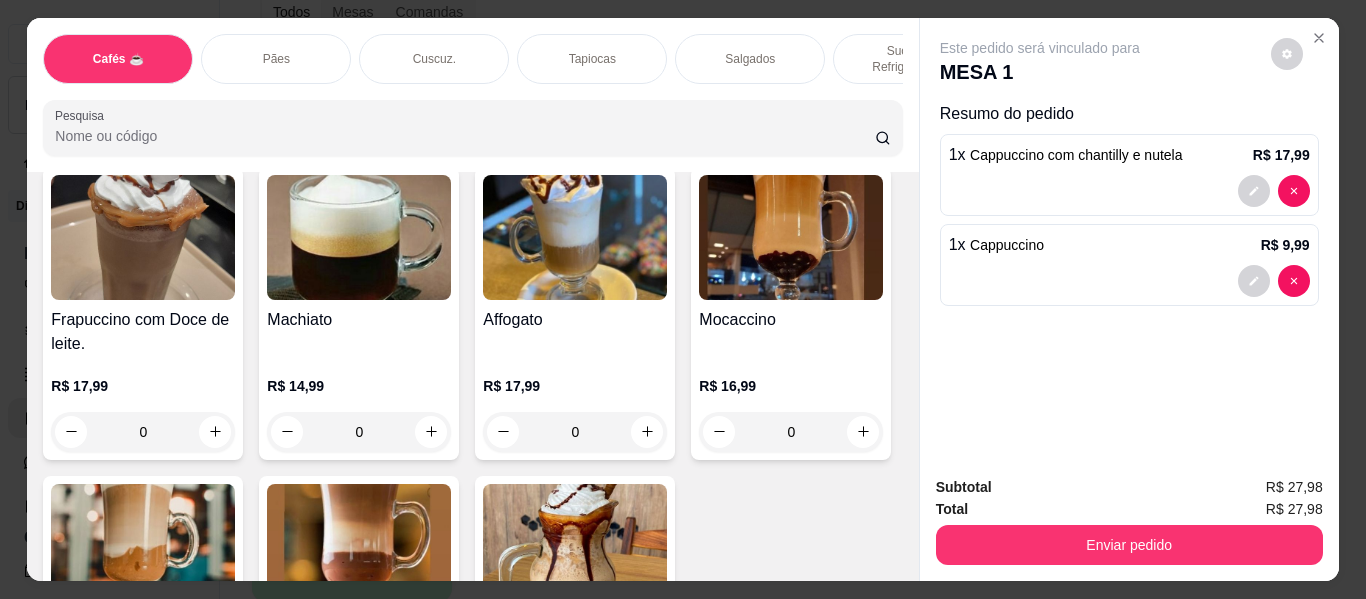 click at bounding box center (646, -190) 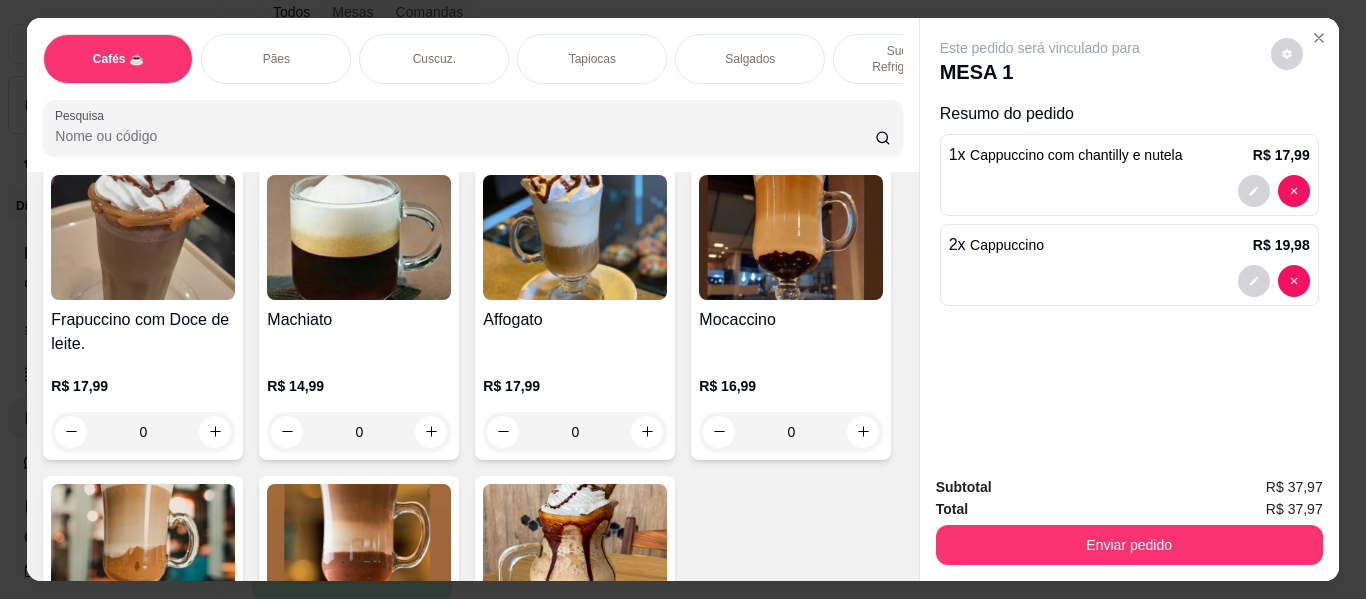 click on "Tapiocas" at bounding box center [592, 59] 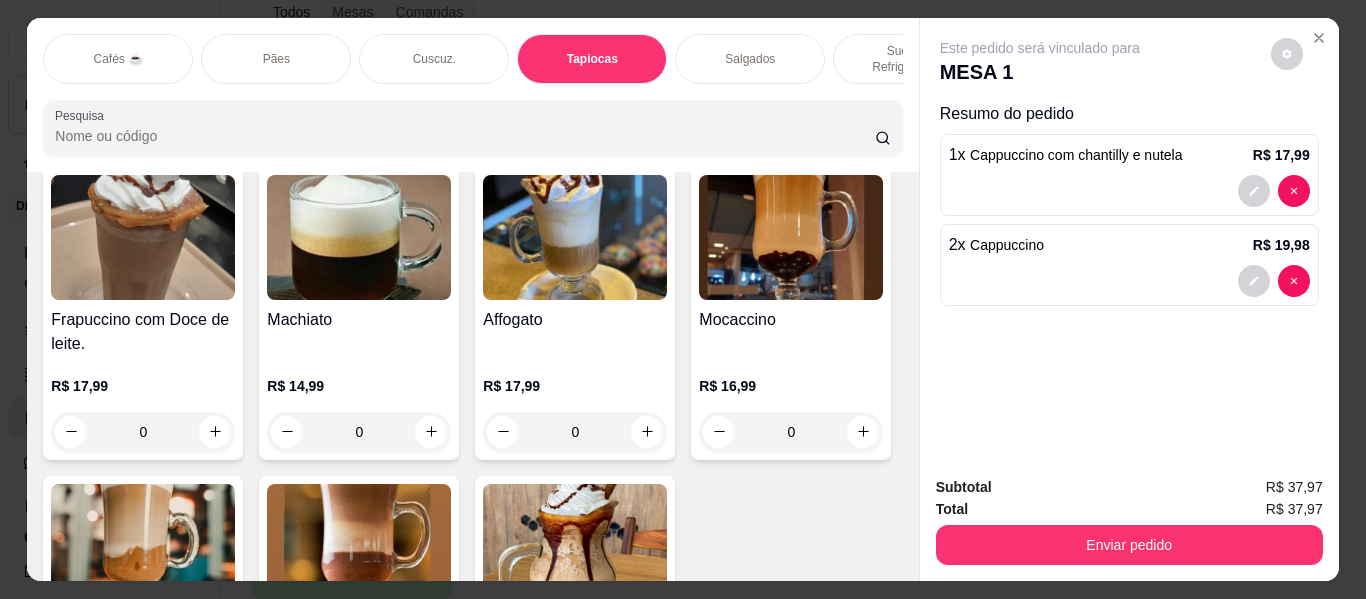 scroll, scrollTop: 6035, scrollLeft: 0, axis: vertical 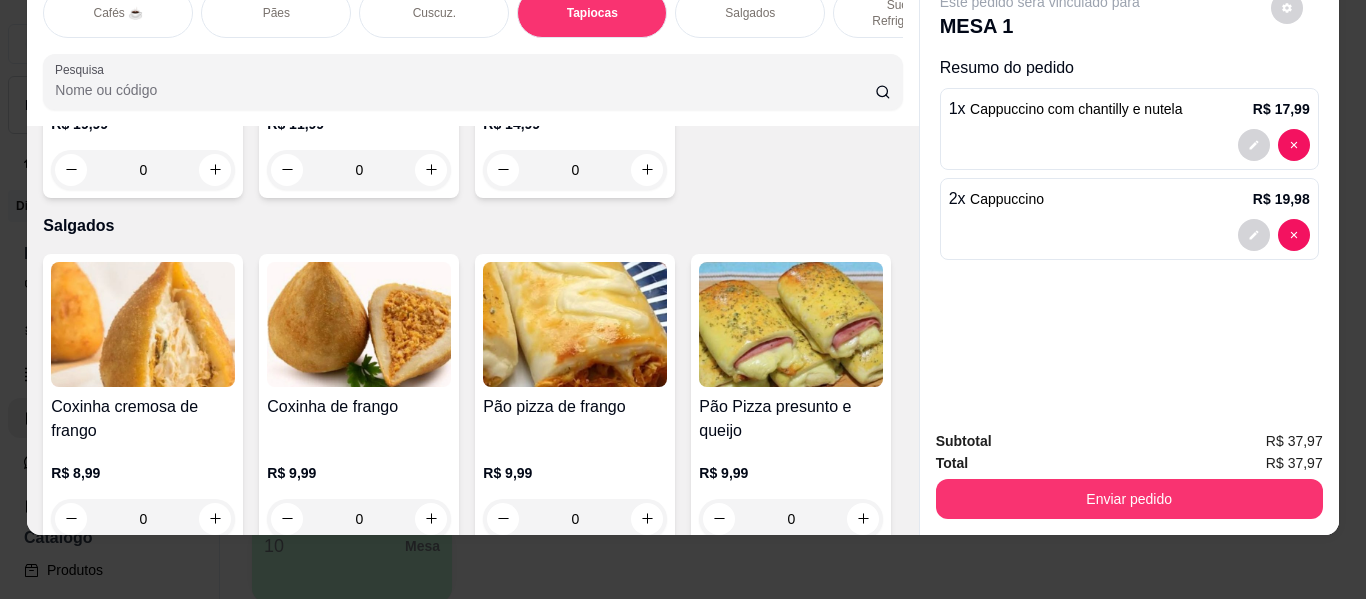 click 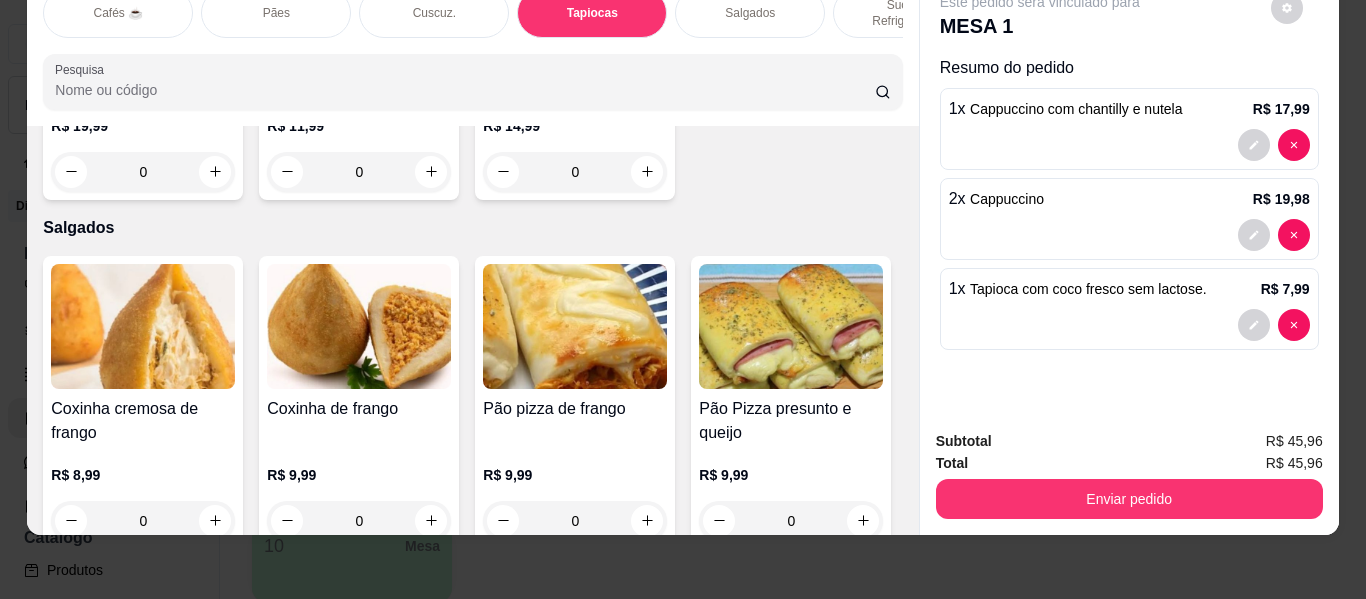 click 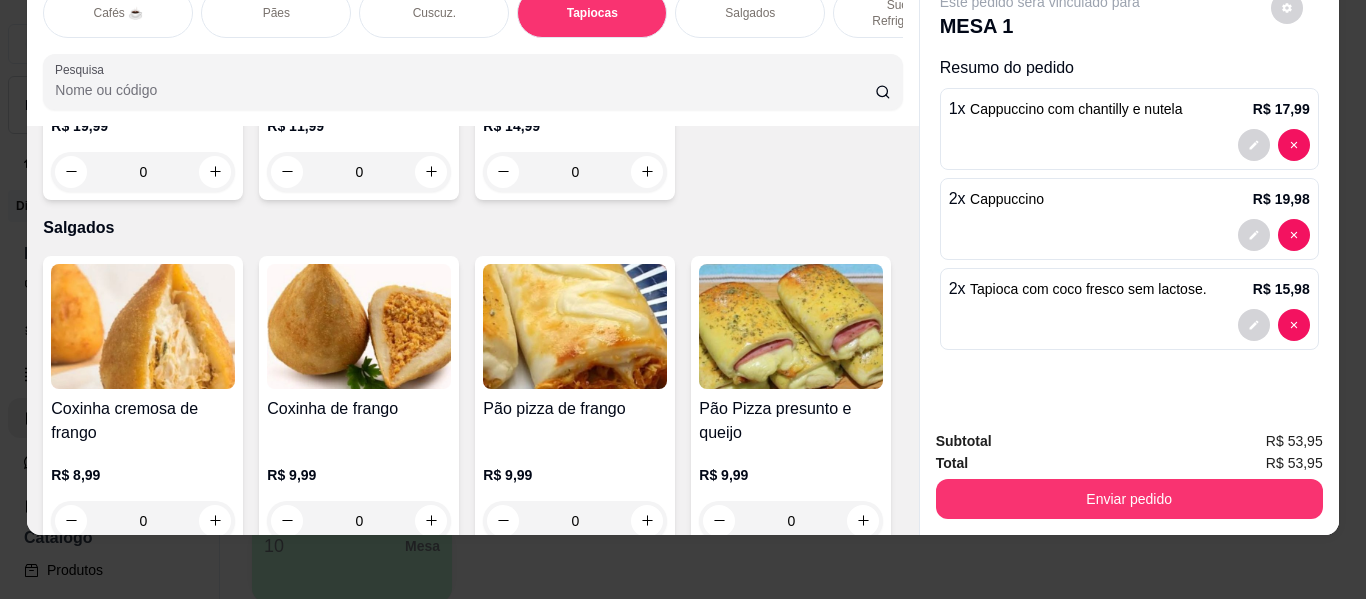 click 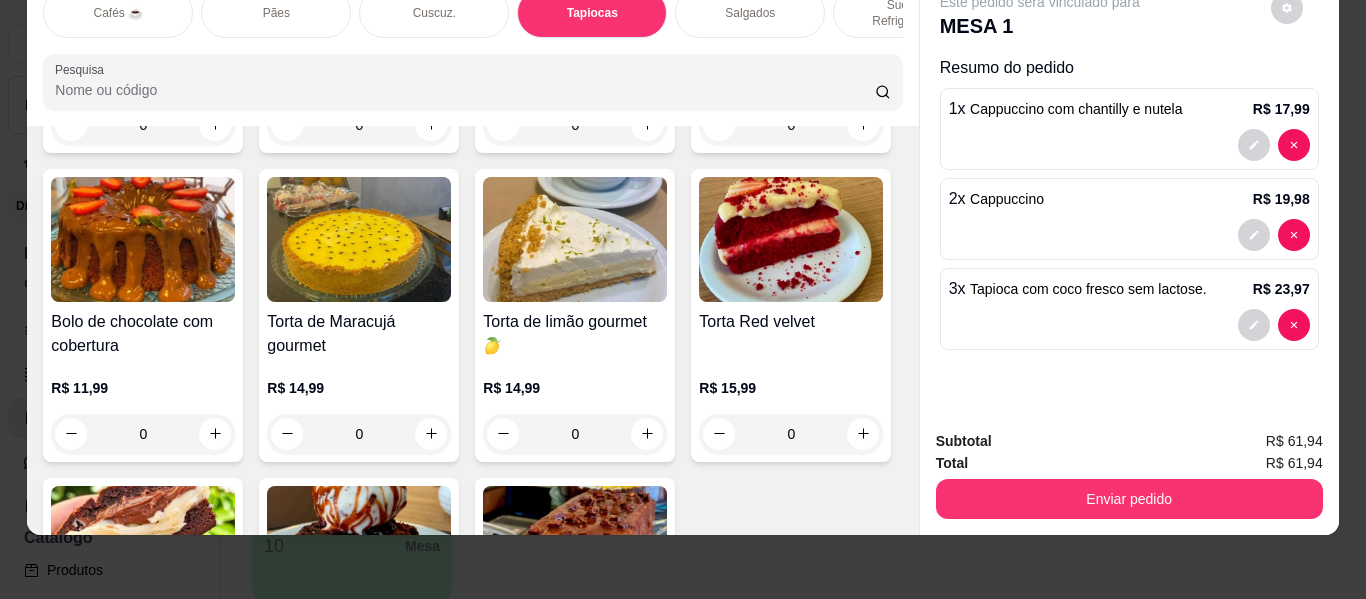 scroll, scrollTop: 9135, scrollLeft: 0, axis: vertical 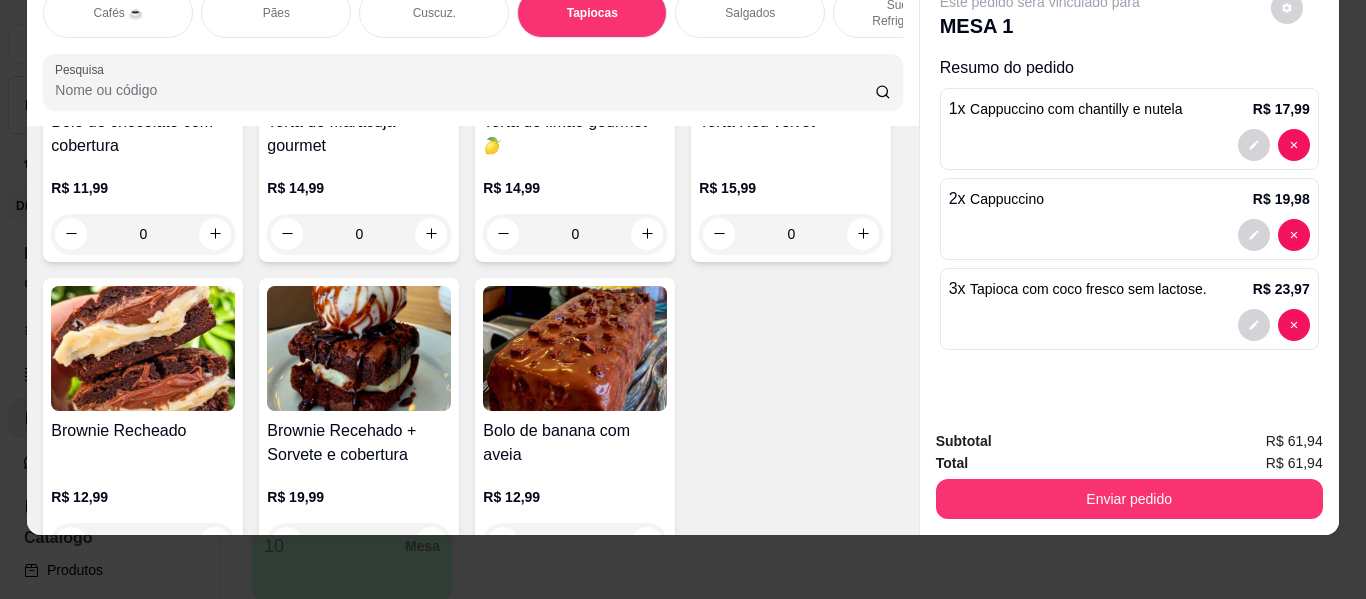 click at bounding box center (431, -1636) 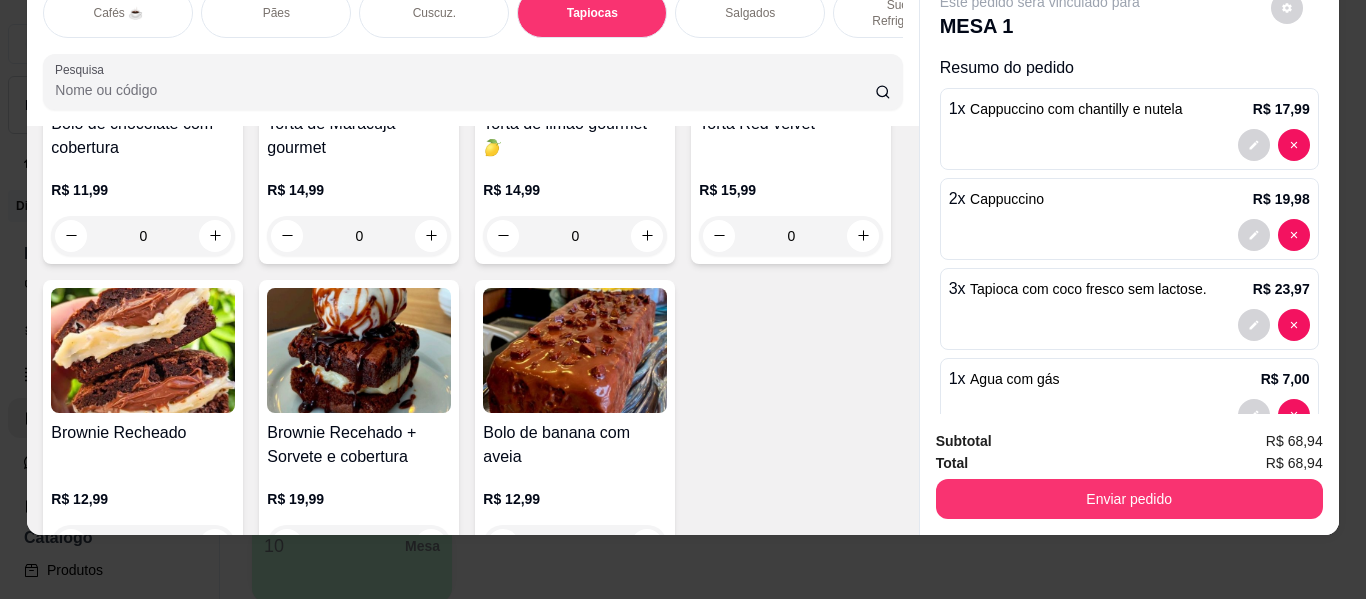 click 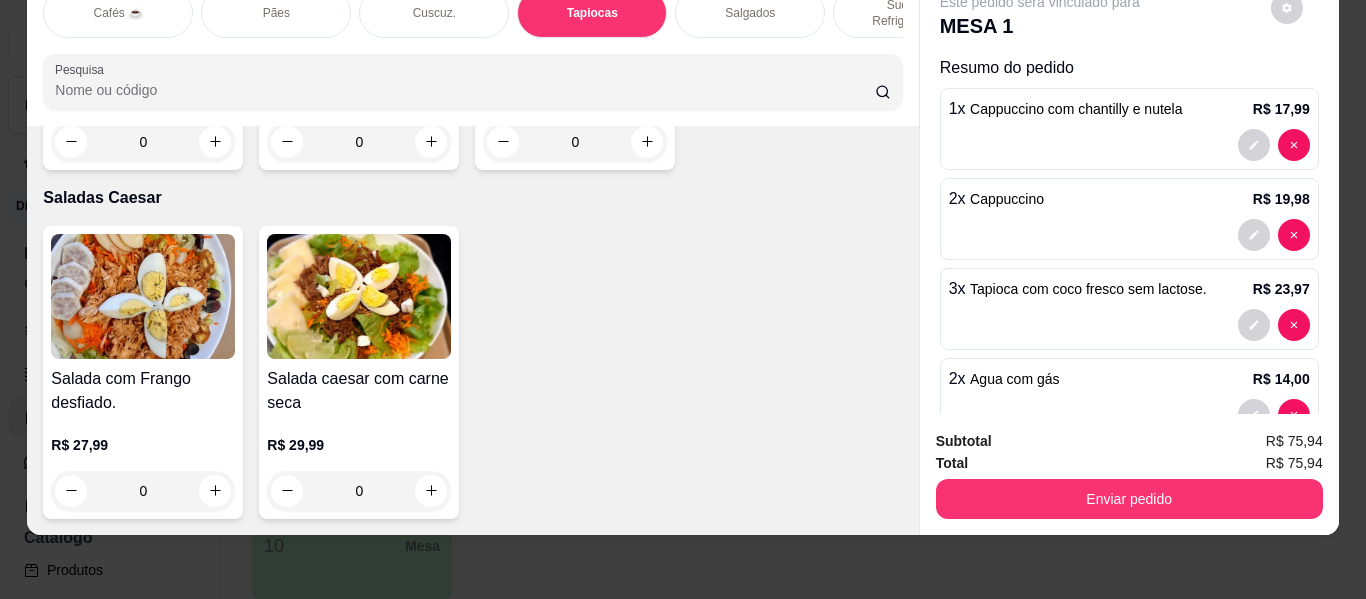 scroll, scrollTop: 13441, scrollLeft: 0, axis: vertical 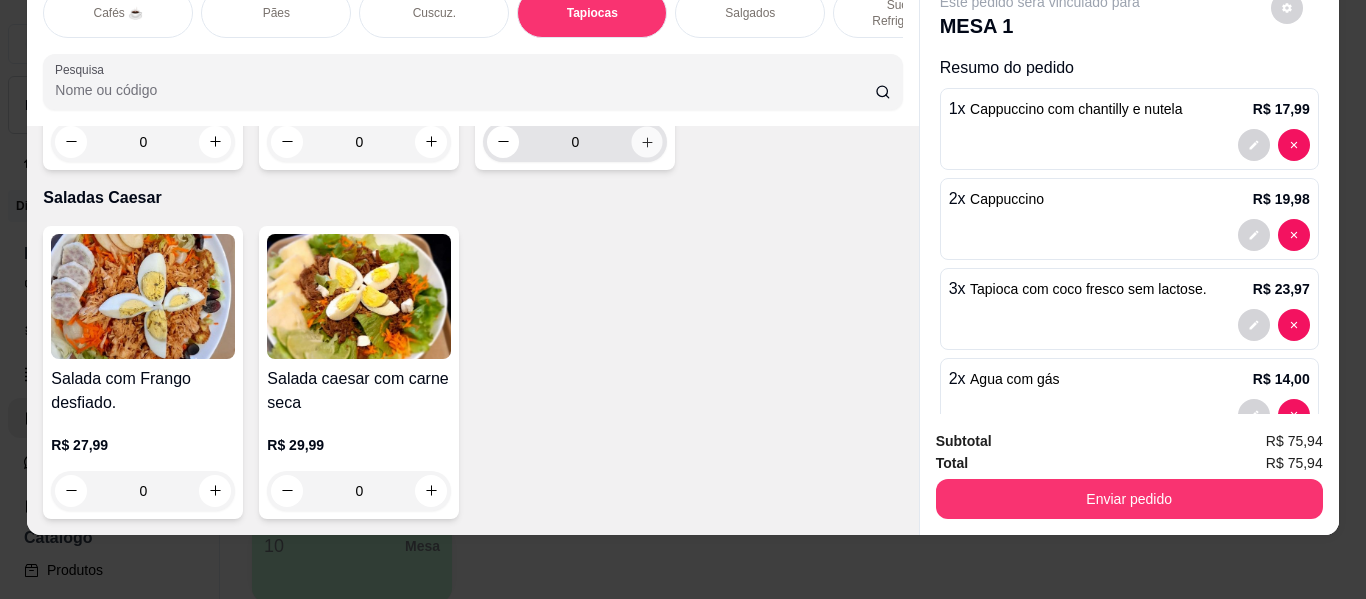 click 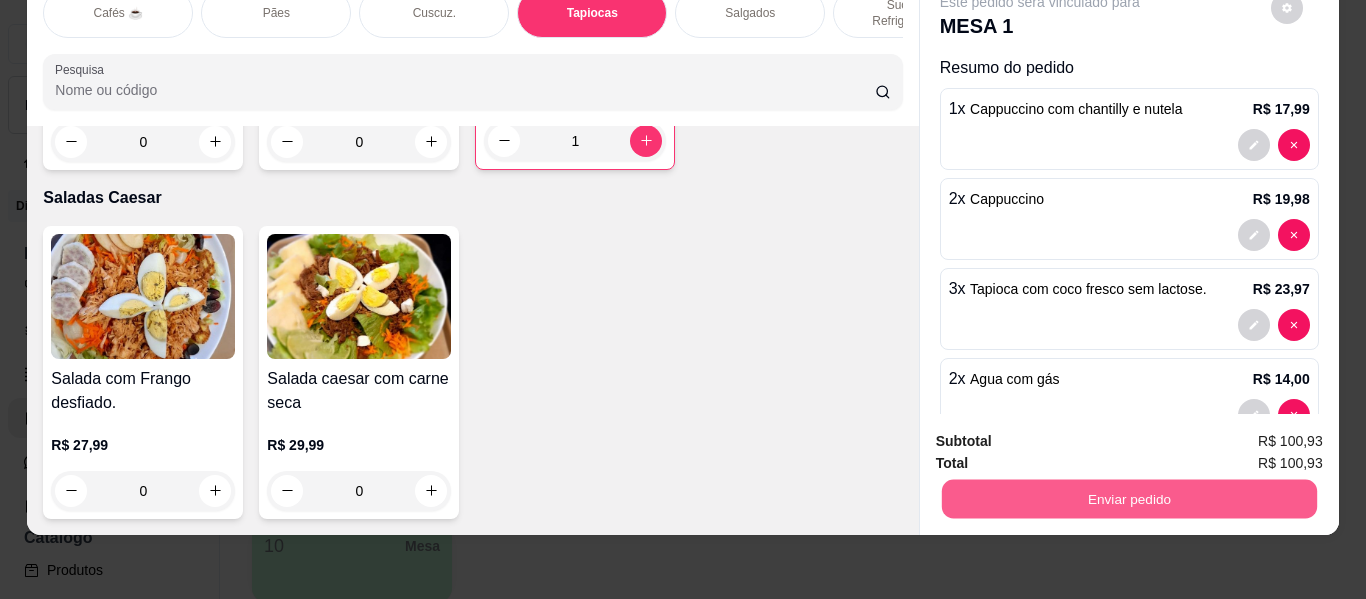 click on "Enviar pedido" at bounding box center (1128, 499) 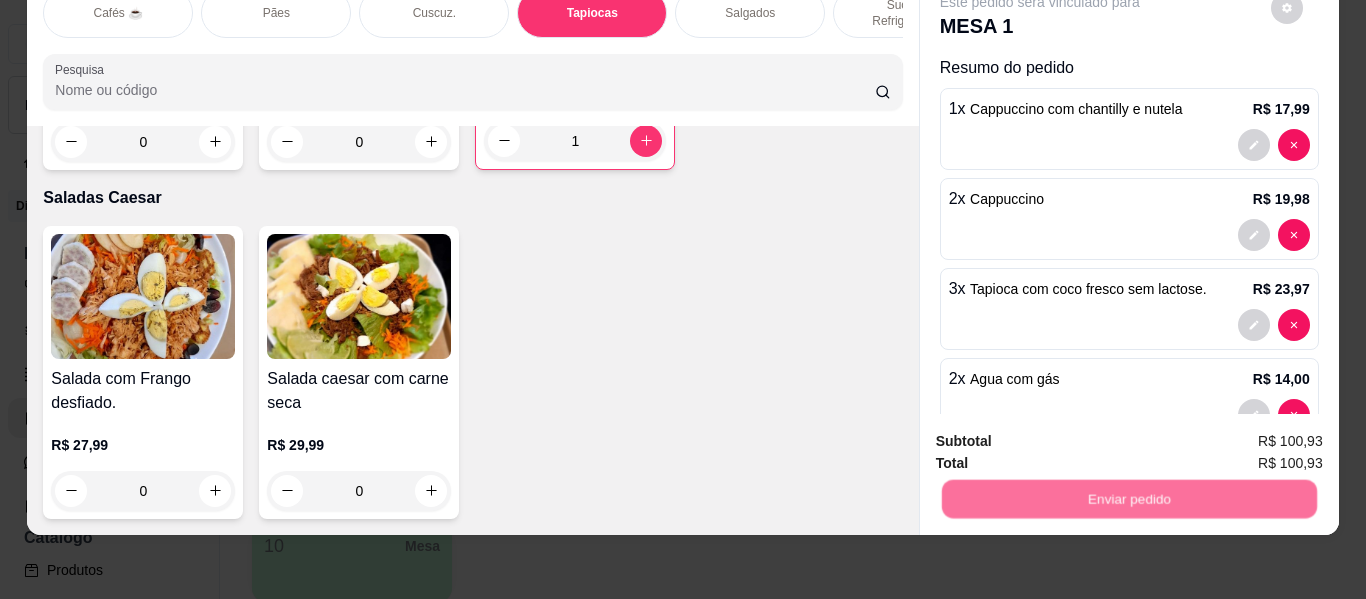click on "Não registrar e enviar pedido" at bounding box center [1063, 434] 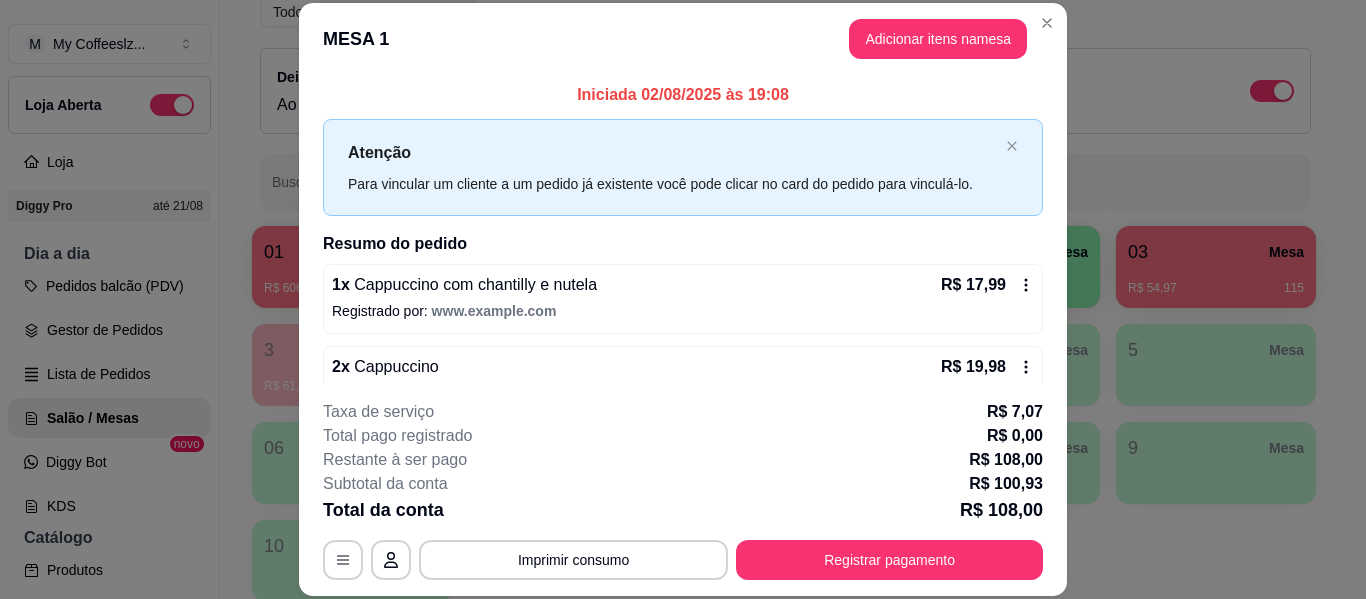 scroll, scrollTop: 286, scrollLeft: 0, axis: vertical 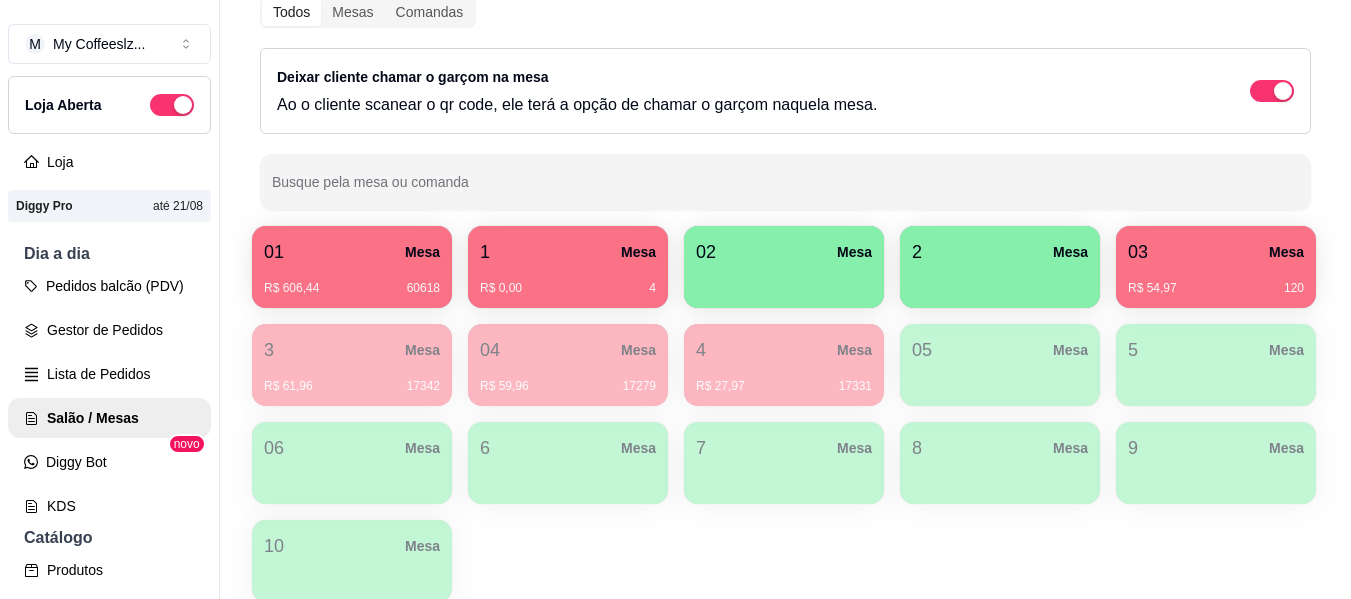 click on "R$ 0,00 4" at bounding box center (568, 281) 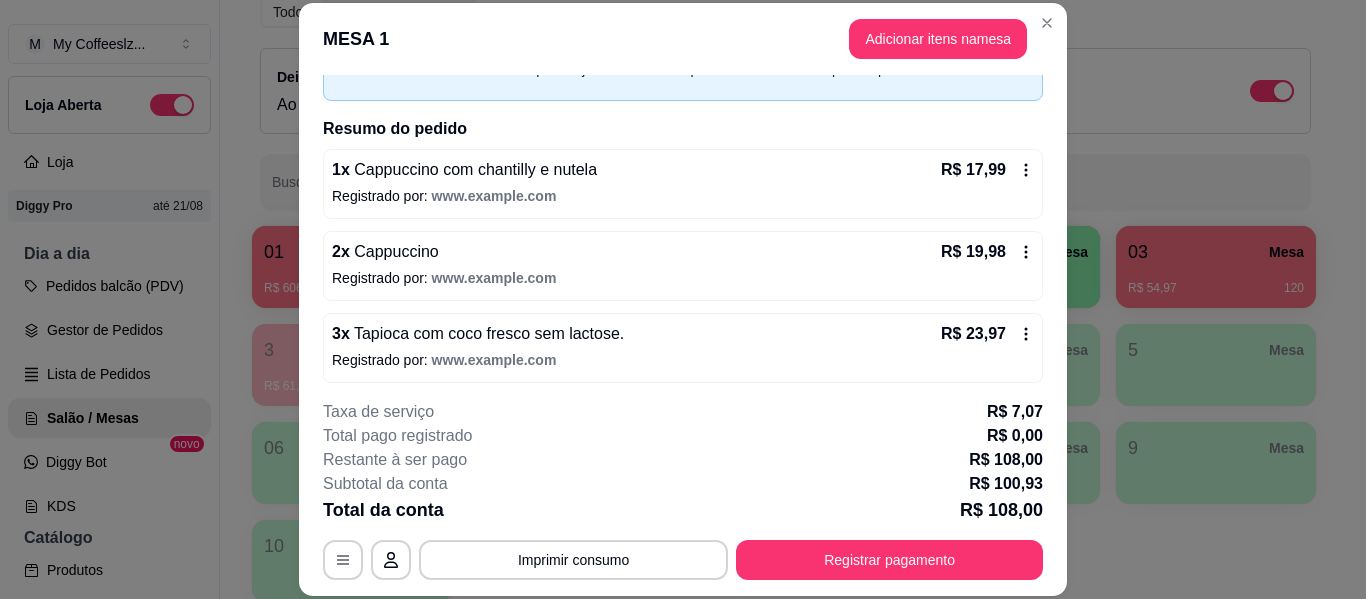 scroll, scrollTop: 286, scrollLeft: 0, axis: vertical 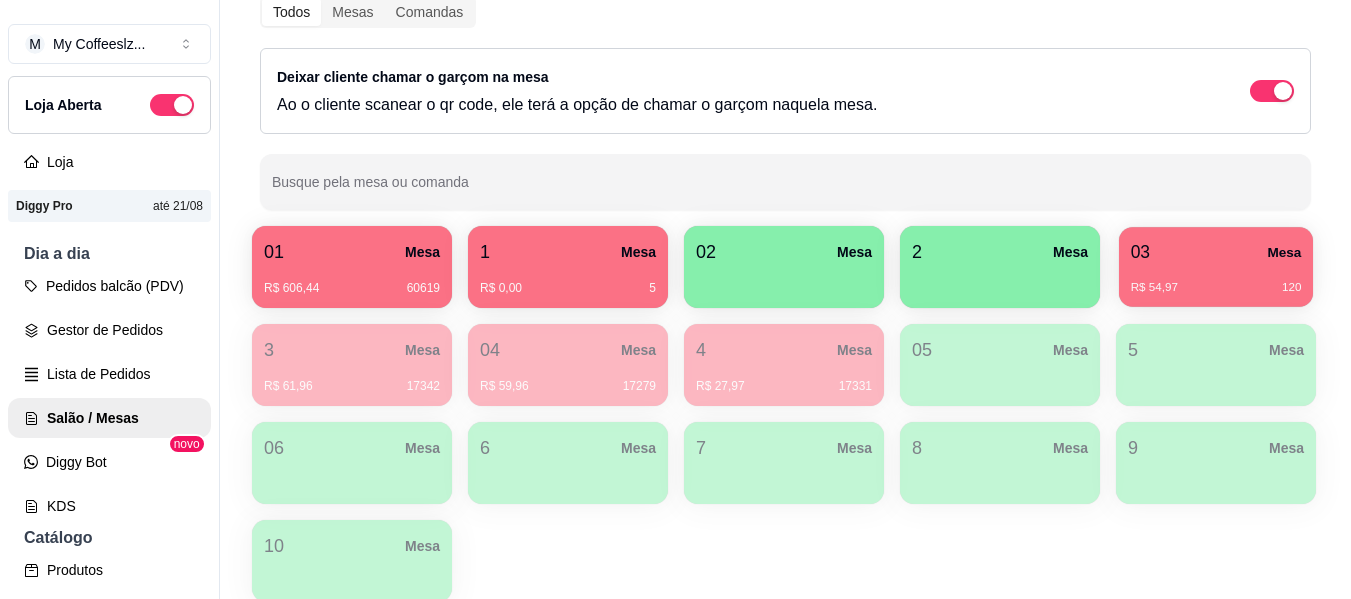 click on "R$ 54,97 120" at bounding box center [1216, 280] 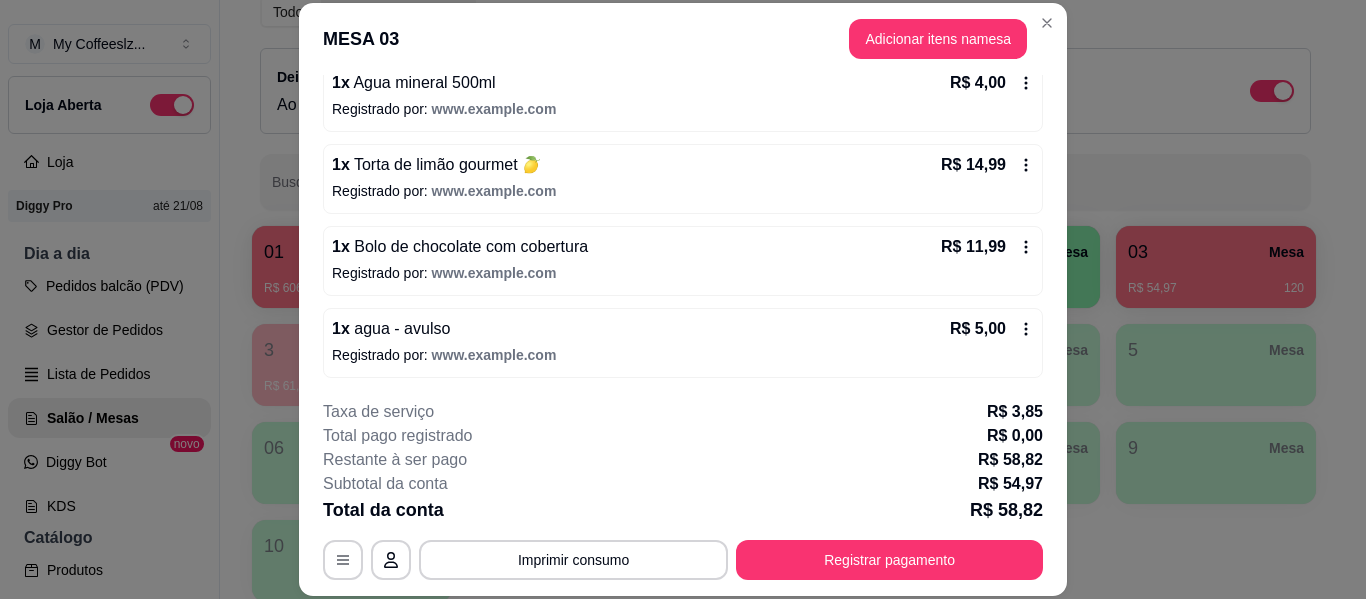 scroll, scrollTop: 286, scrollLeft: 0, axis: vertical 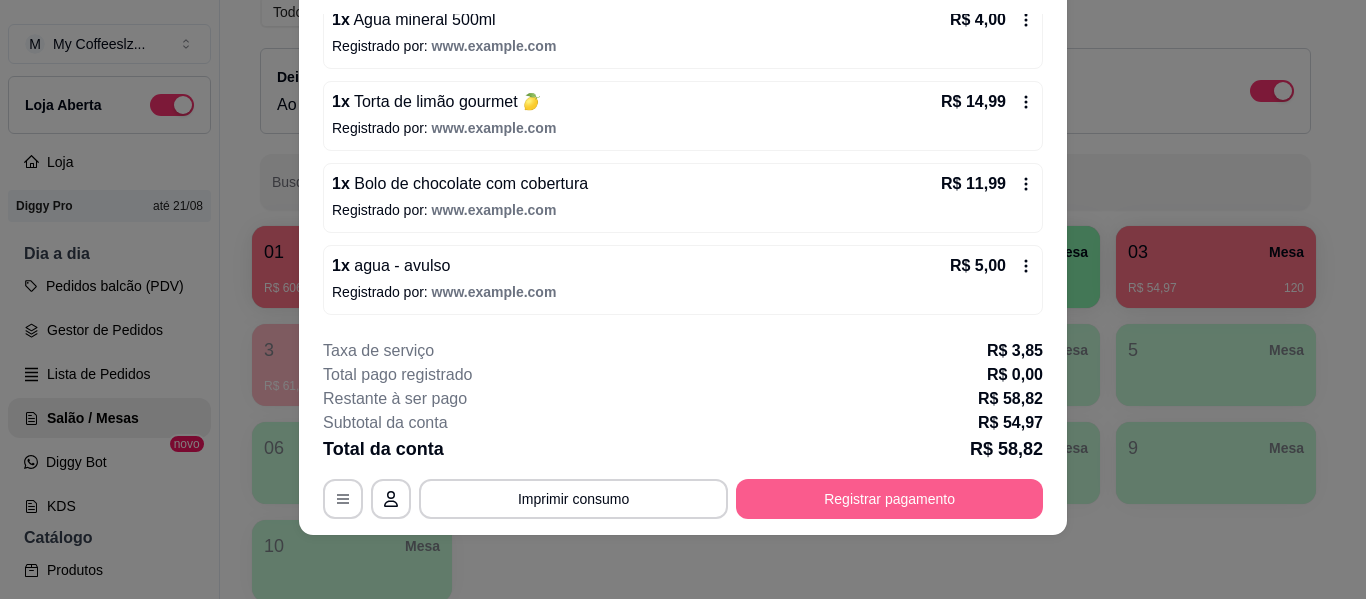 click on "Registrar pagamento" at bounding box center [889, 499] 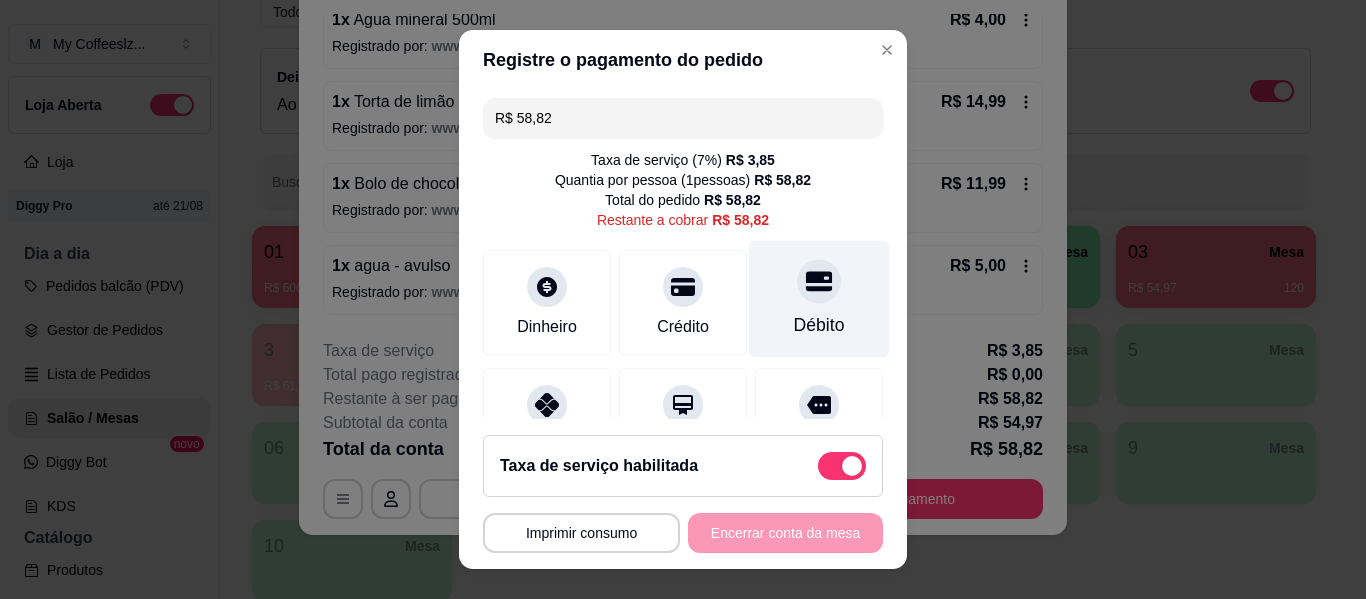 click at bounding box center (819, 281) 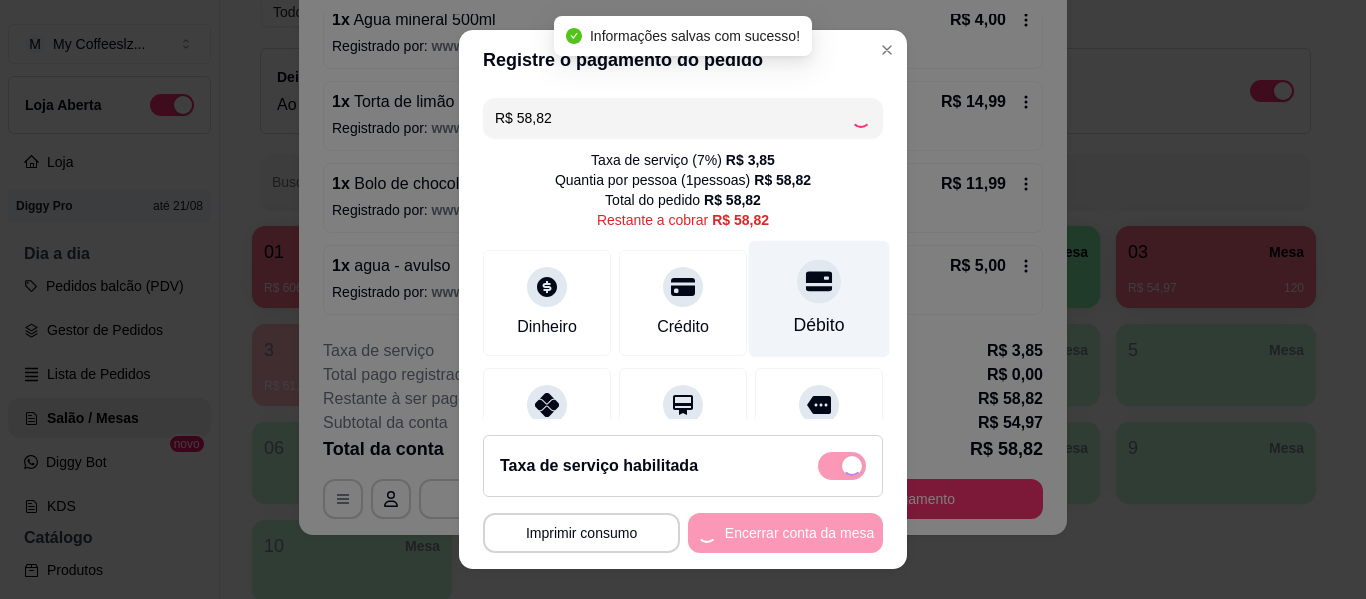 type on "R$ 0,00" 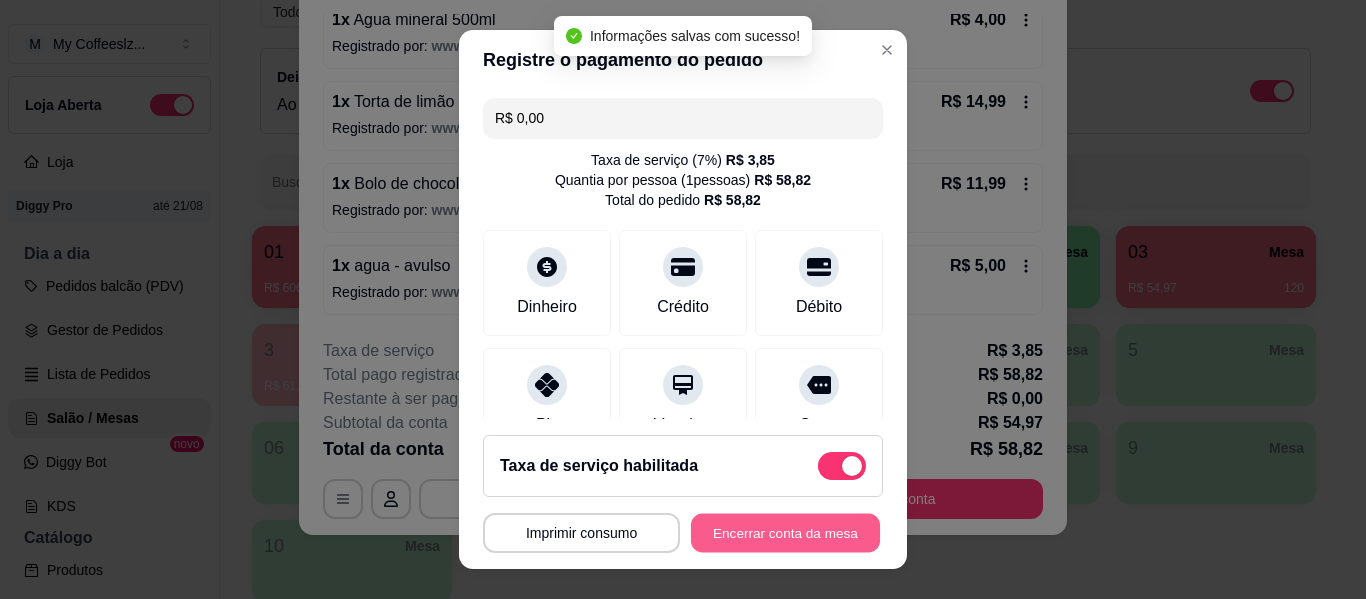 click on "Encerrar conta da mesa" at bounding box center (785, 533) 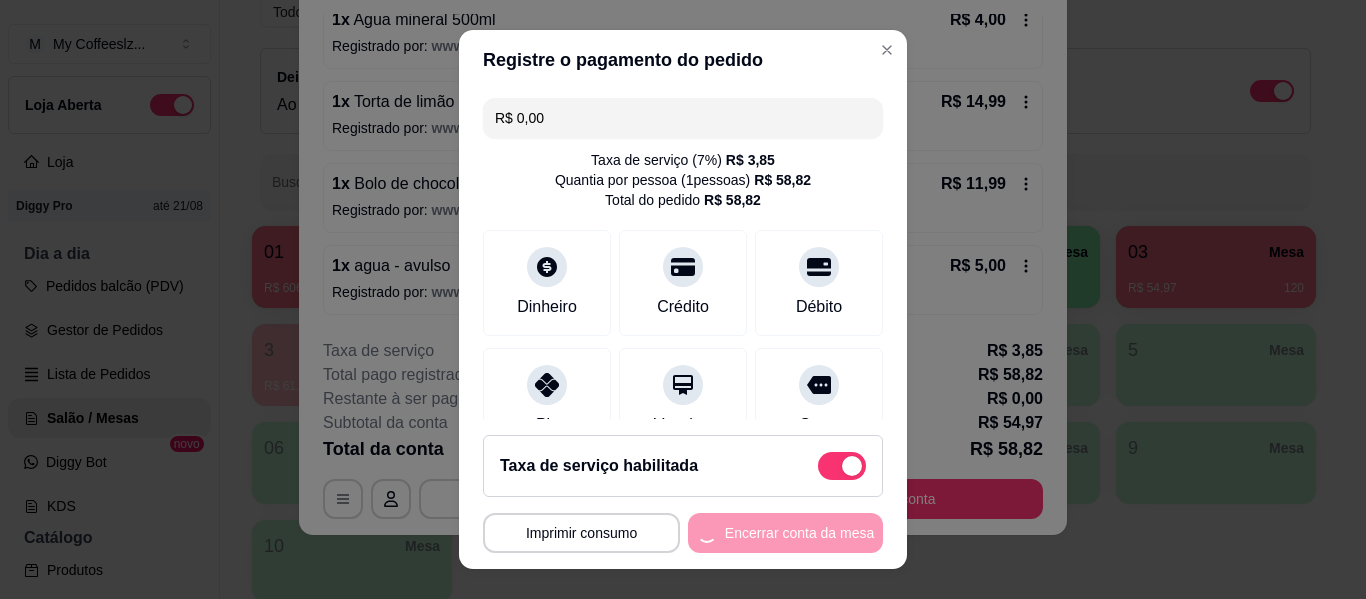 scroll, scrollTop: 0, scrollLeft: 0, axis: both 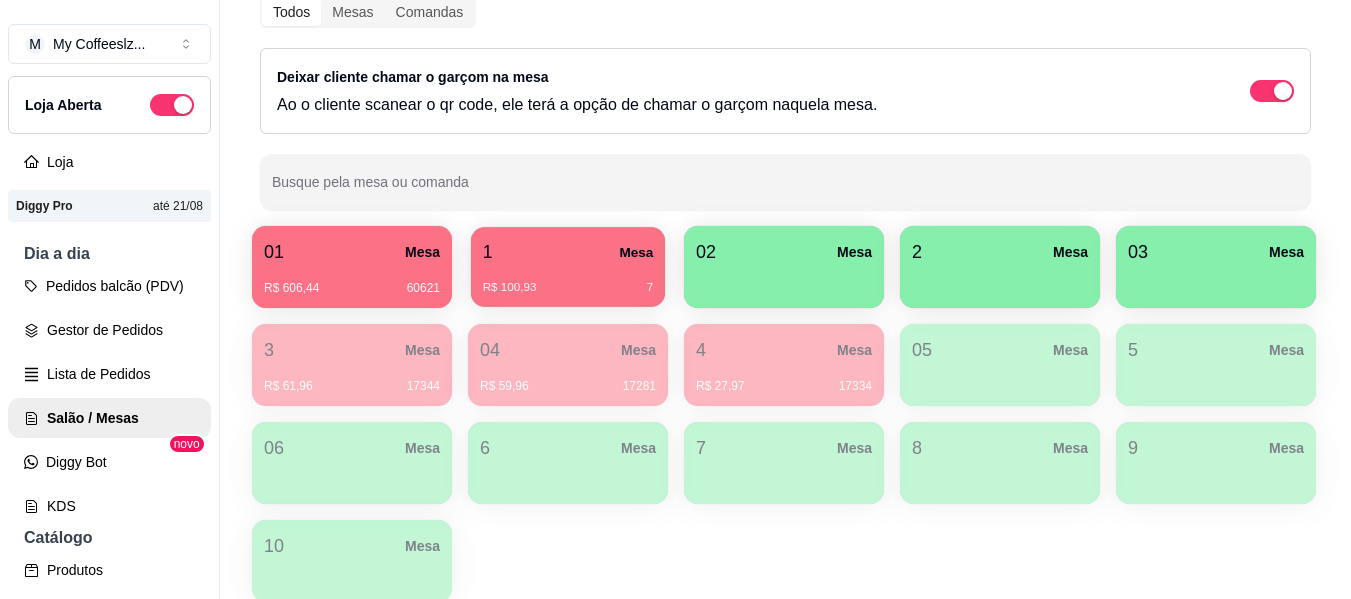 click on "1 Mesa" at bounding box center (568, 252) 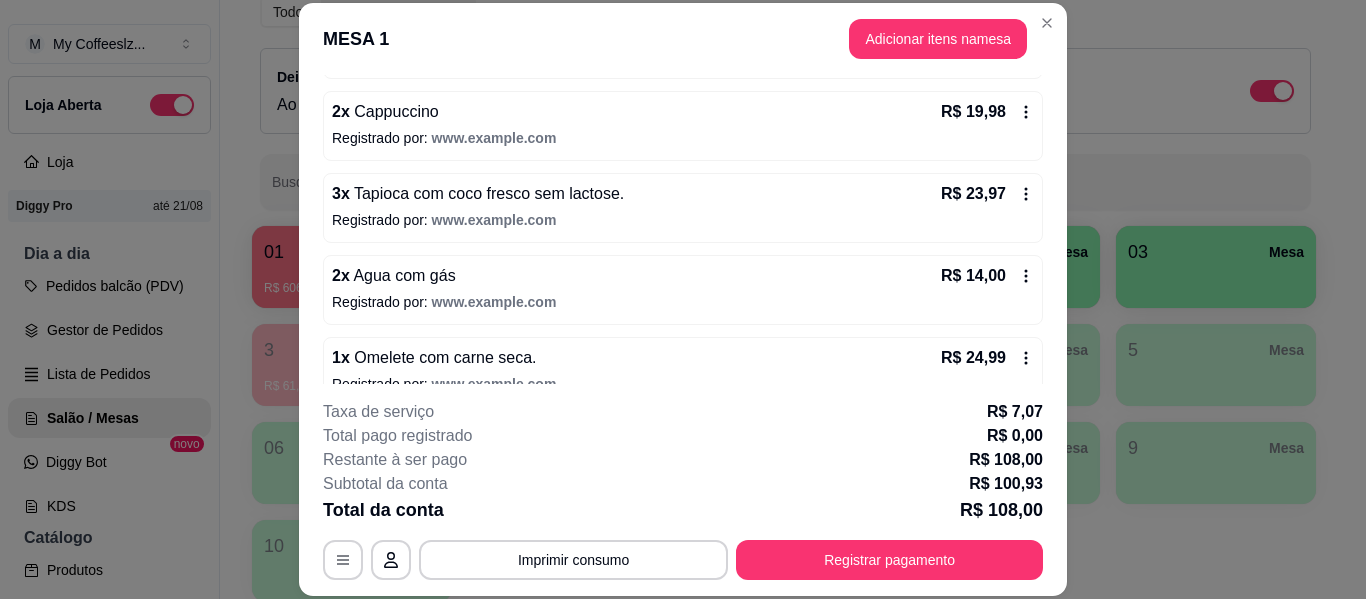 scroll, scrollTop: 286, scrollLeft: 0, axis: vertical 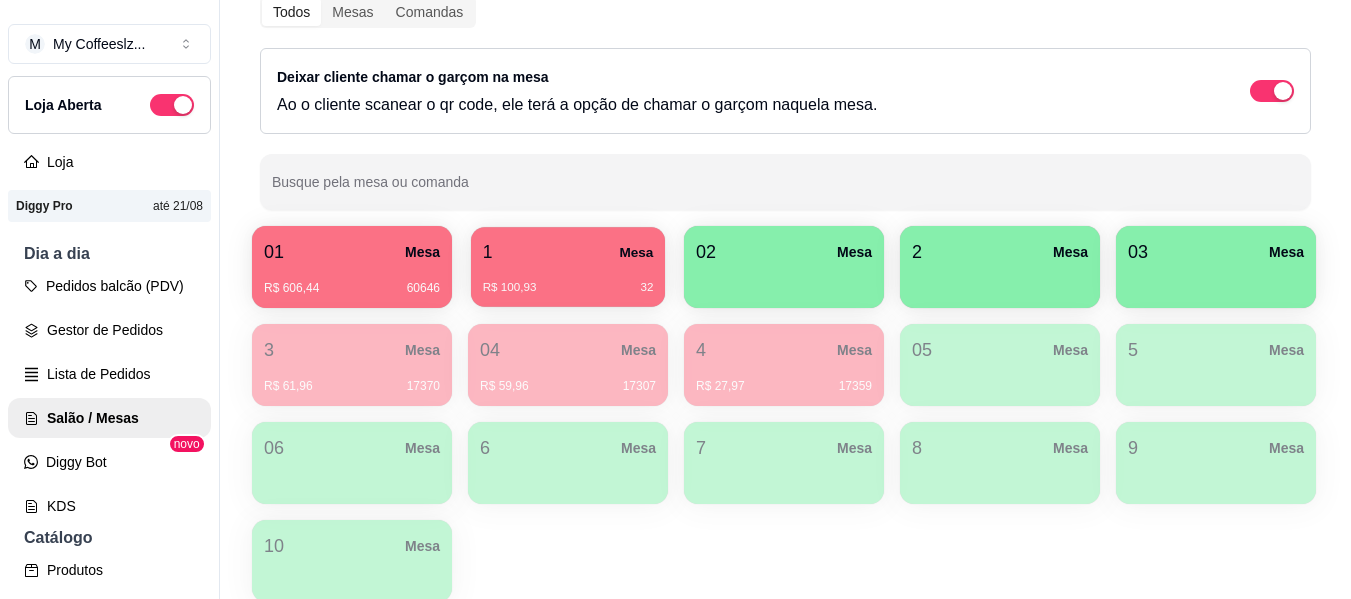 click on "R$ 100,93 32" at bounding box center (568, 288) 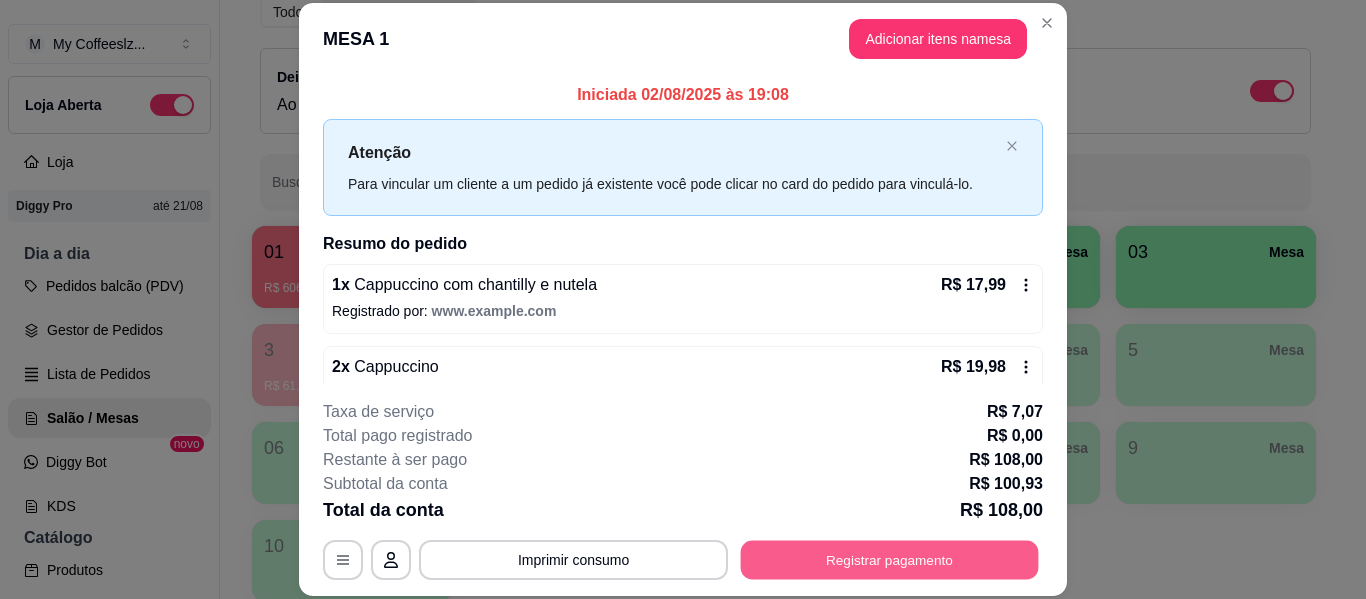 click on "Registrar pagamento" at bounding box center [890, 560] 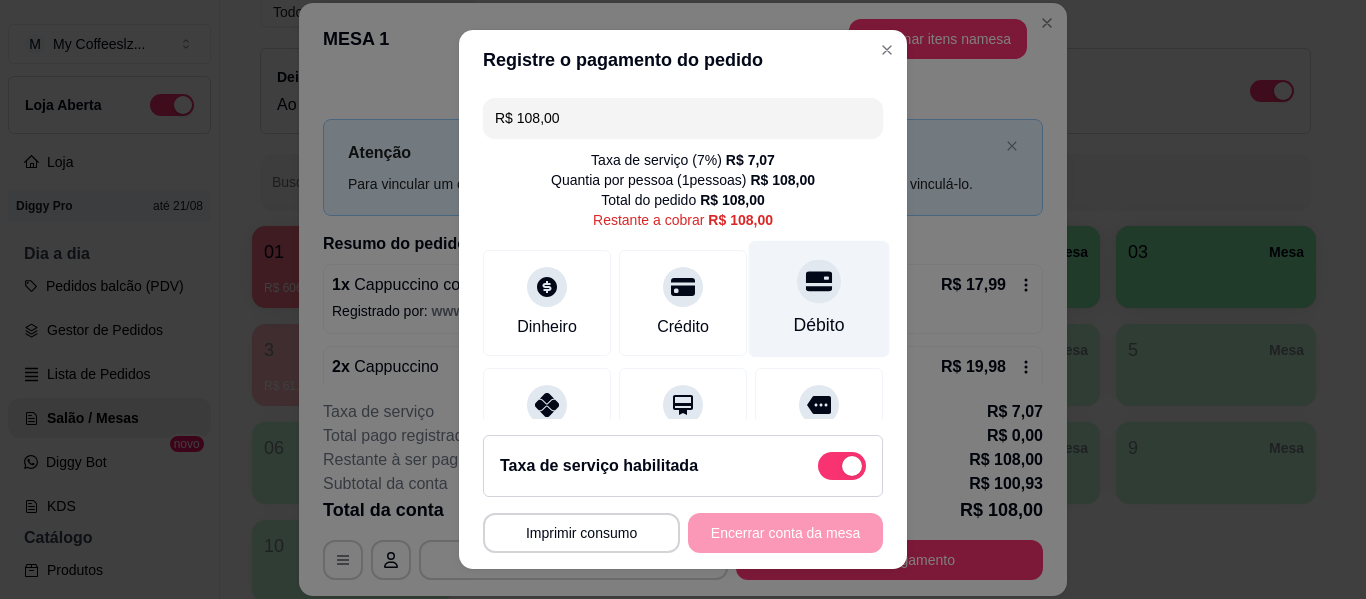 click on "Débito" at bounding box center [819, 299] 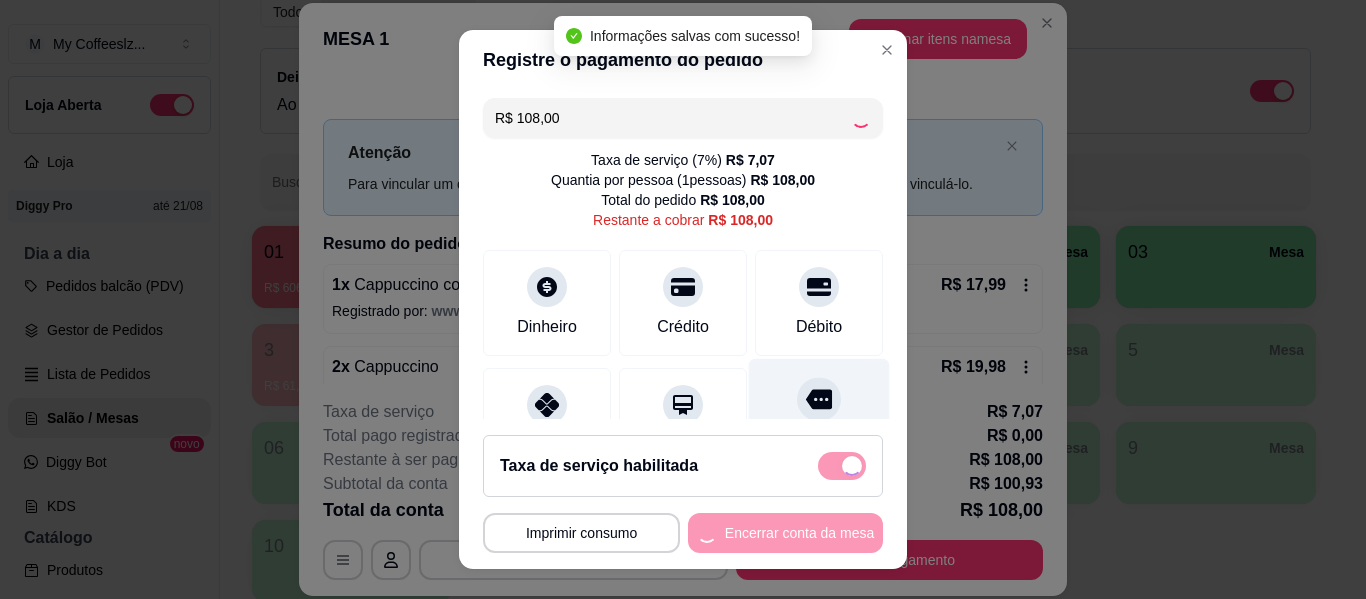 type on "R$ 0,00" 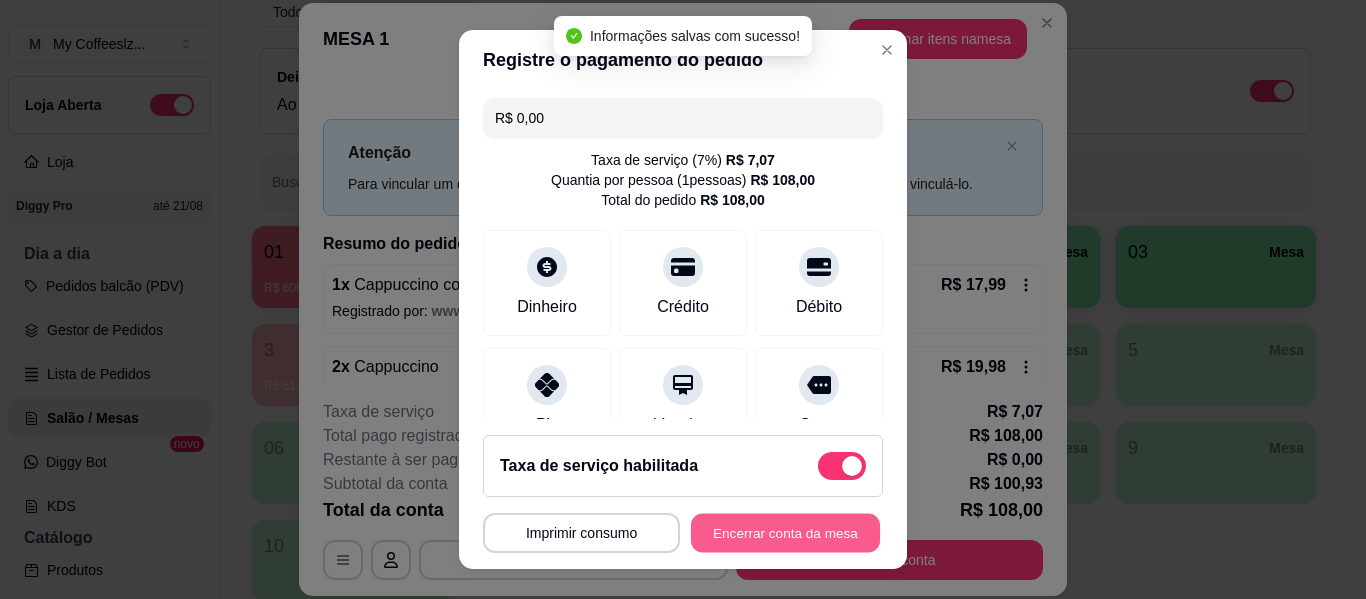 click on "Encerrar conta da mesa" at bounding box center (785, 533) 